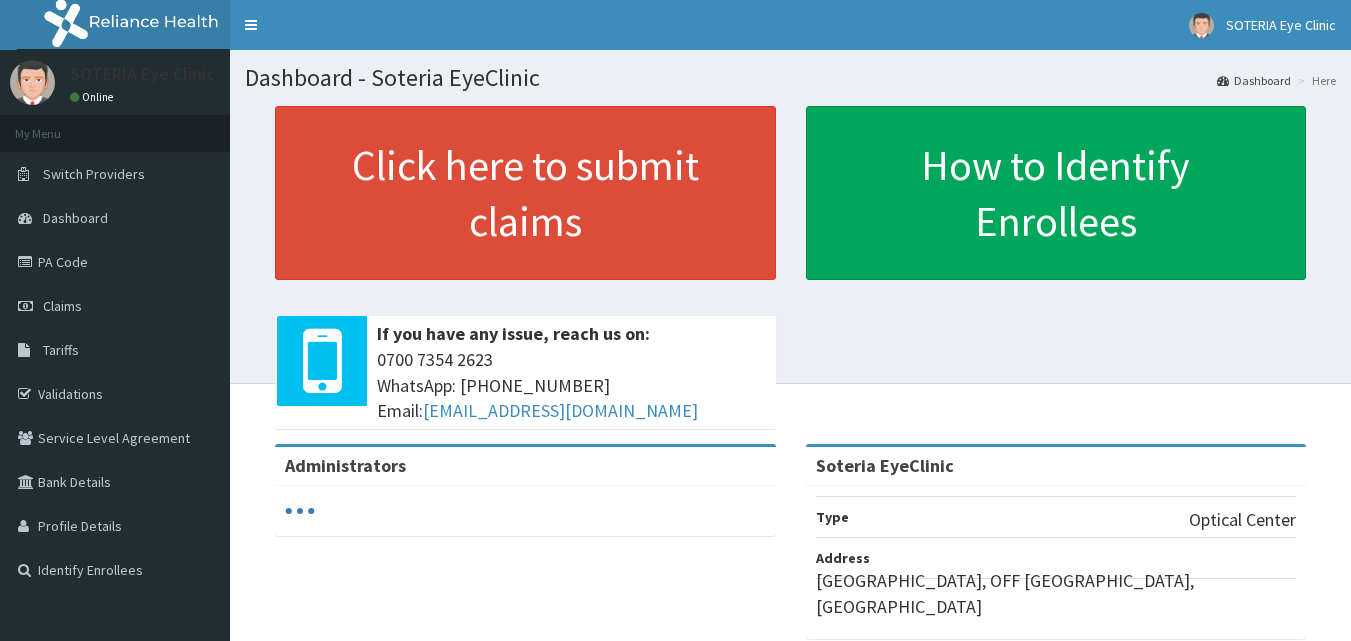 scroll, scrollTop: 0, scrollLeft: 0, axis: both 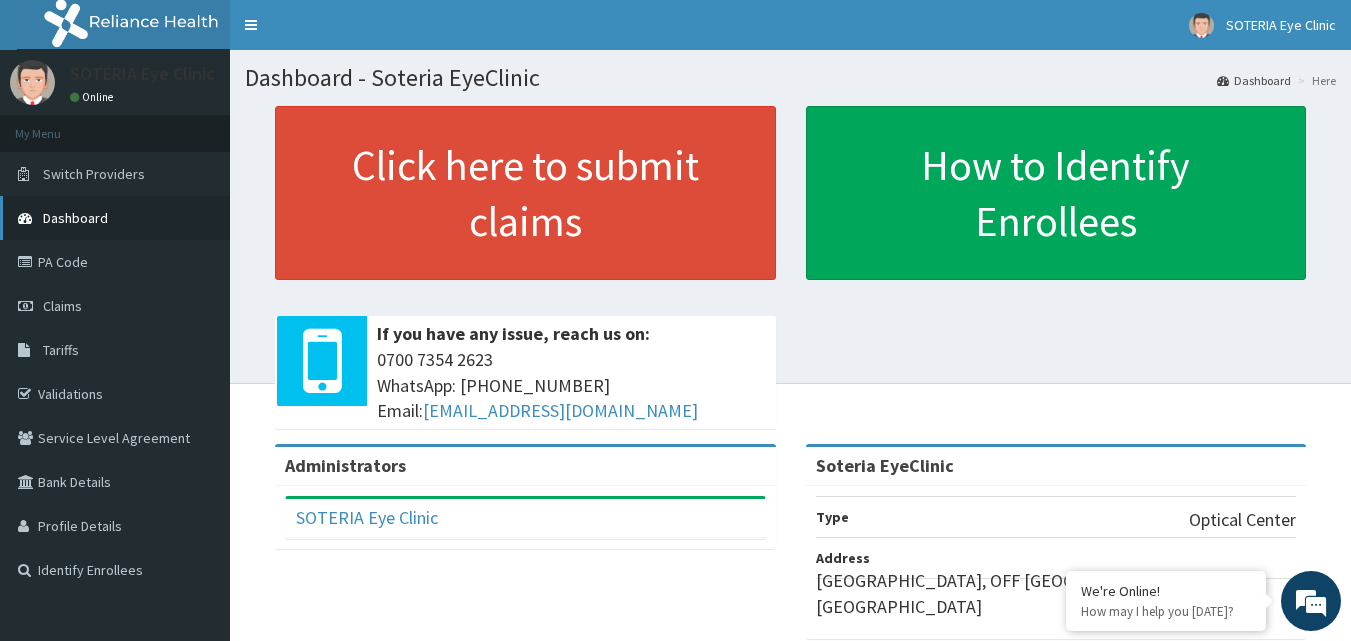 click on "Dashboard" at bounding box center [115, 218] 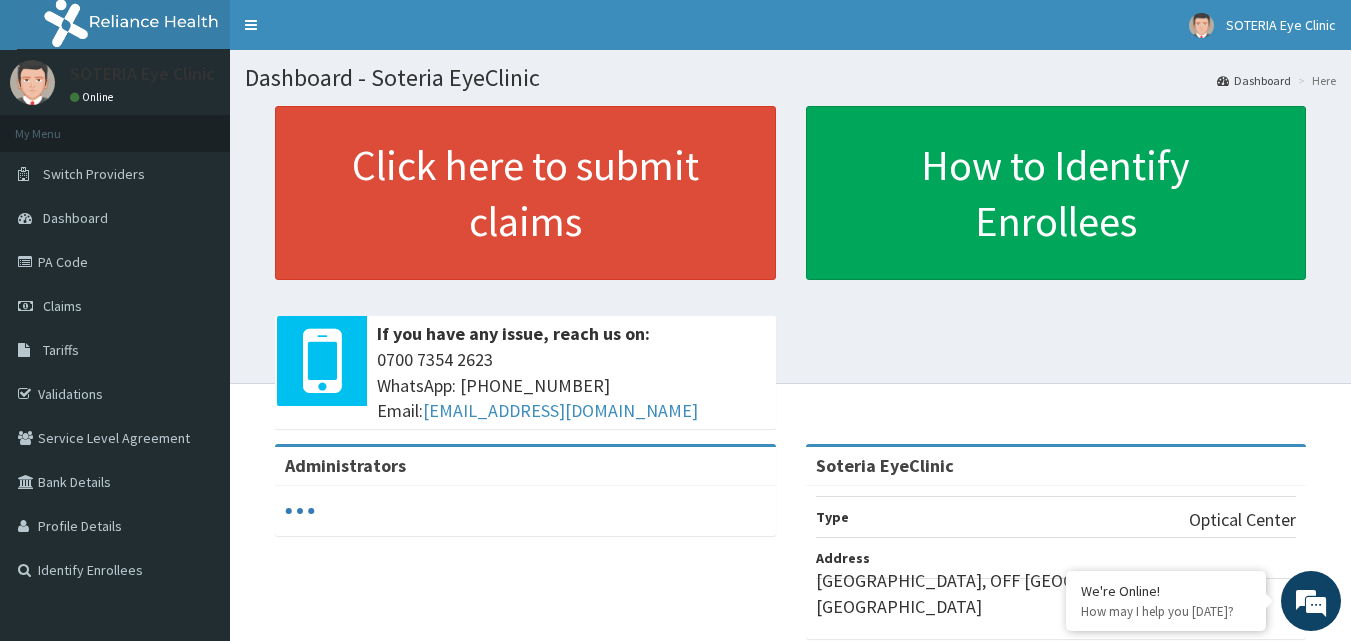 scroll, scrollTop: 0, scrollLeft: 0, axis: both 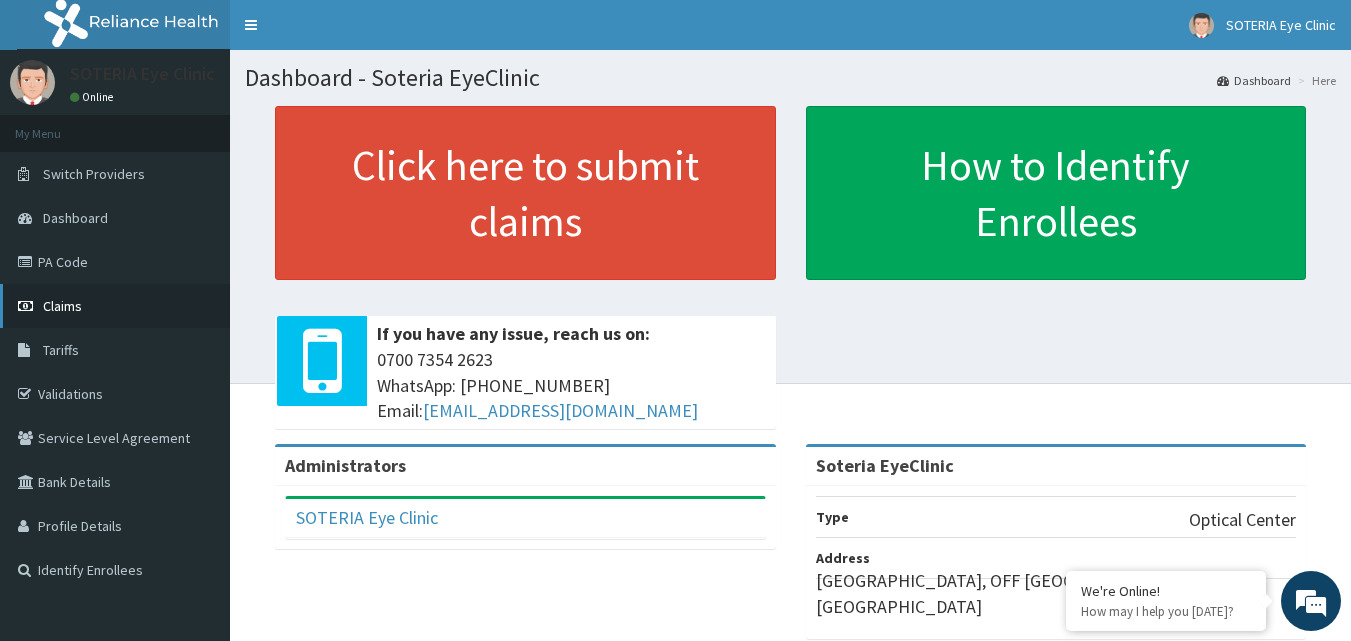 click on "Claims" at bounding box center (115, 306) 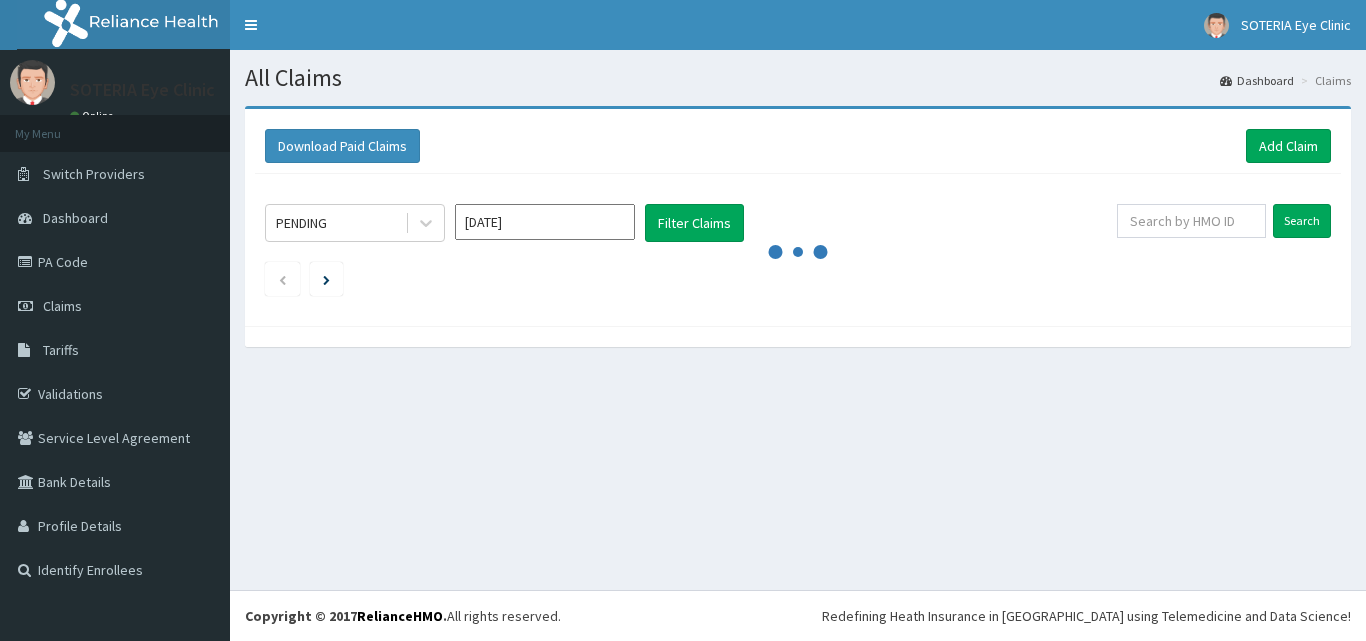 scroll, scrollTop: 0, scrollLeft: 0, axis: both 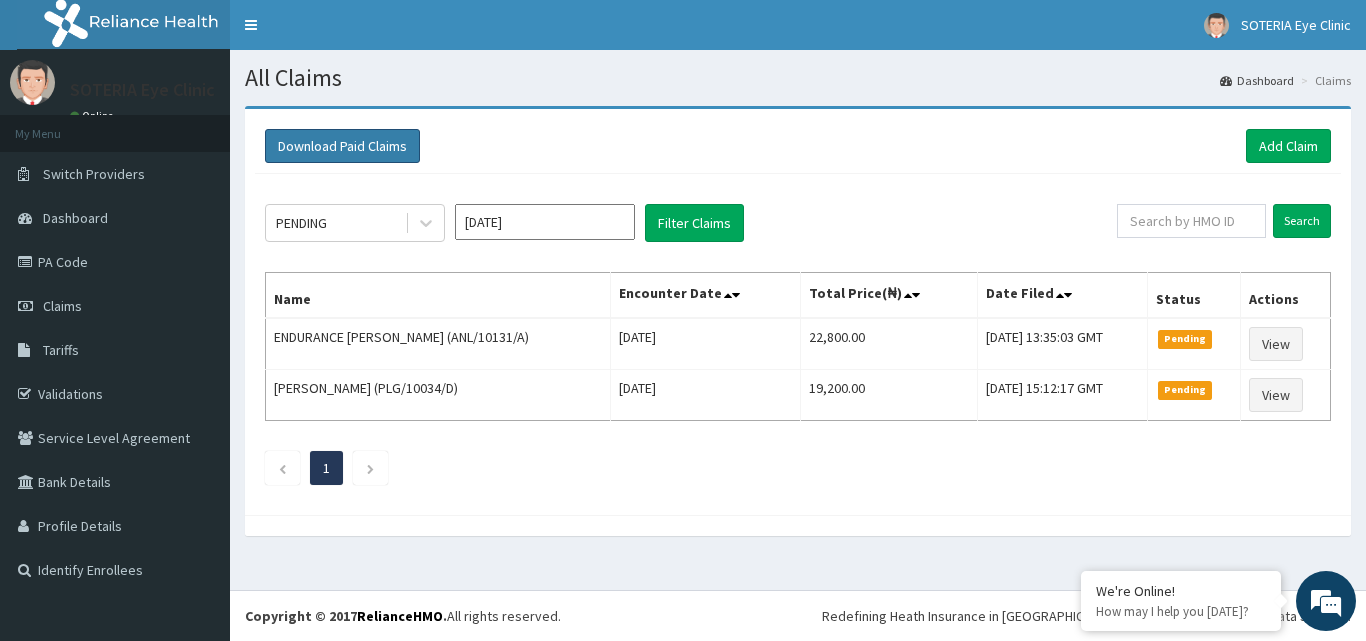 click on "Download Paid Claims" at bounding box center (342, 146) 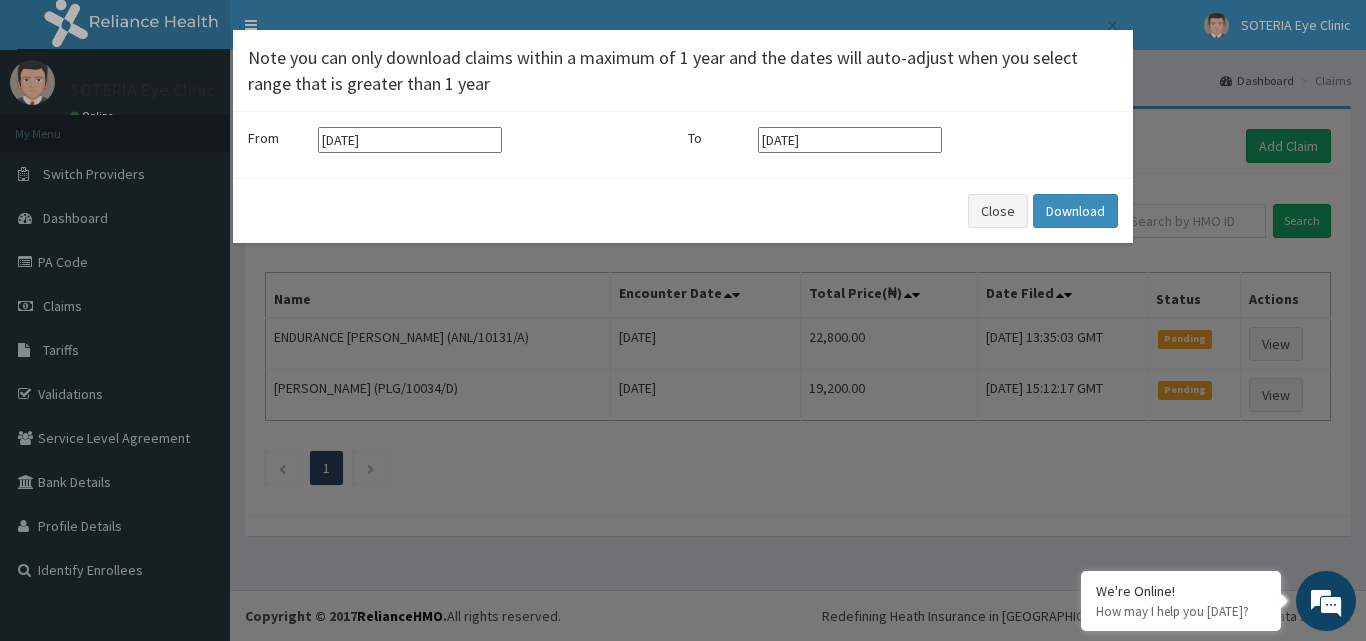 click on "[DATE]" at bounding box center (410, 140) 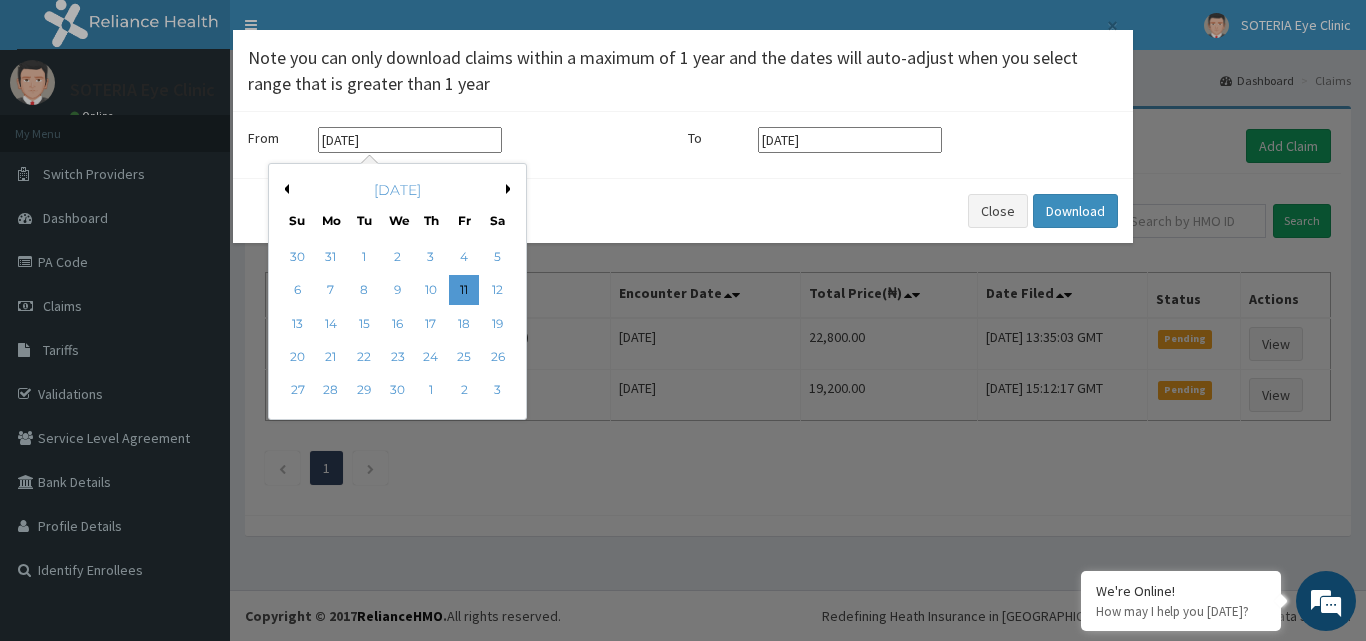 click on "[DATE]" at bounding box center [410, 140] 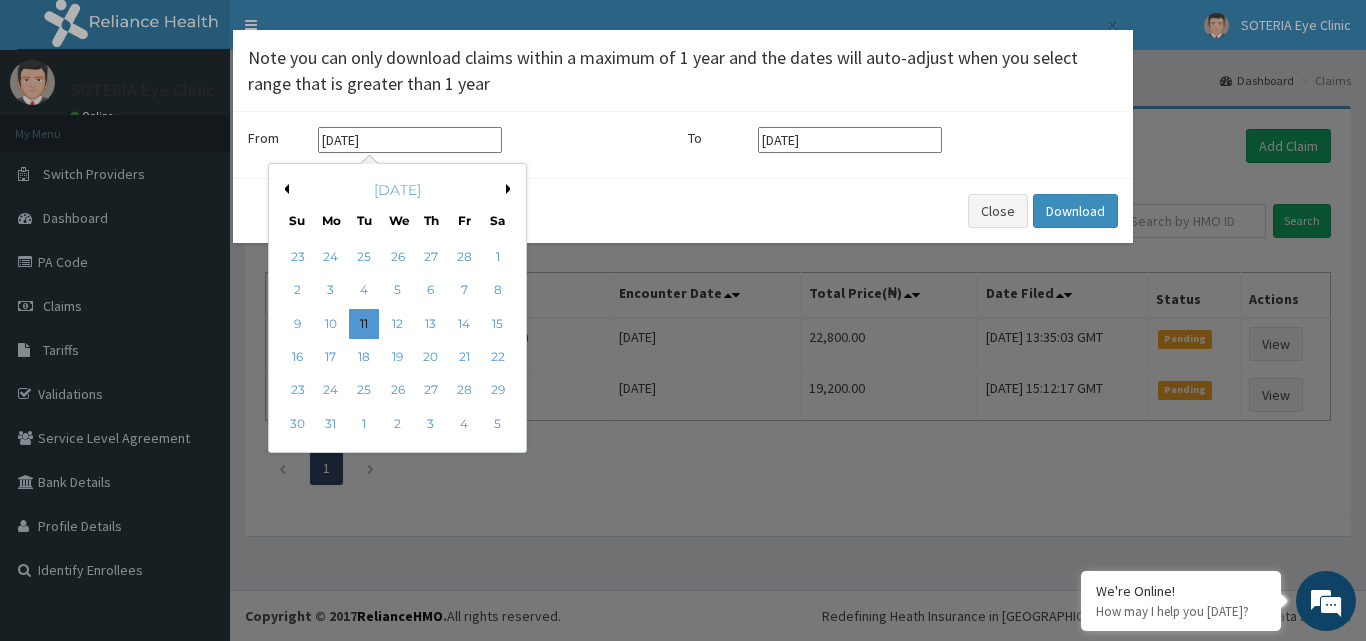 click on "Previous Month" at bounding box center [284, 189] 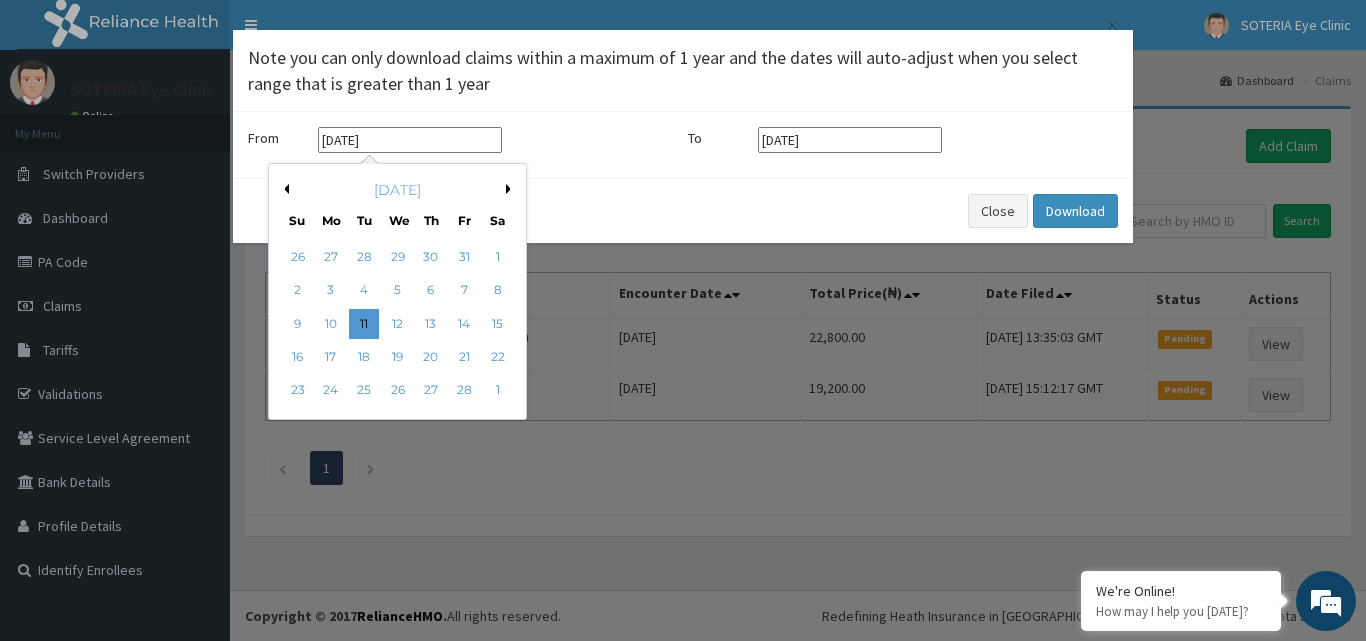 click on "Previous Month" at bounding box center [284, 189] 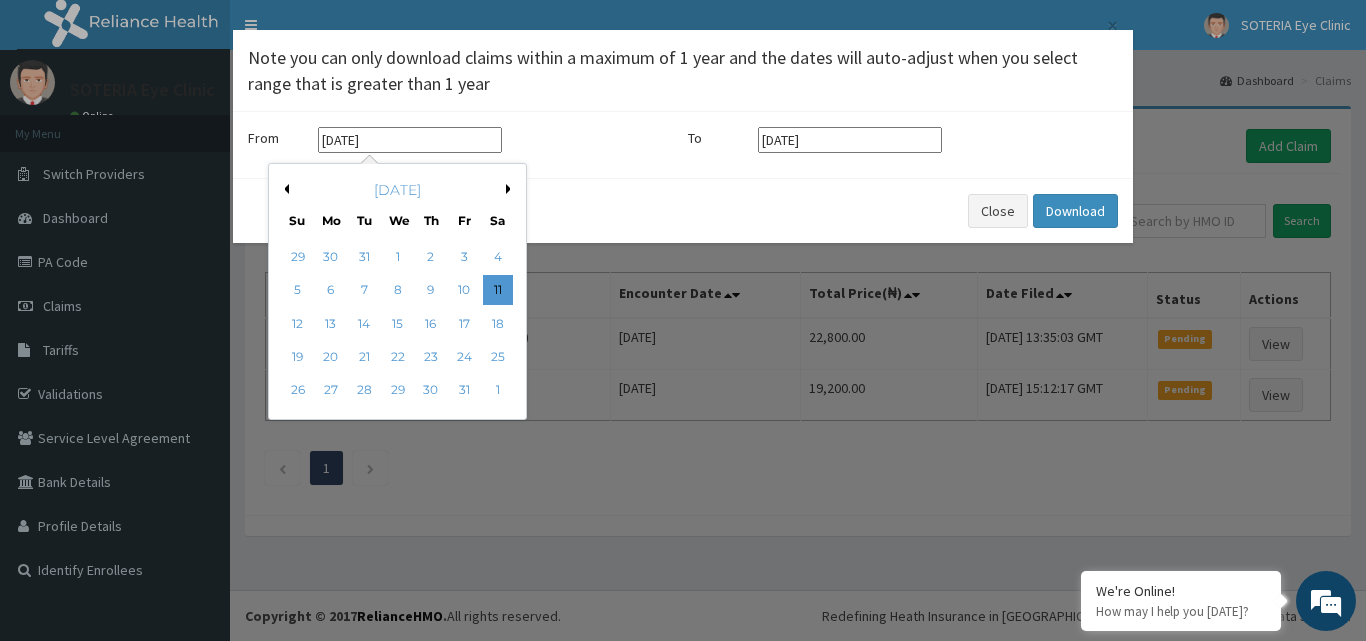 click on "Previous Month" at bounding box center (284, 189) 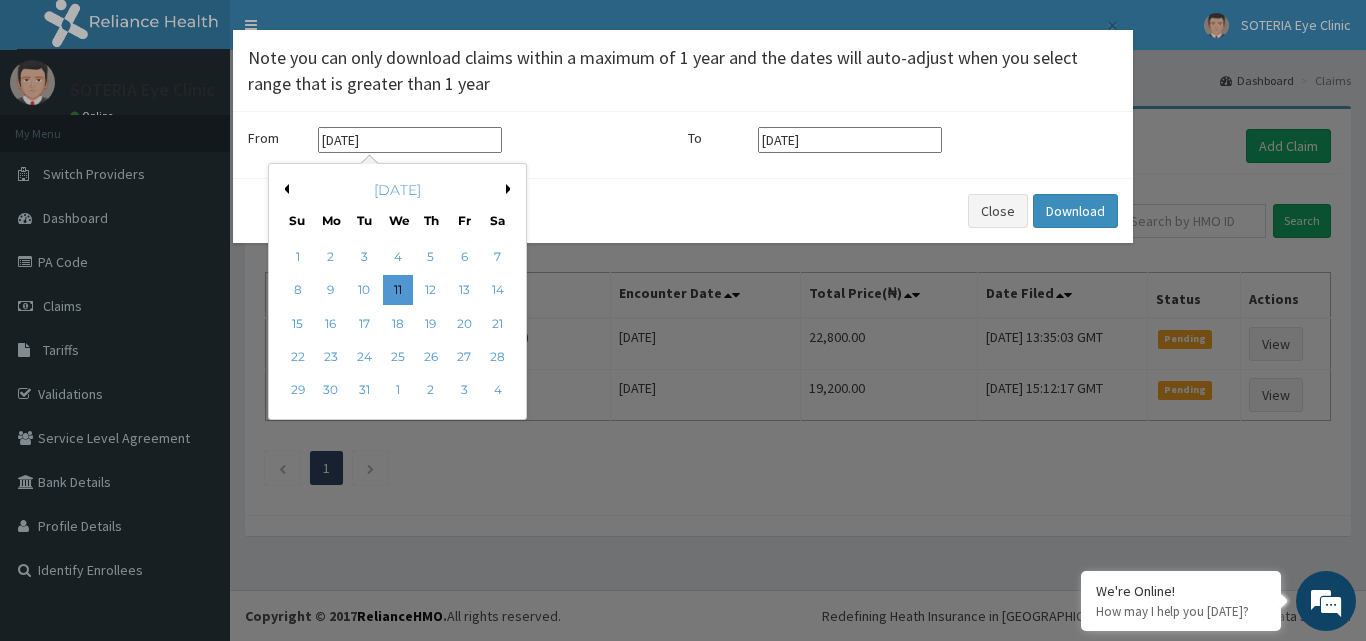 click on "Previous Month" at bounding box center [284, 189] 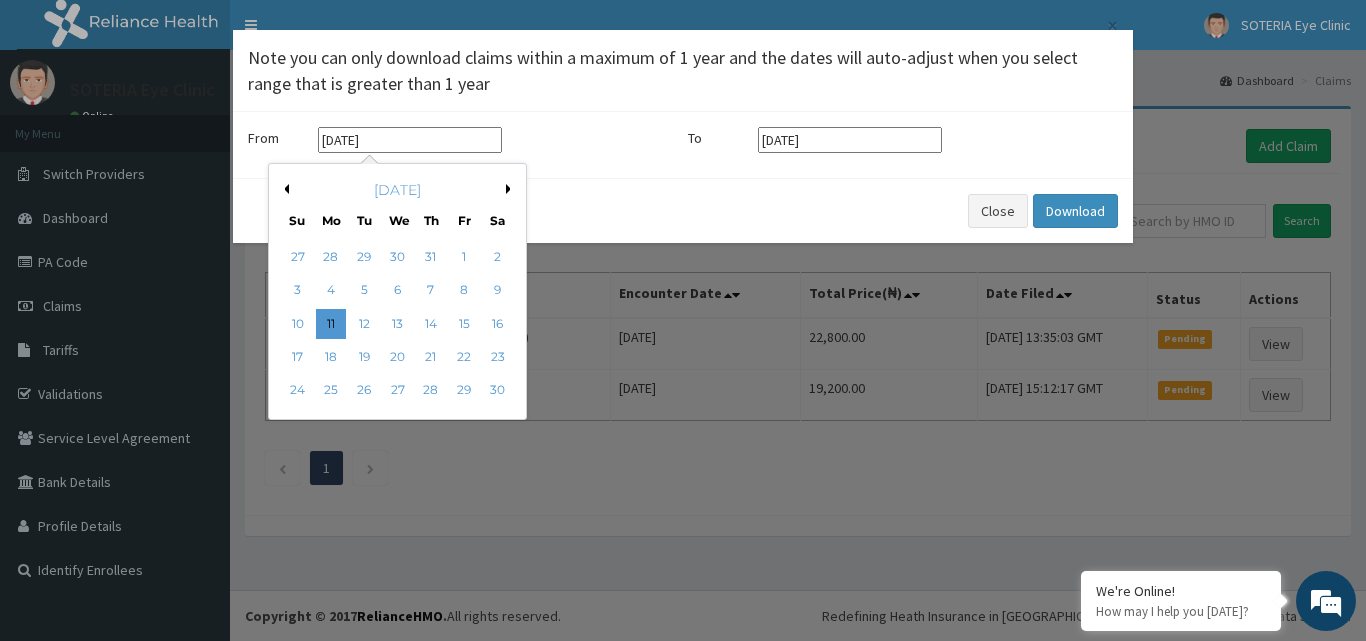 click on "Previous Month" at bounding box center (284, 189) 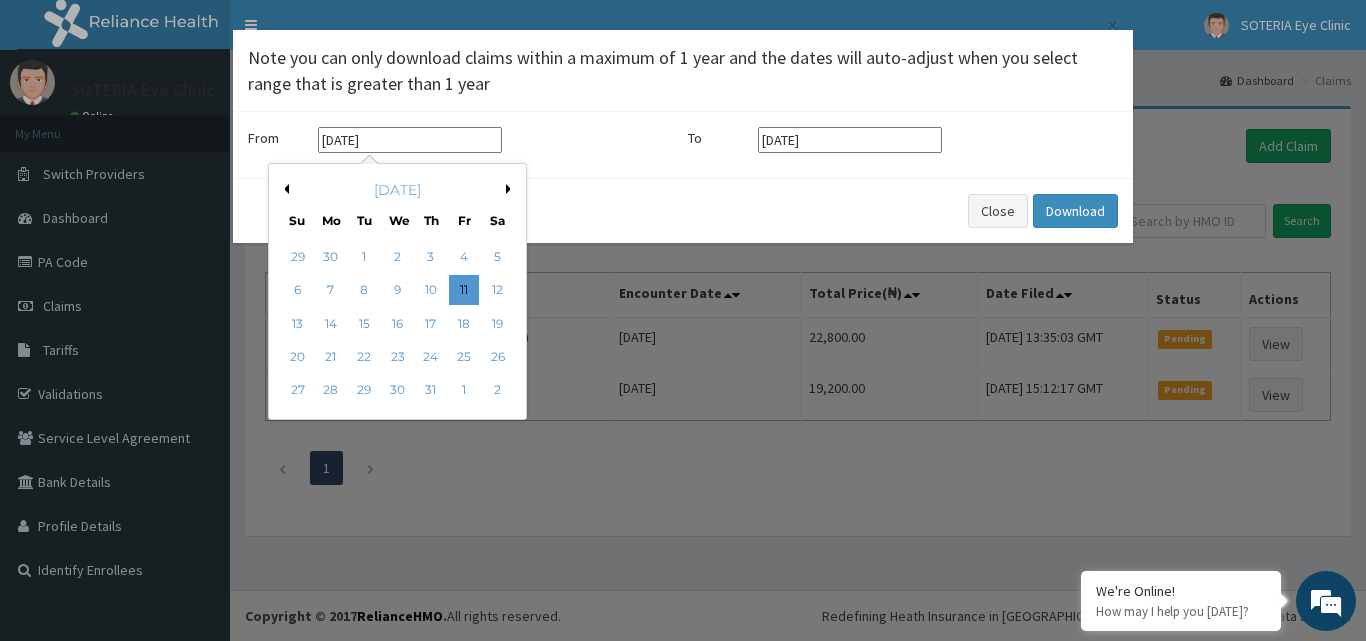 click on "Previous Month" at bounding box center [284, 189] 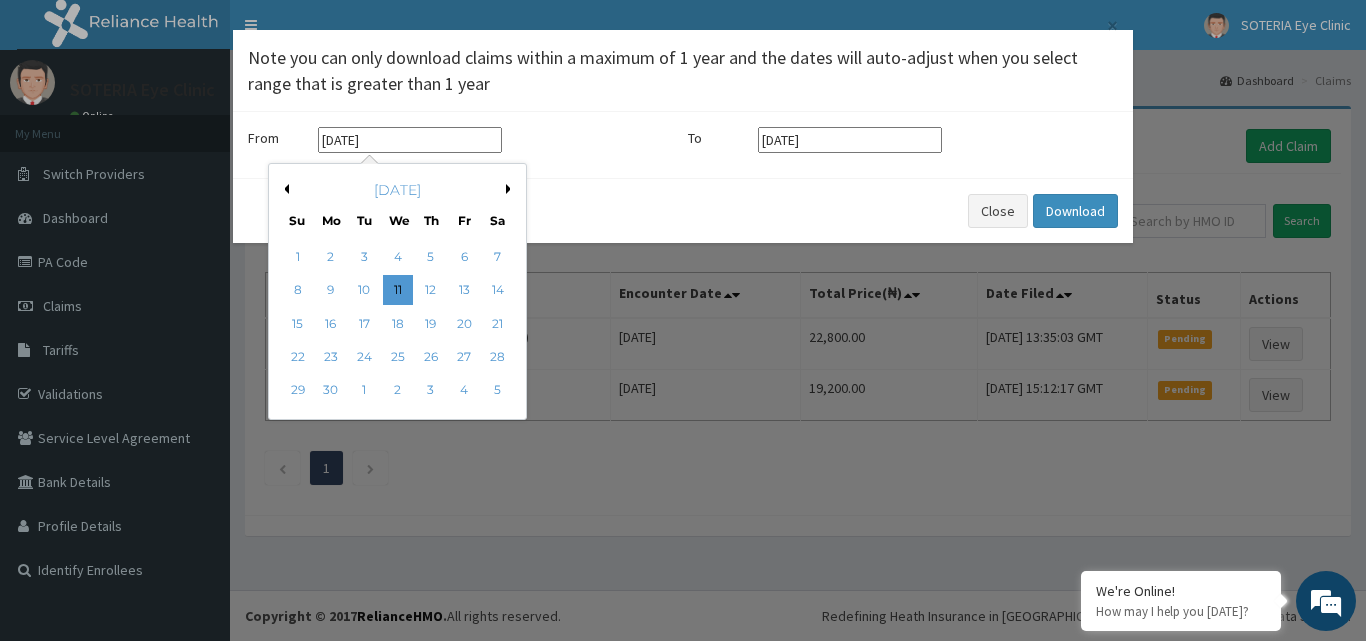 click on "Previous Month" at bounding box center (284, 189) 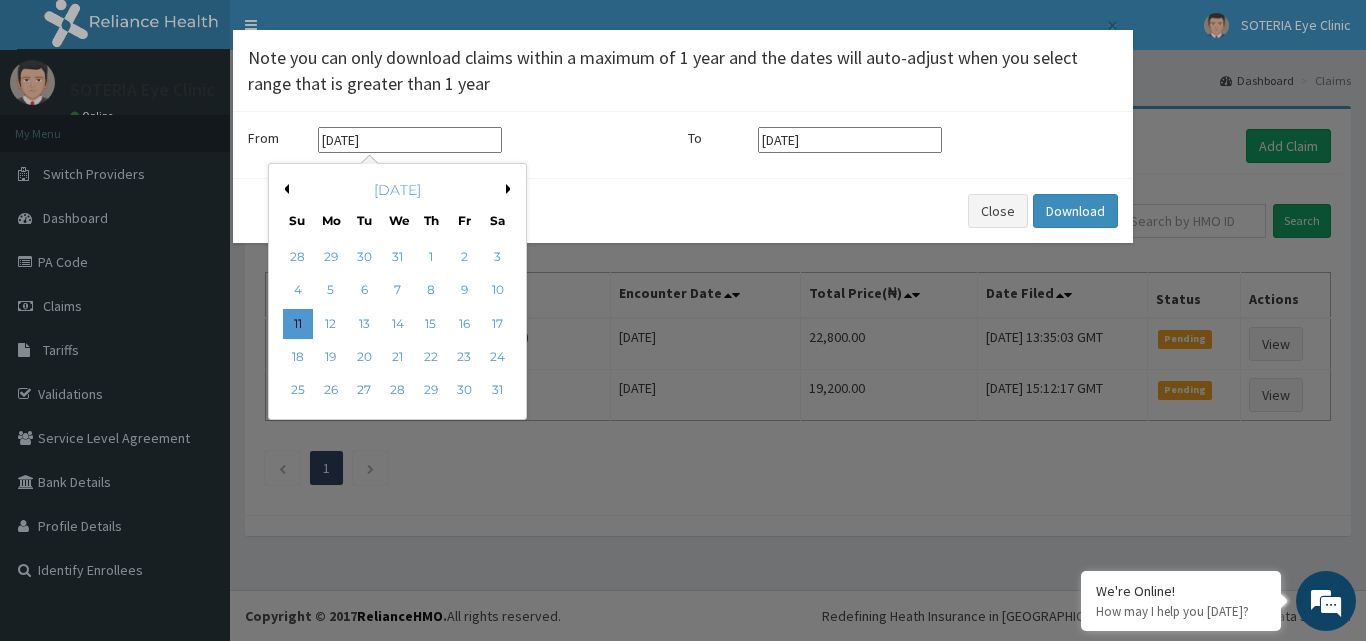 click on "Previous Month" at bounding box center [284, 189] 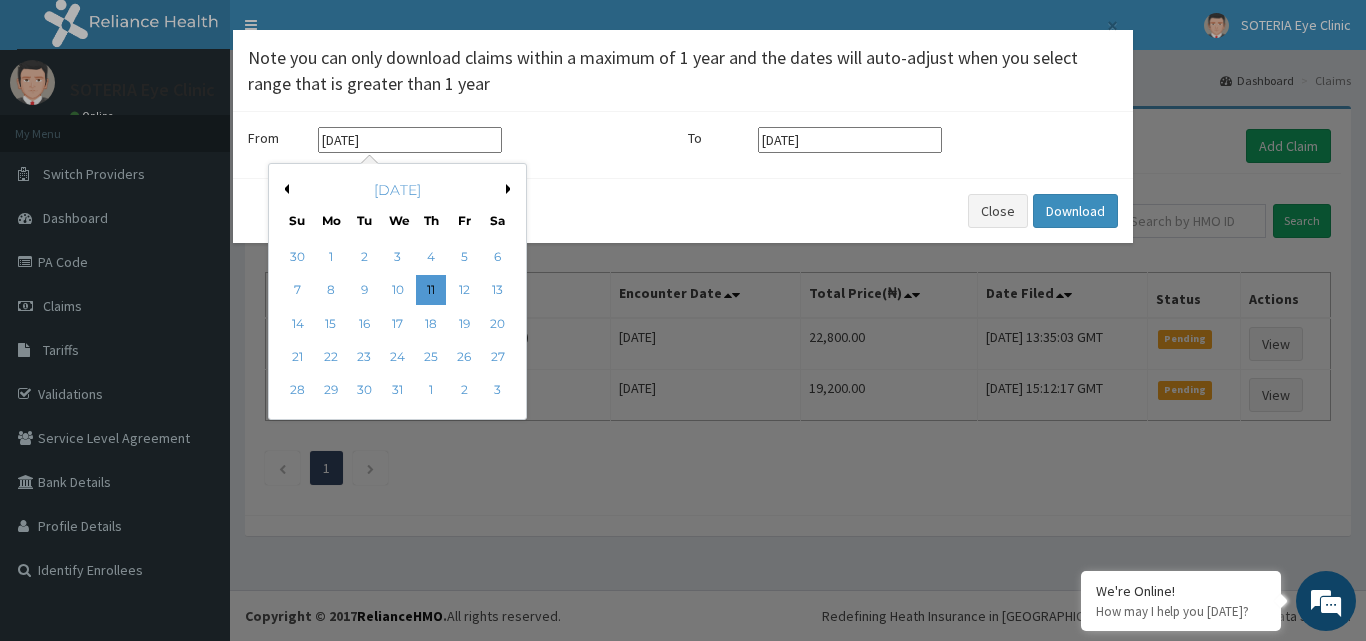 click on "Previous Month" at bounding box center [284, 189] 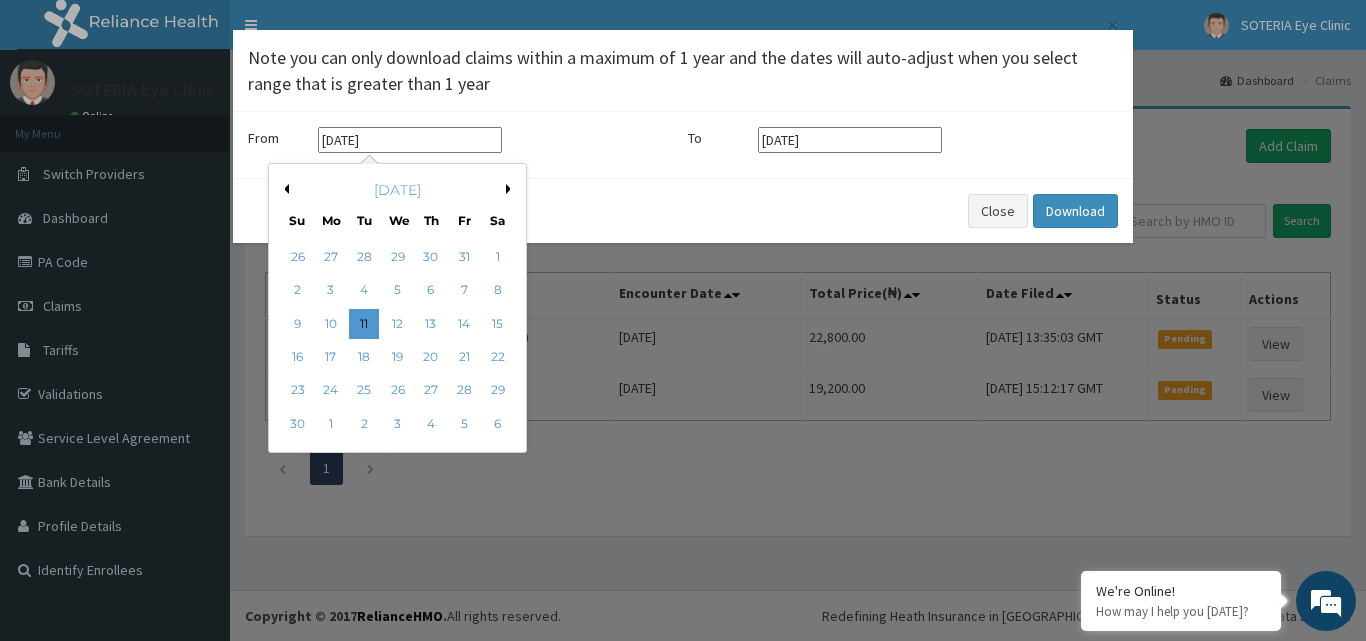 click on "Previous Month" at bounding box center [284, 189] 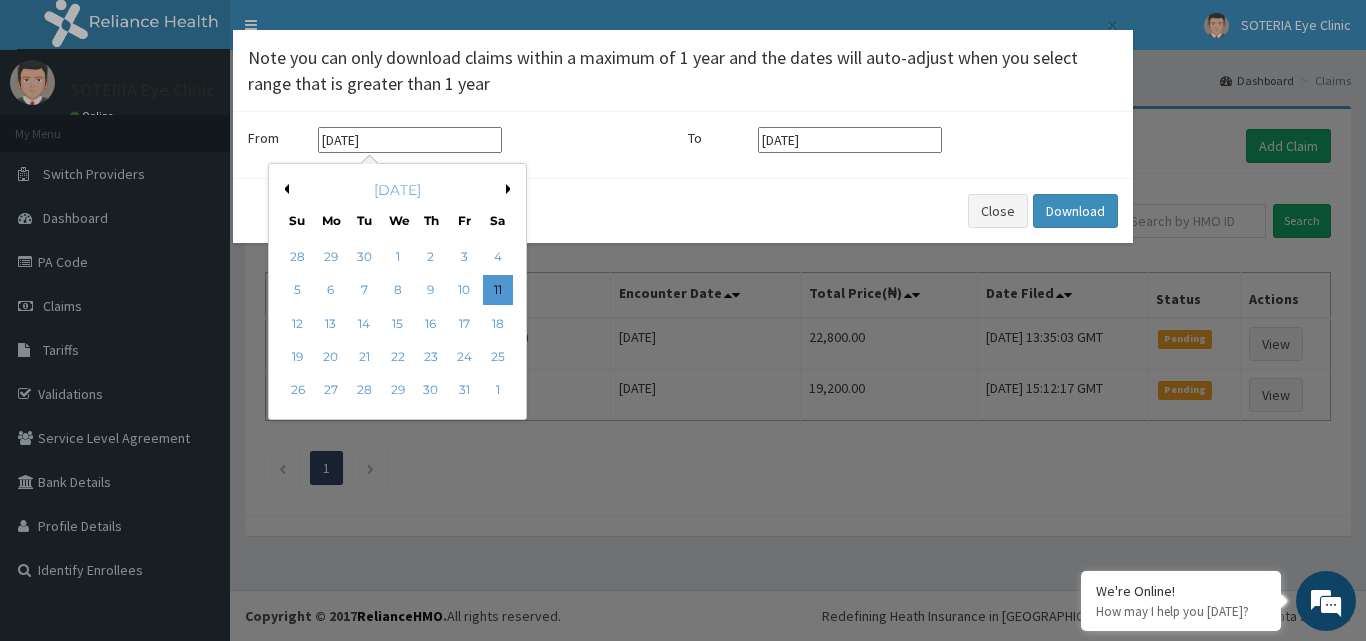 click on "May 2024" at bounding box center [397, 190] 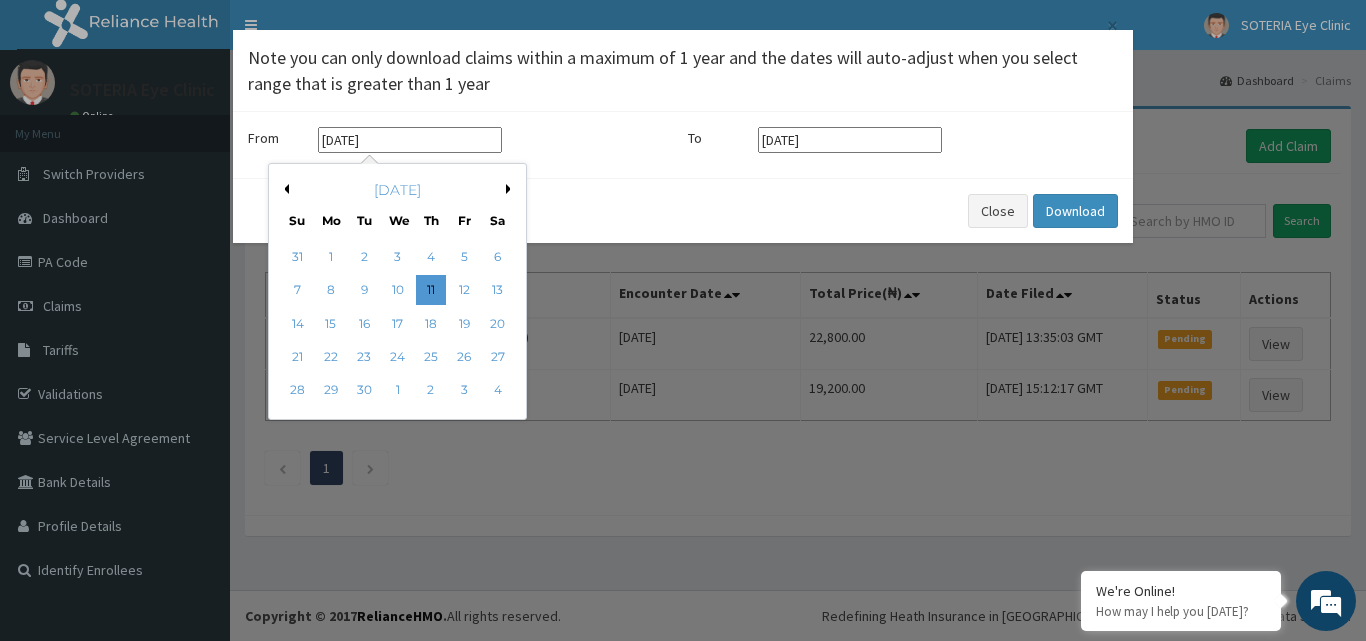 click on "Next Month" at bounding box center (511, 189) 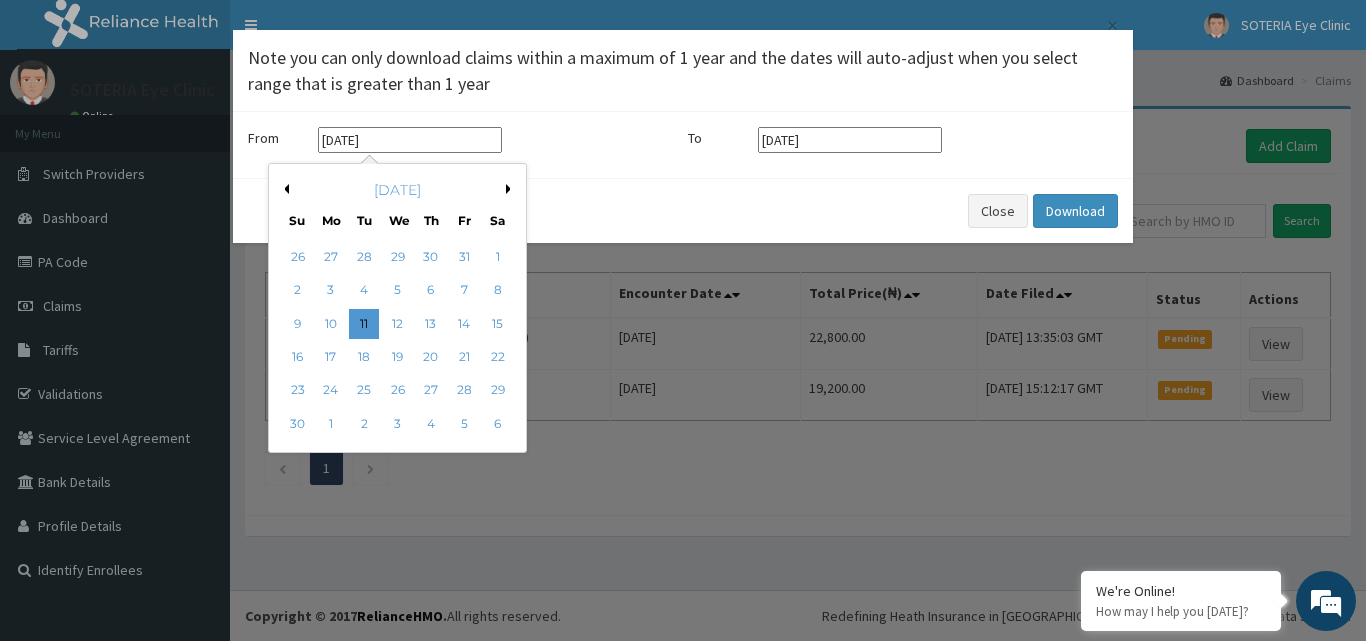click on "Next Month" at bounding box center (511, 189) 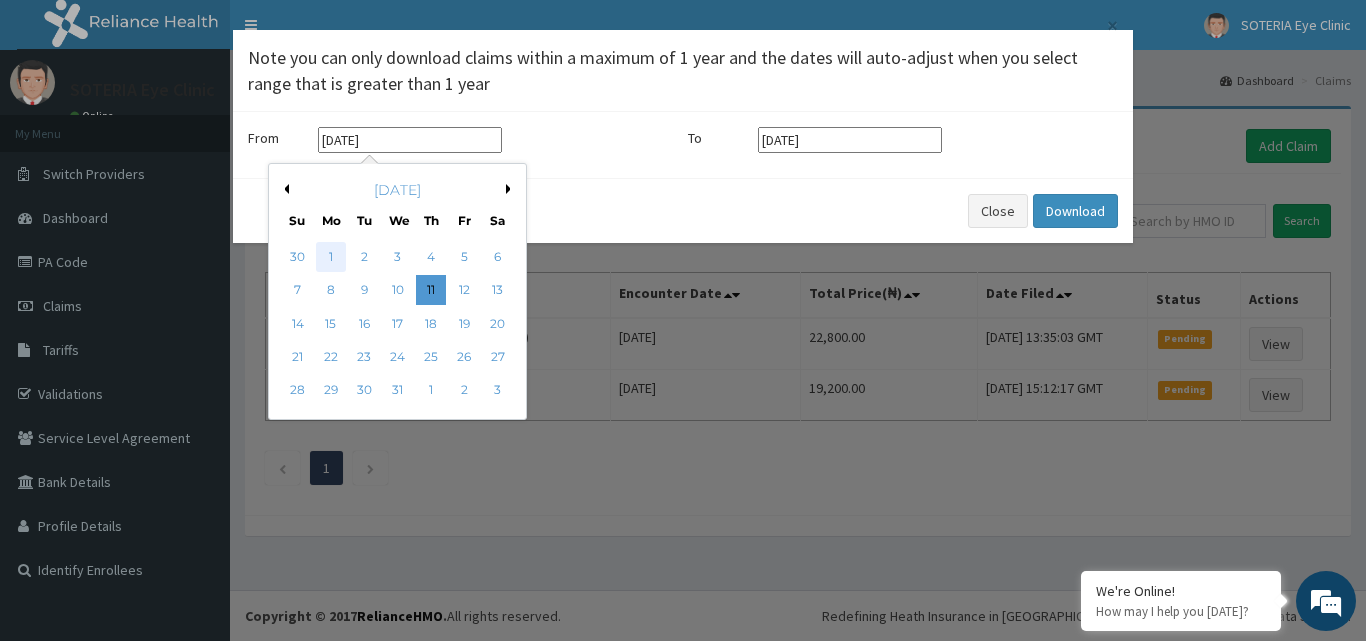 click on "1" at bounding box center [331, 257] 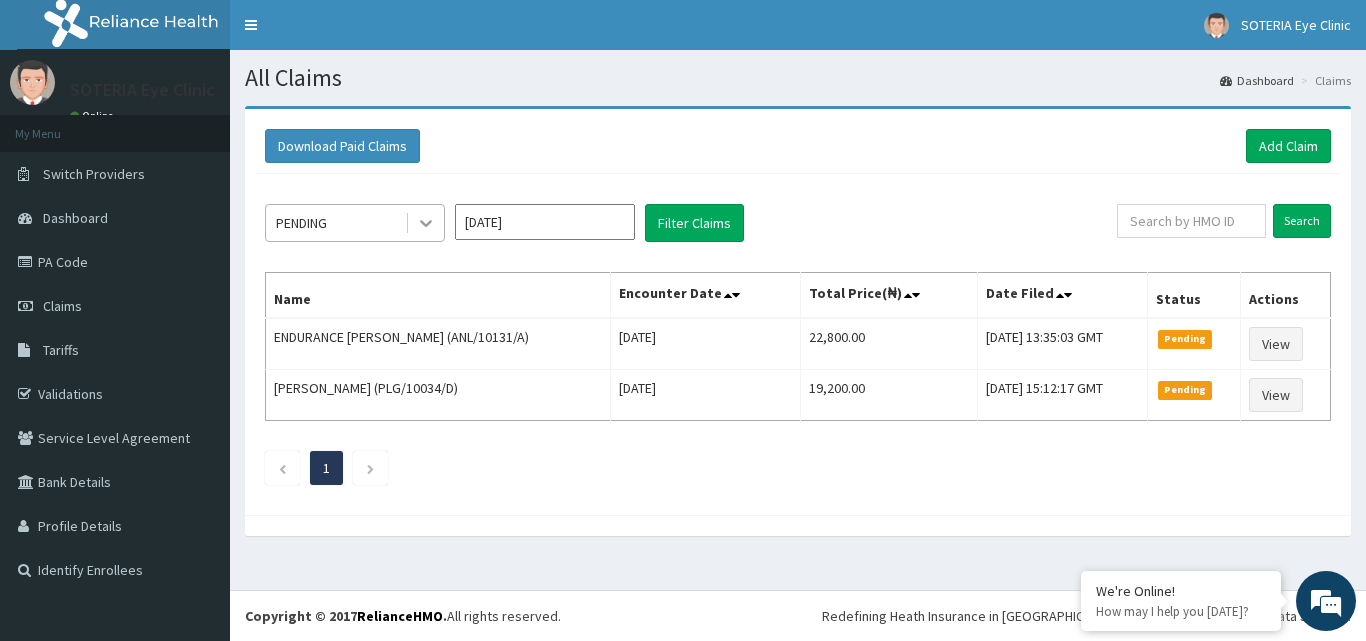 click 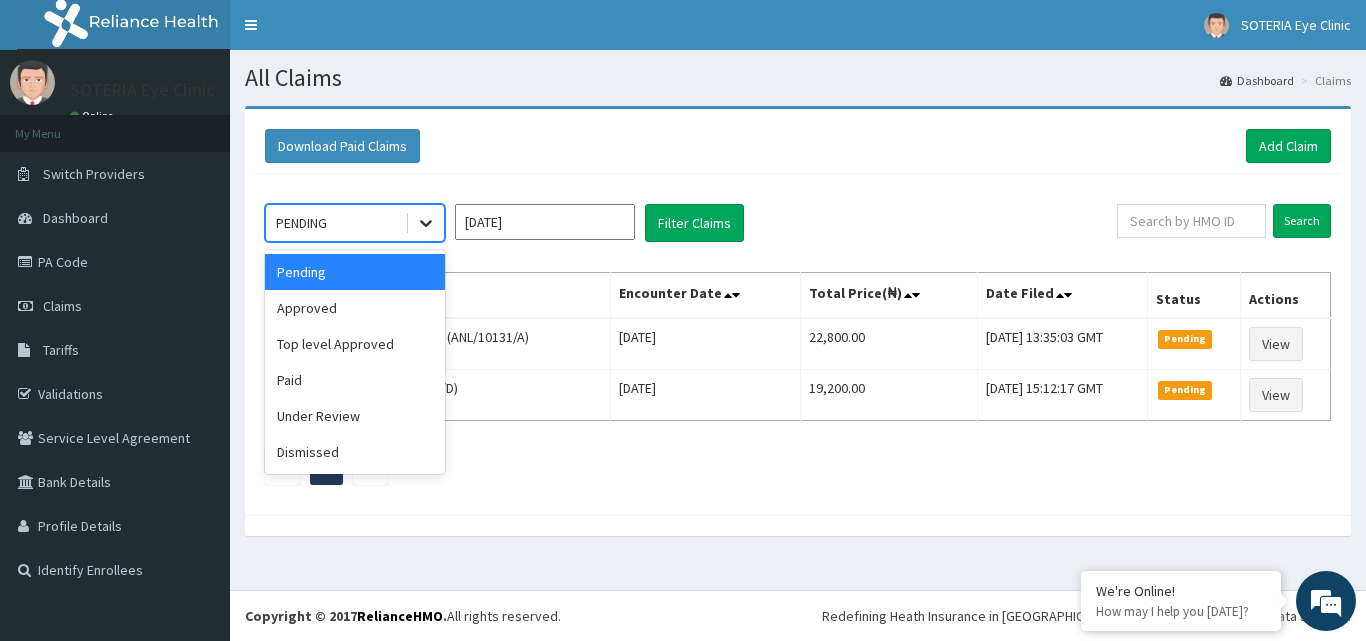 click 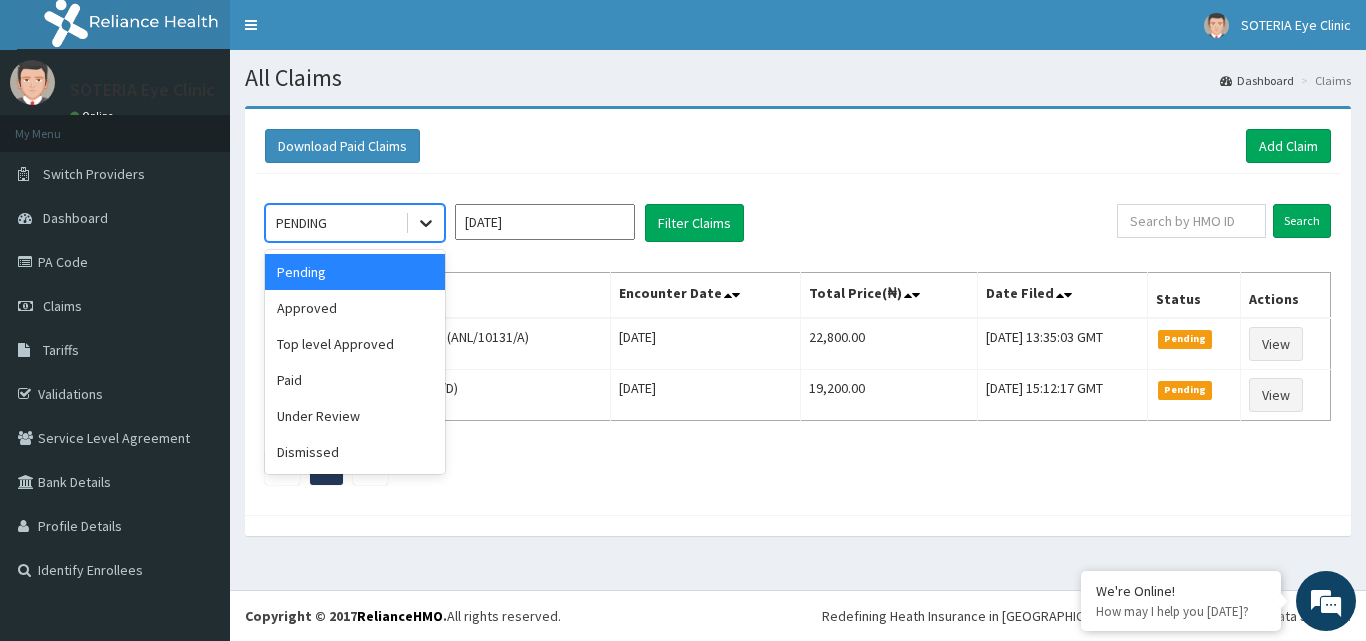click 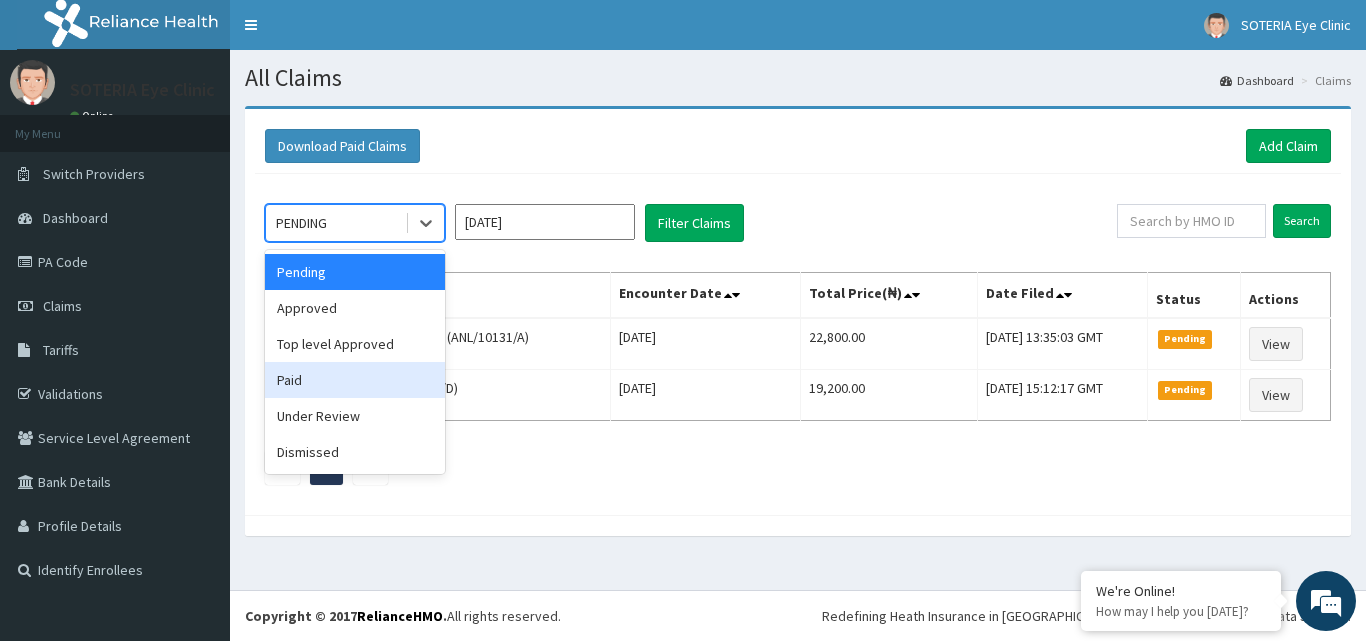 click on "Paid" at bounding box center [355, 380] 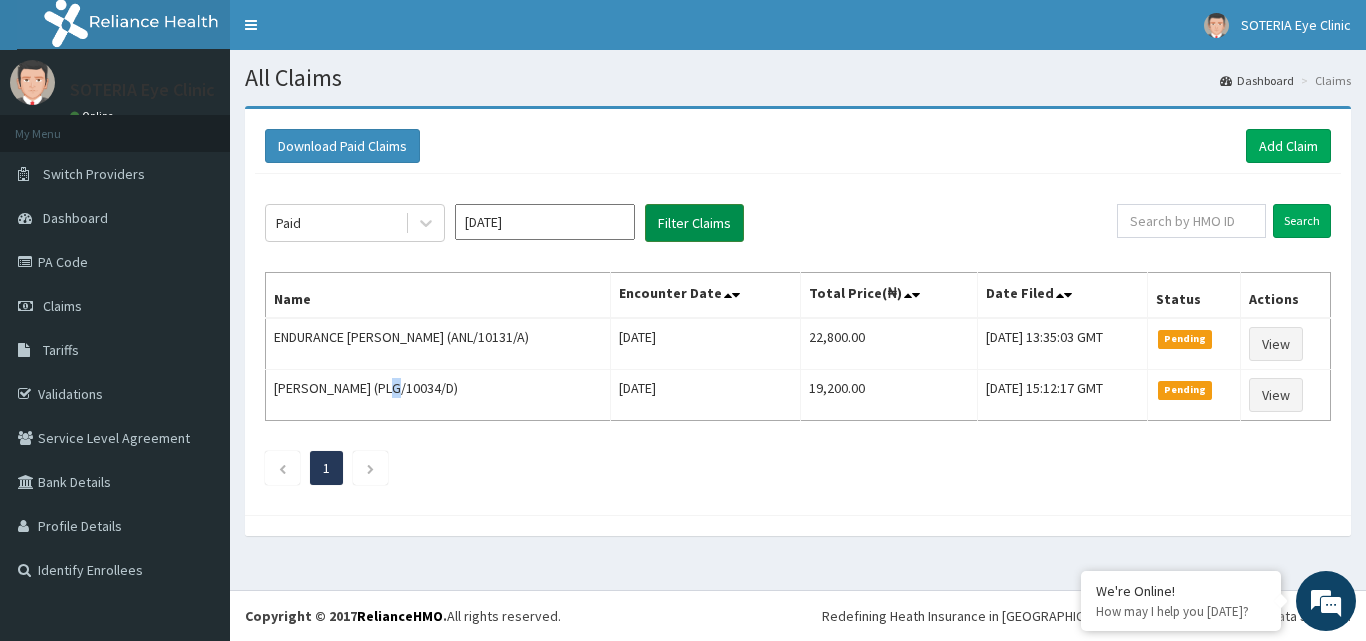 click on "Filter Claims" at bounding box center (694, 223) 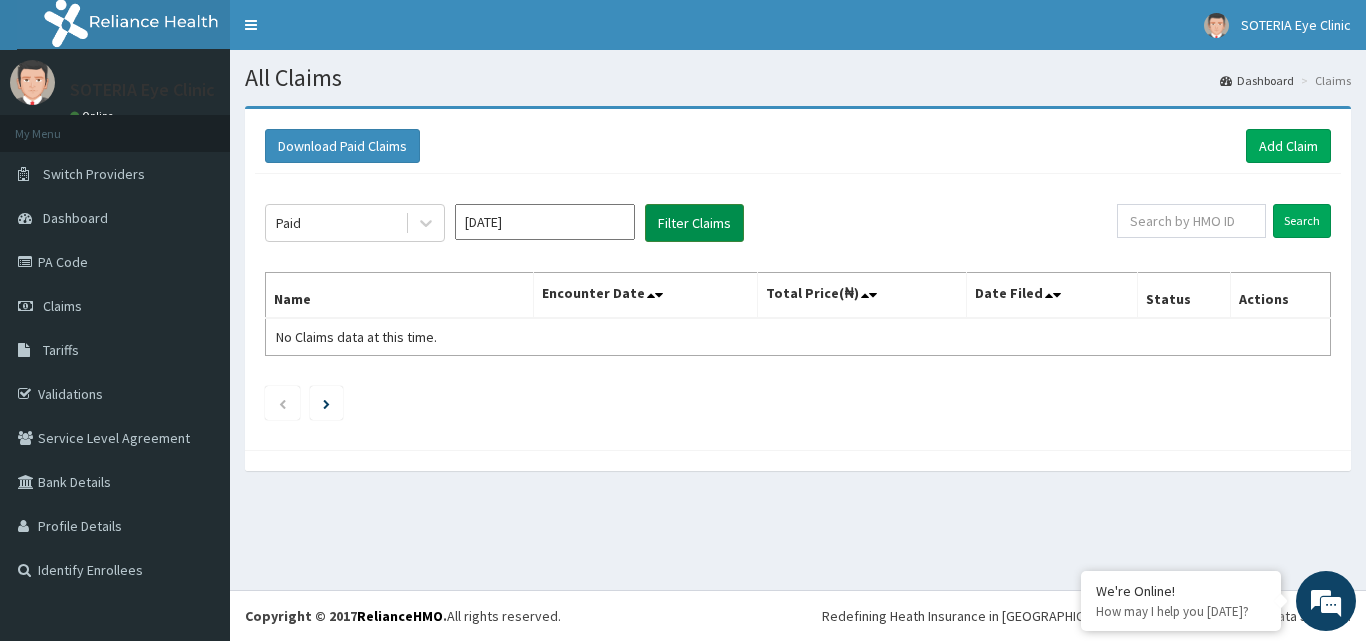 click on "Filter Claims" at bounding box center (694, 223) 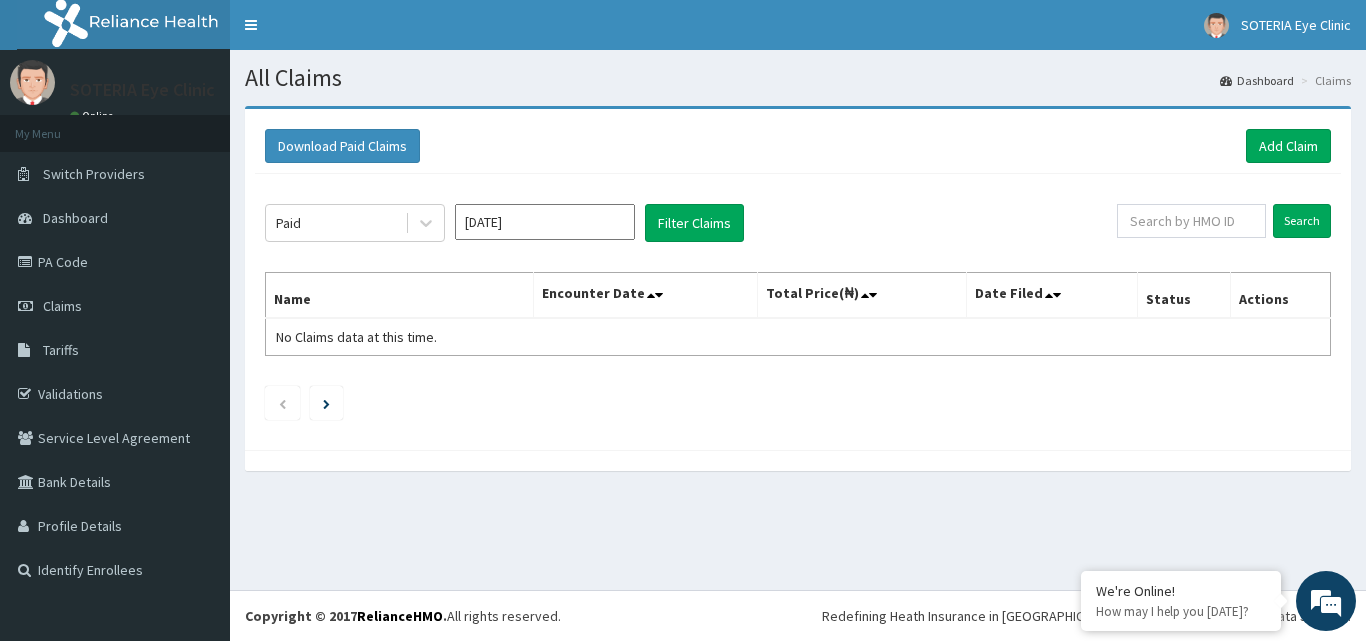 click on "Jul 2025" at bounding box center [545, 222] 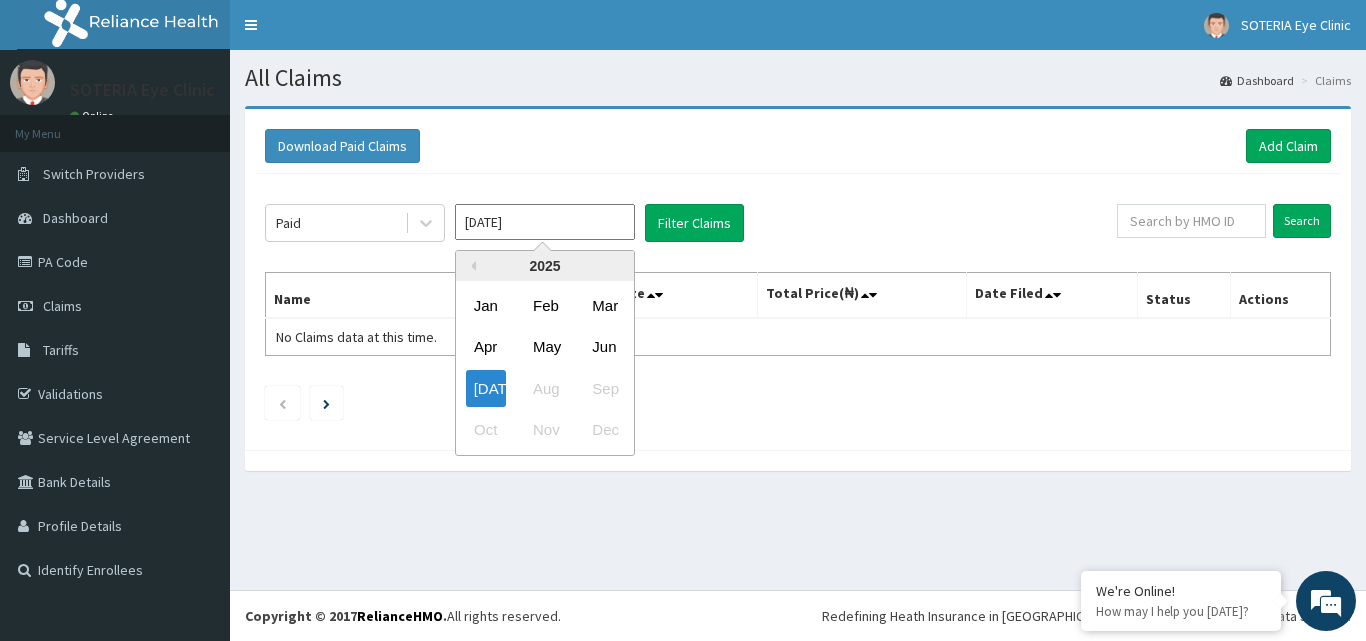 click on "Jul 2025" at bounding box center [545, 222] 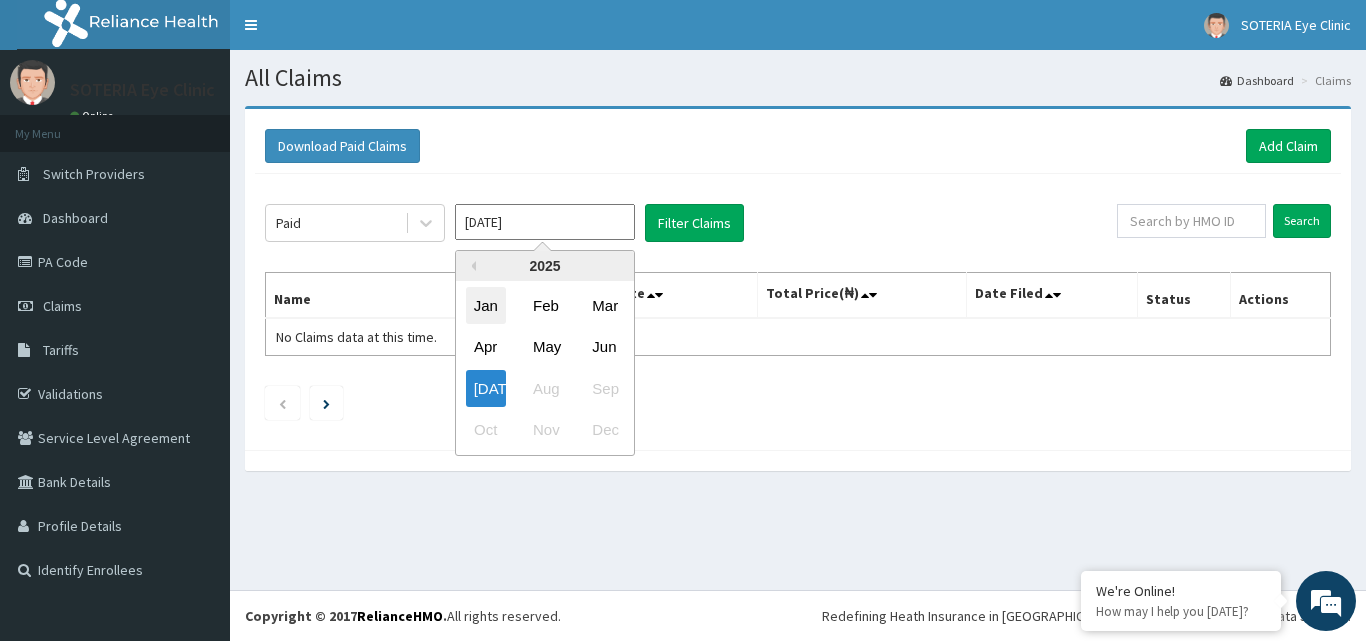 click on "Jan" at bounding box center [486, 305] 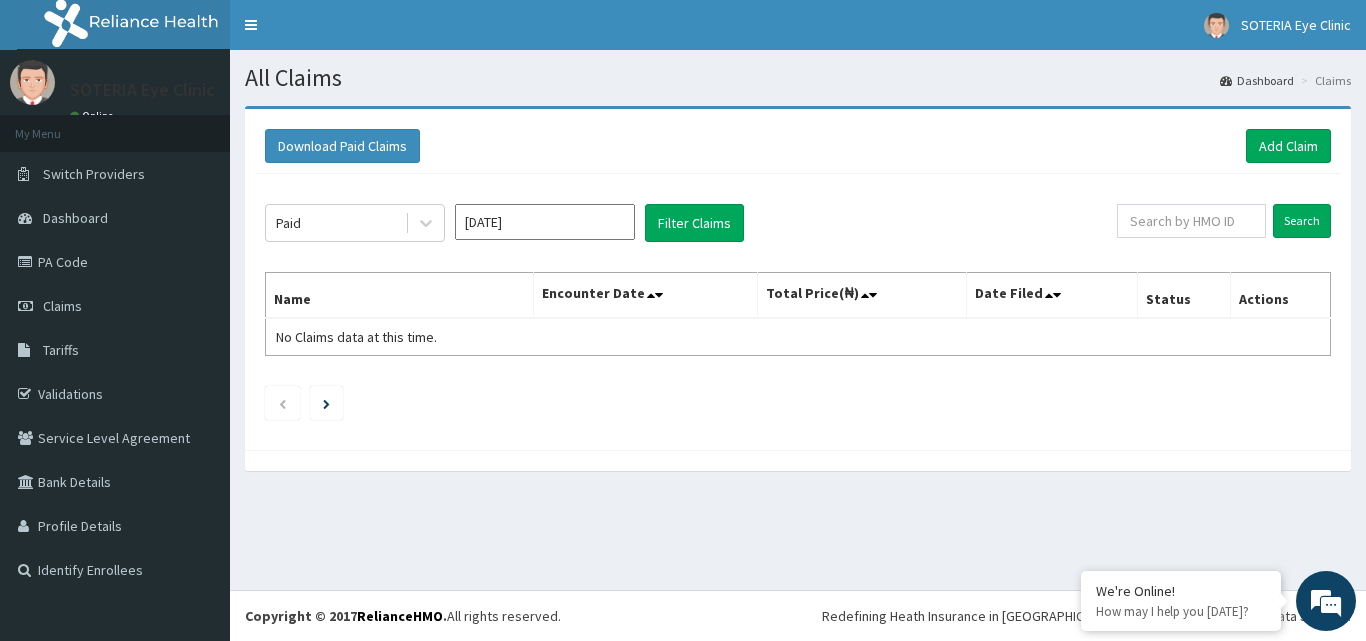 click on "Name" at bounding box center (400, 296) 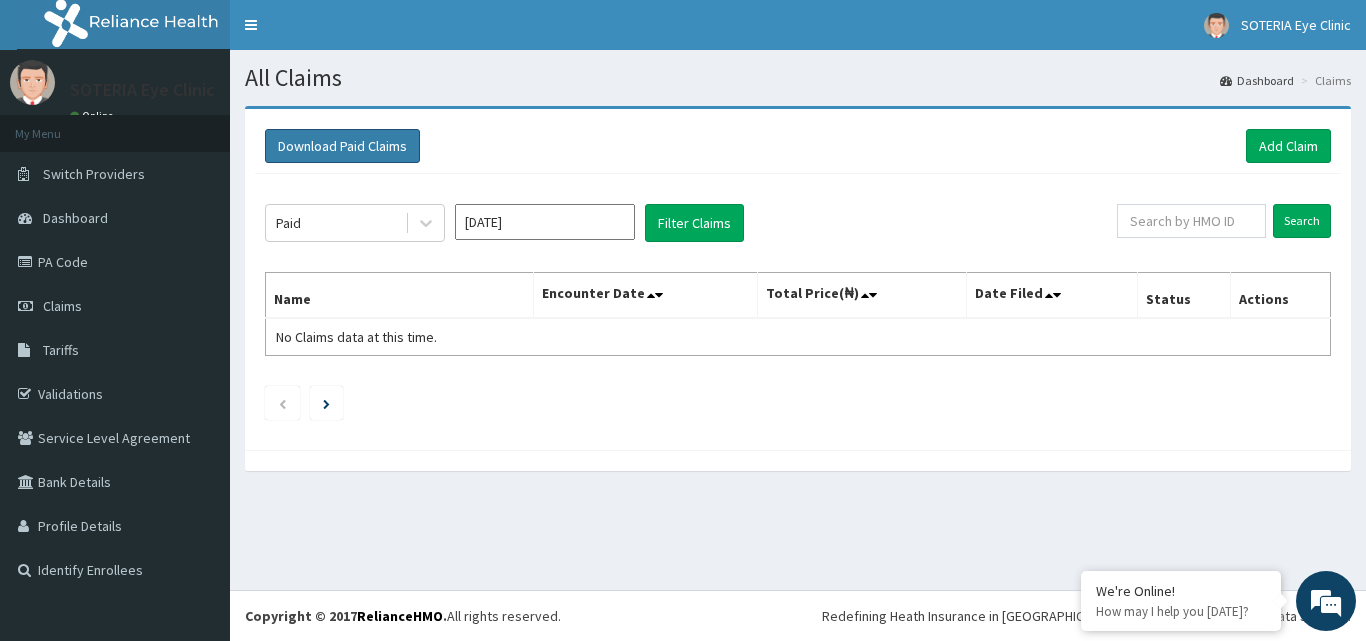 click on "Download Paid Claims" at bounding box center [342, 146] 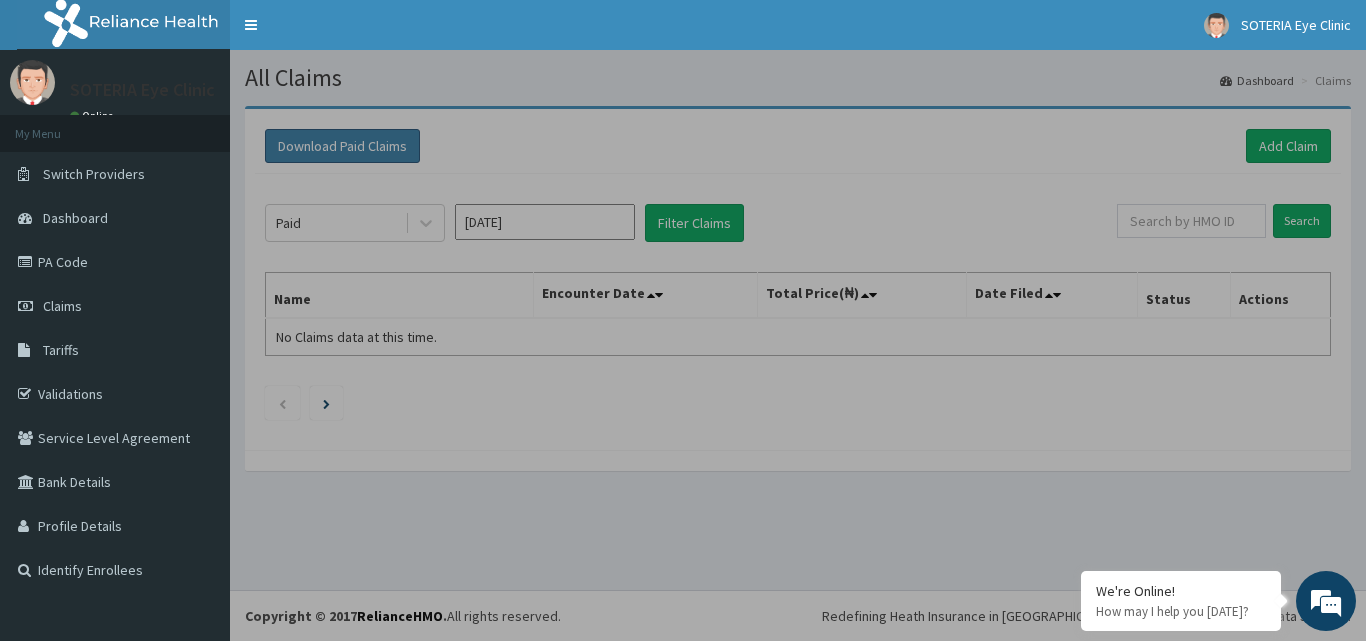 click at bounding box center (683, 320) 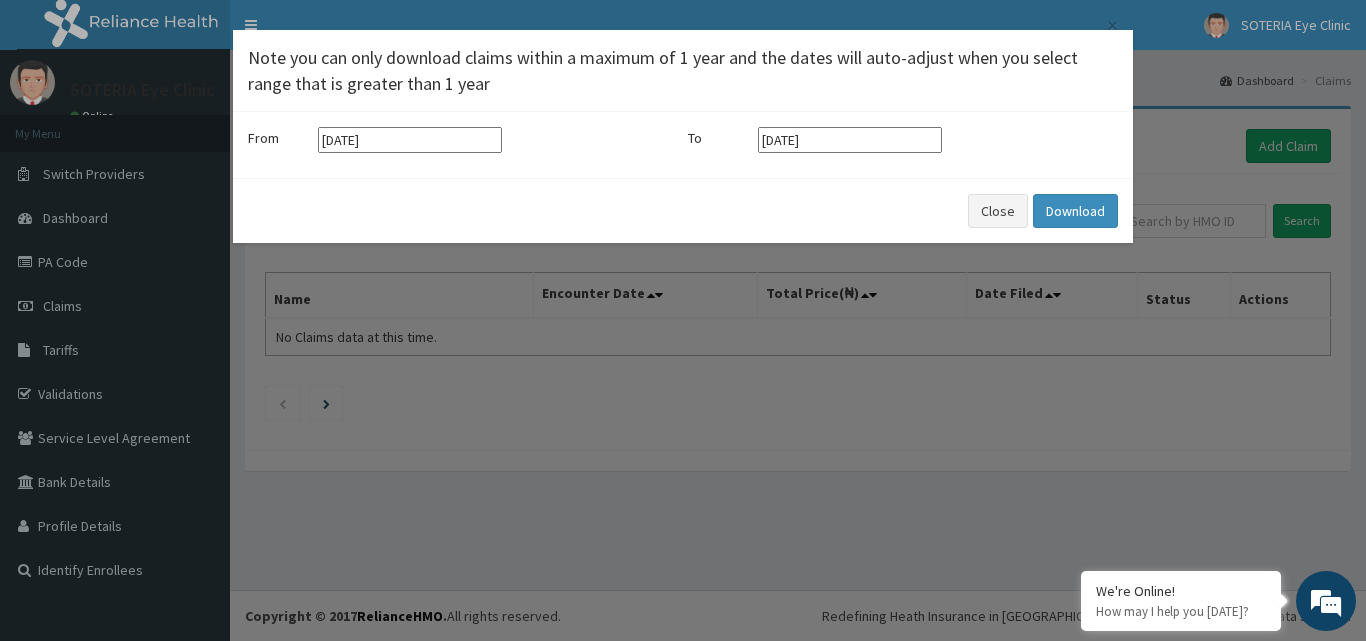 click on "01-07-2024" at bounding box center [410, 140] 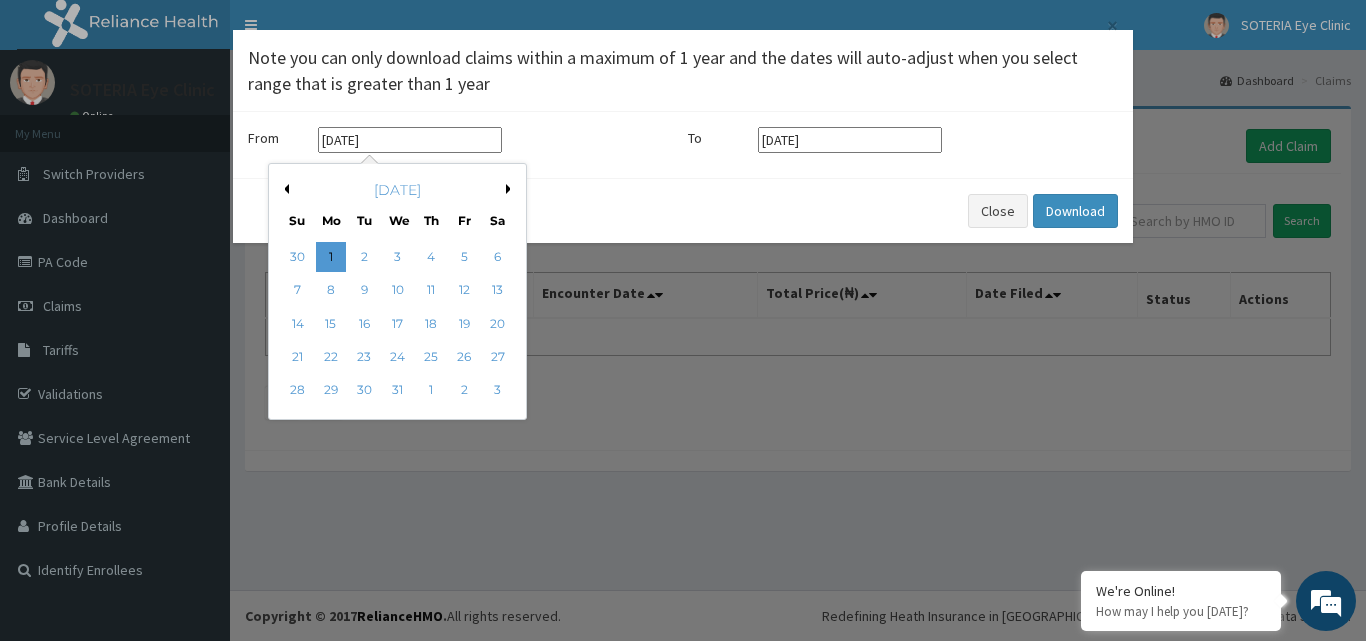 click on "Previous Month" at bounding box center (284, 189) 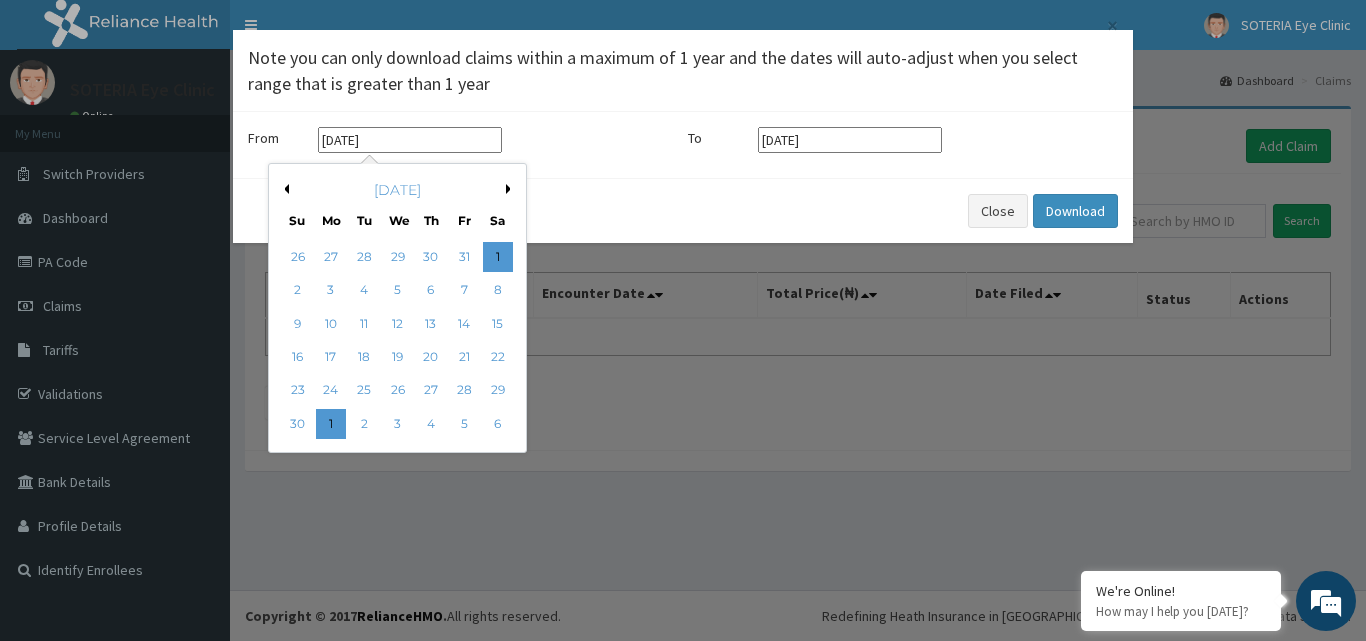 click on "Previous Month" at bounding box center (284, 189) 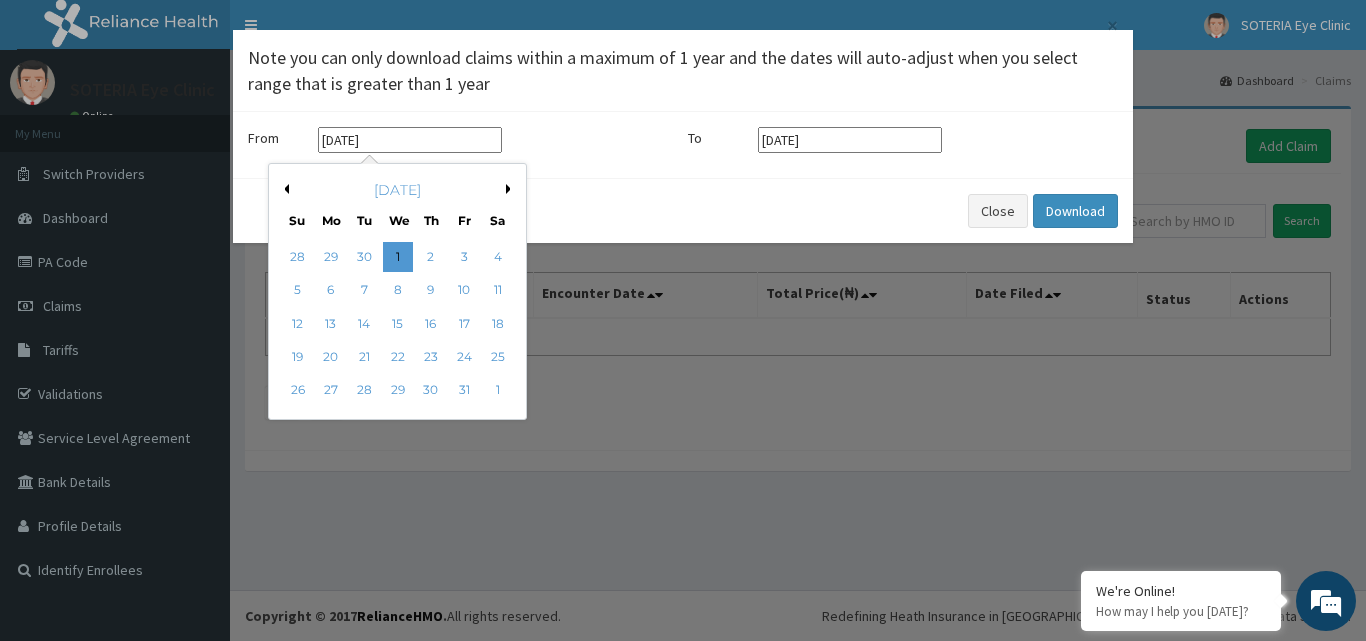 click on "Previous Month" at bounding box center [284, 189] 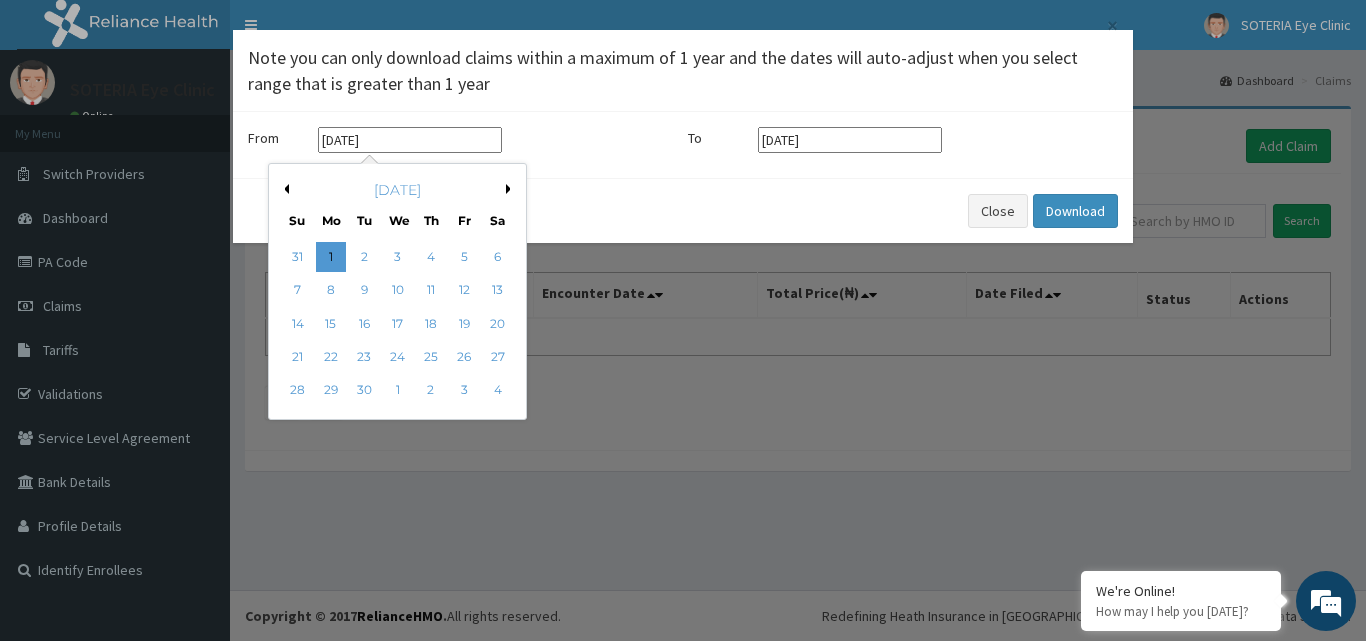 click on "Previous Month" at bounding box center (284, 189) 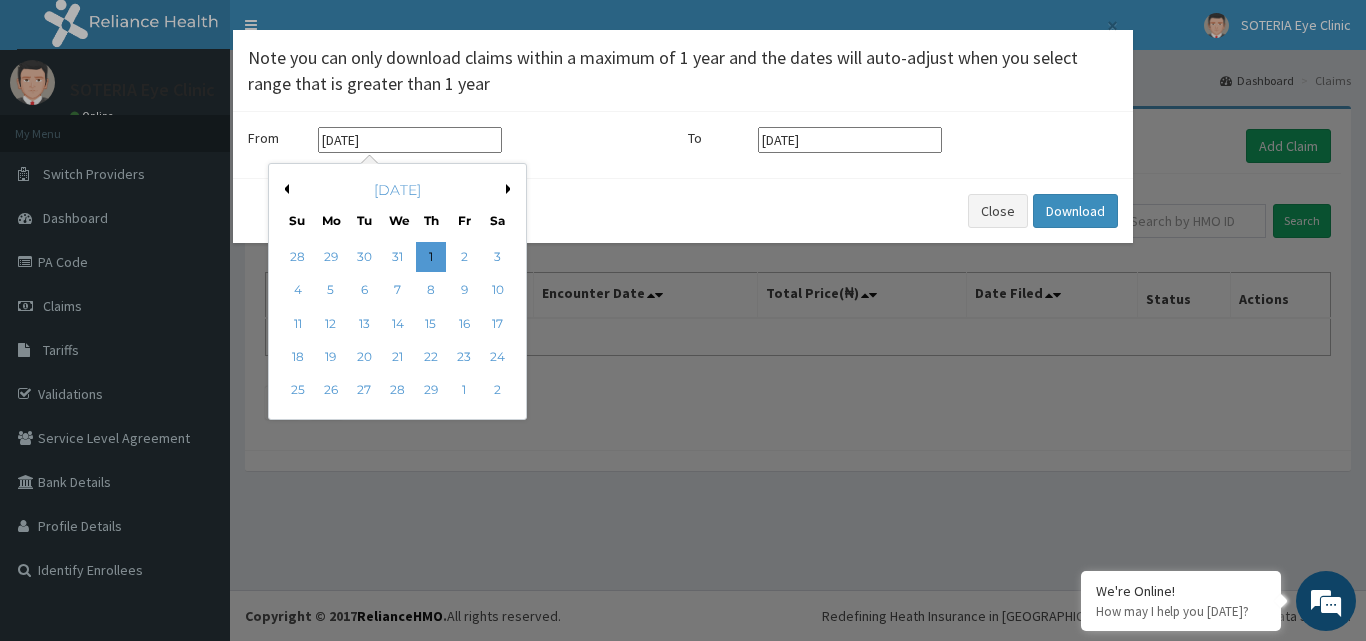 click on "Next Month" at bounding box center [511, 189] 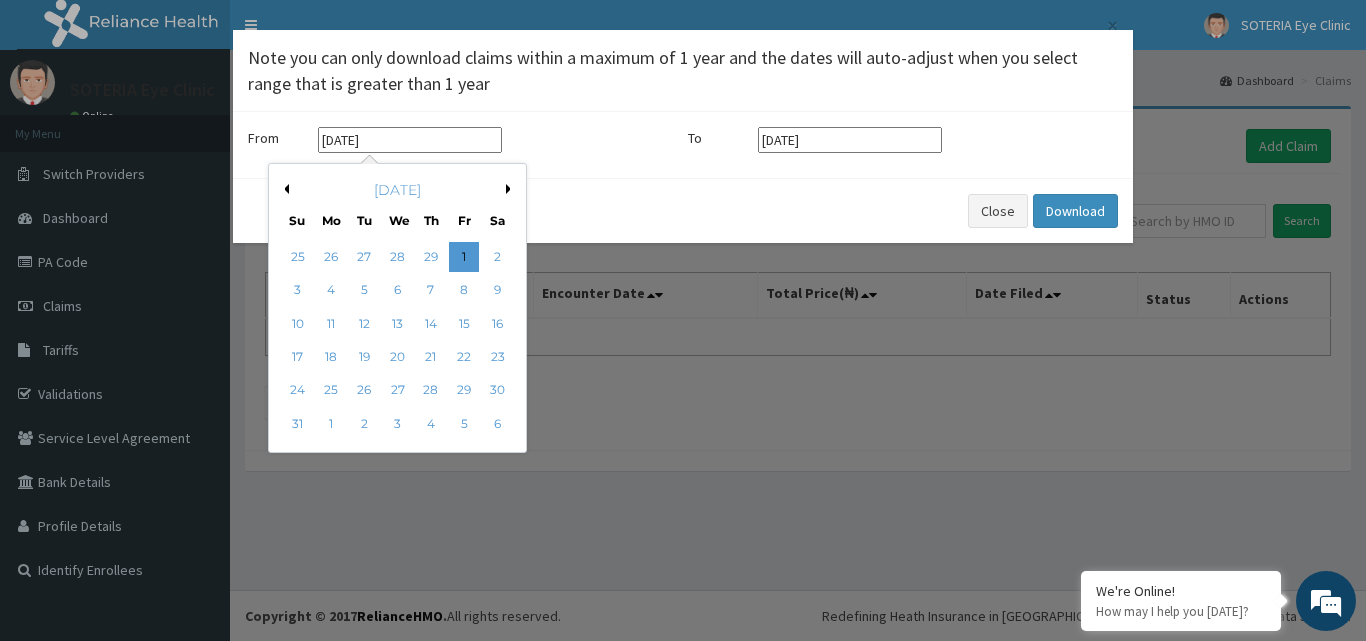 click on "Next Month" at bounding box center (511, 189) 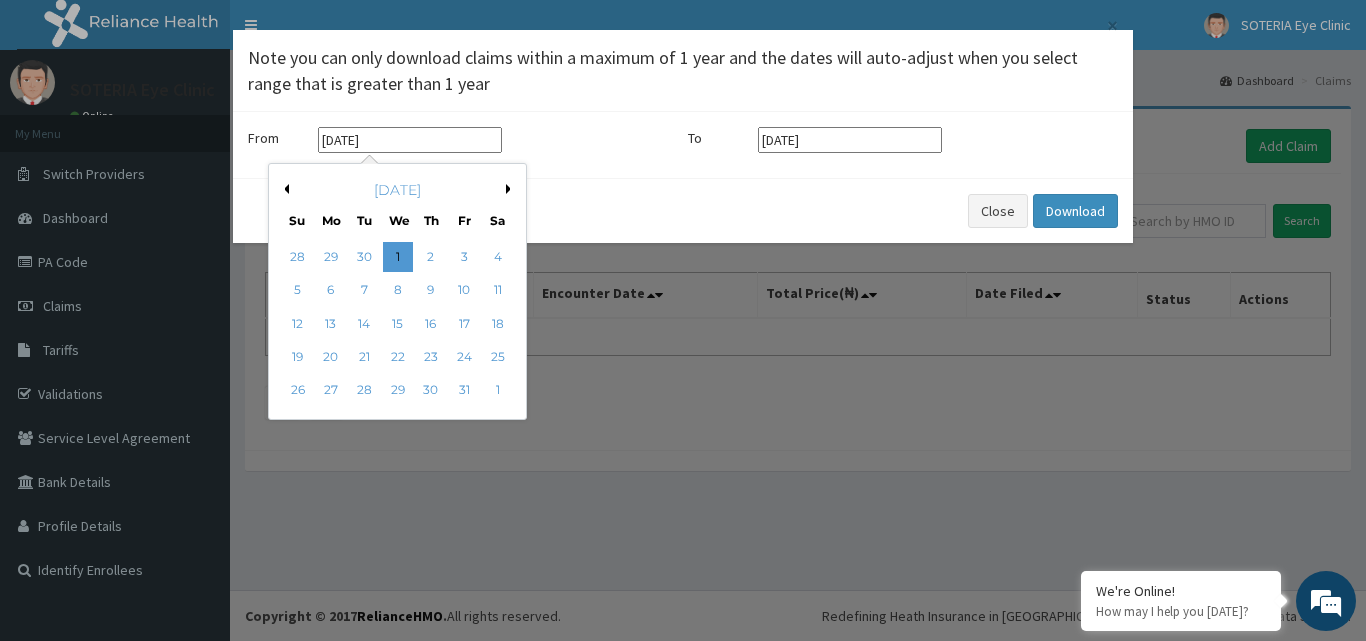 click on "Next Month" at bounding box center [511, 189] 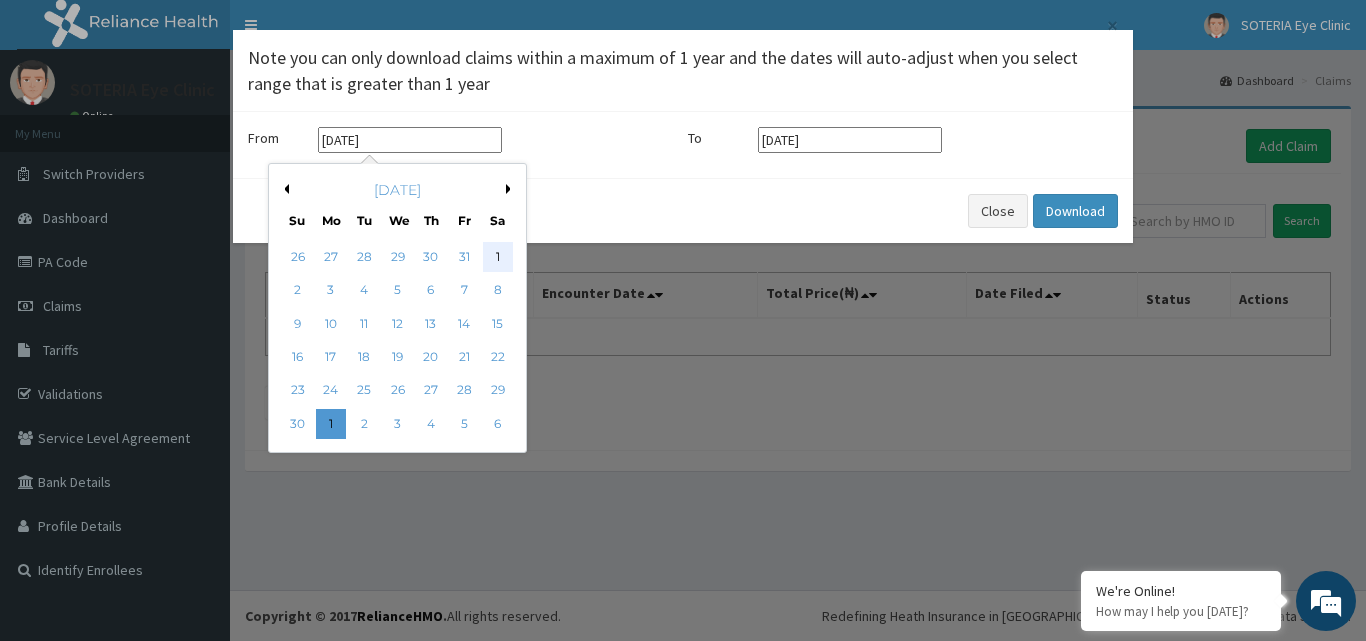 click on "1" at bounding box center (498, 257) 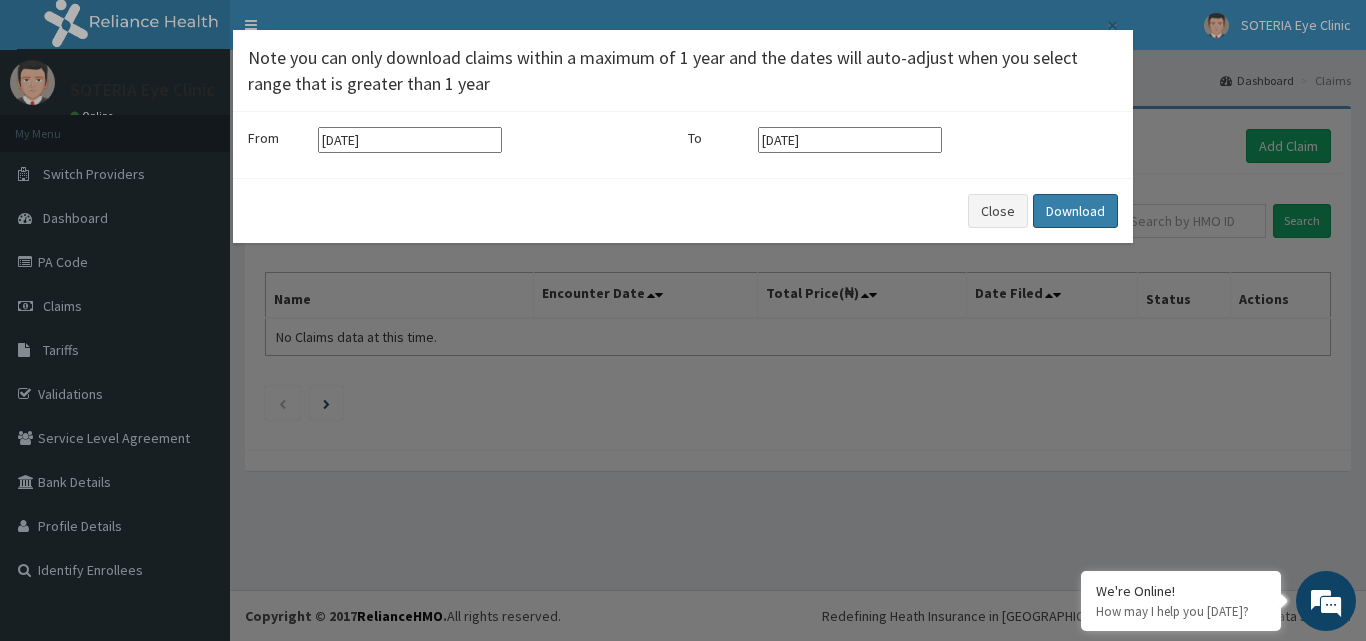 click on "Download" at bounding box center (1075, 211) 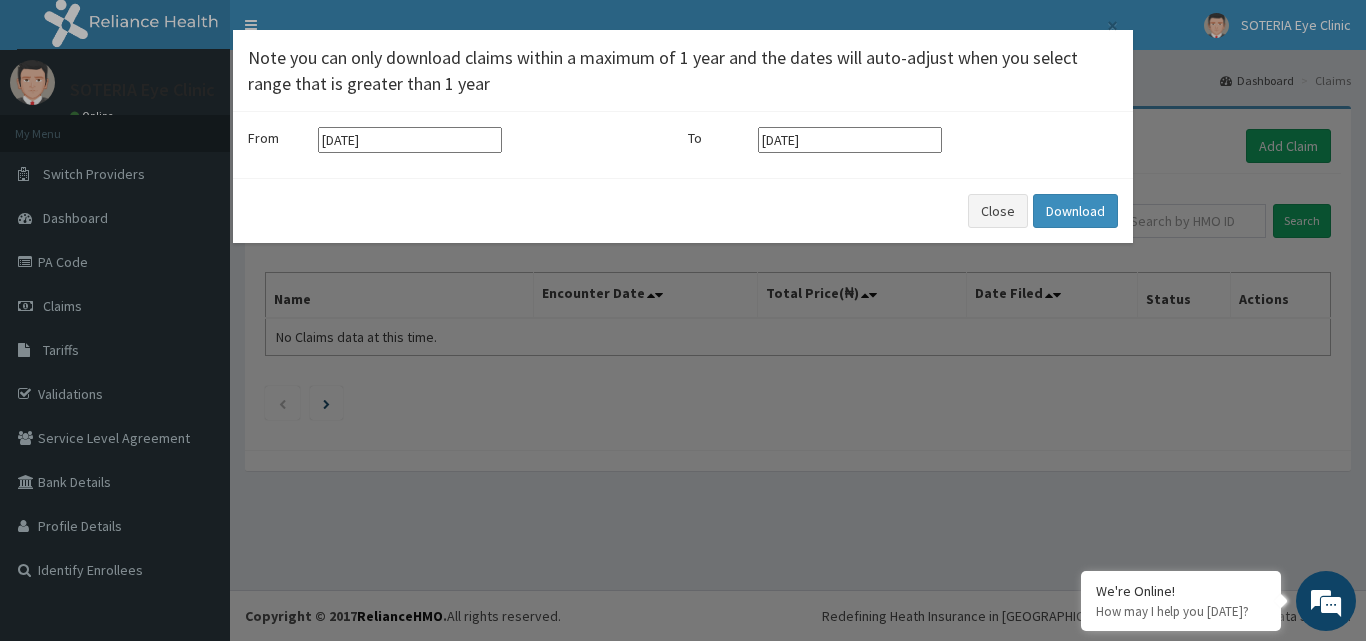 click on "× Note you can only download claims within a maximum of 1 year and the dates will auto-adjust when you select range that is greater than 1 year From 01-06-2024 To 01-06-2025 Close Download" at bounding box center [683, 320] 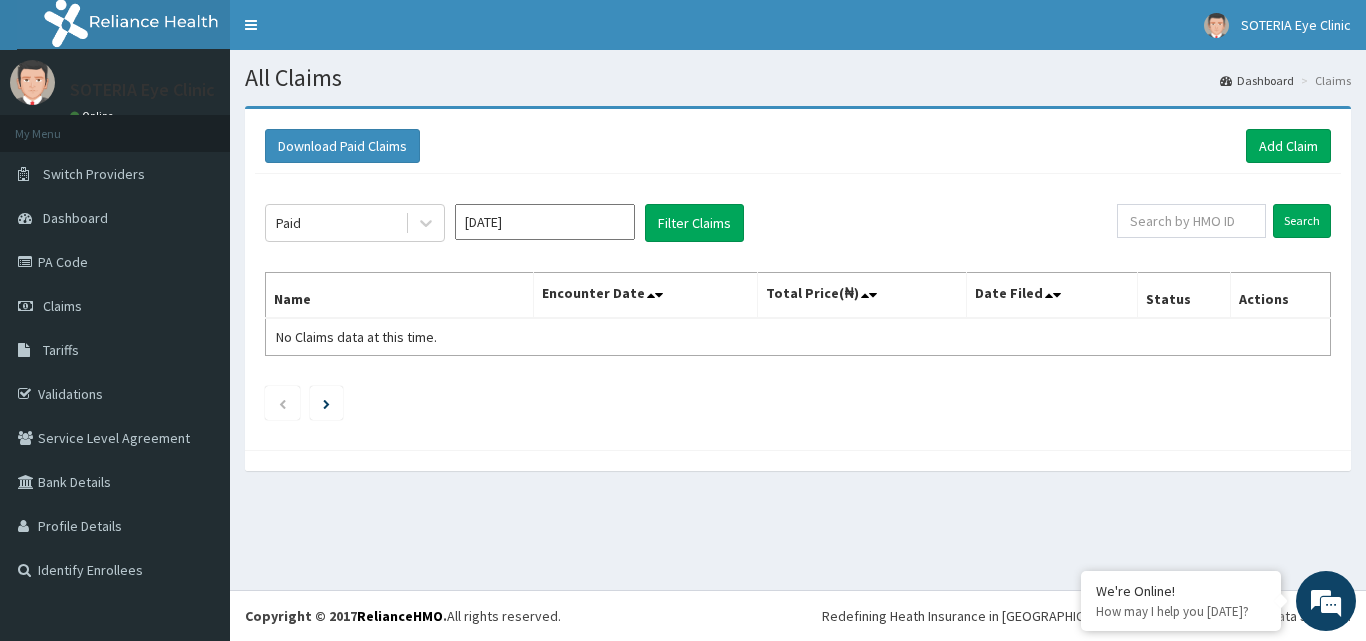 click at bounding box center (32, 82) 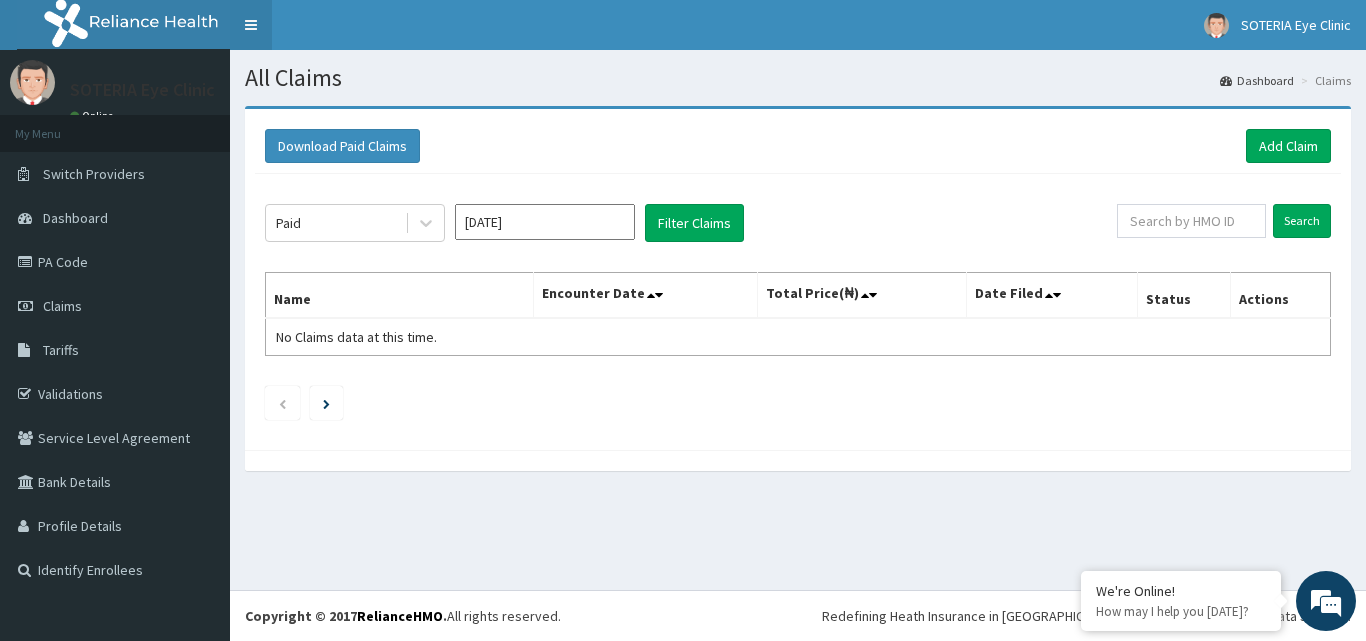 click on "Toggle navigation" at bounding box center (251, 25) 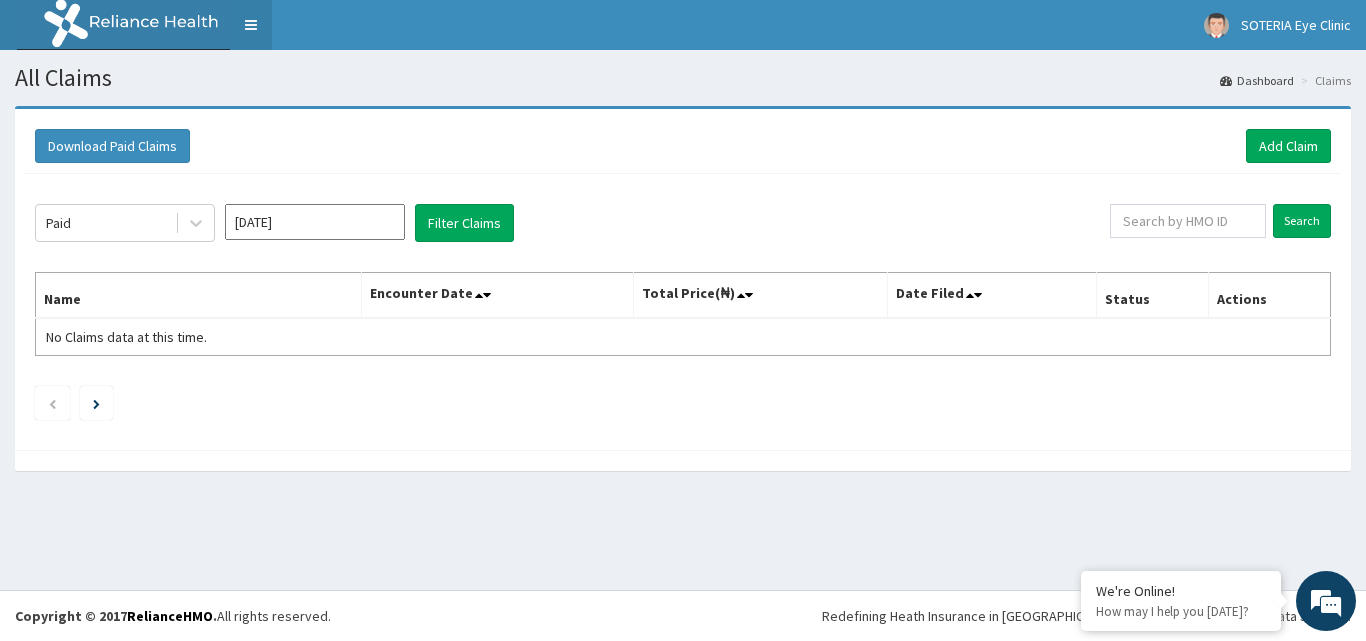 click on "Toggle navigation" at bounding box center (251, 25) 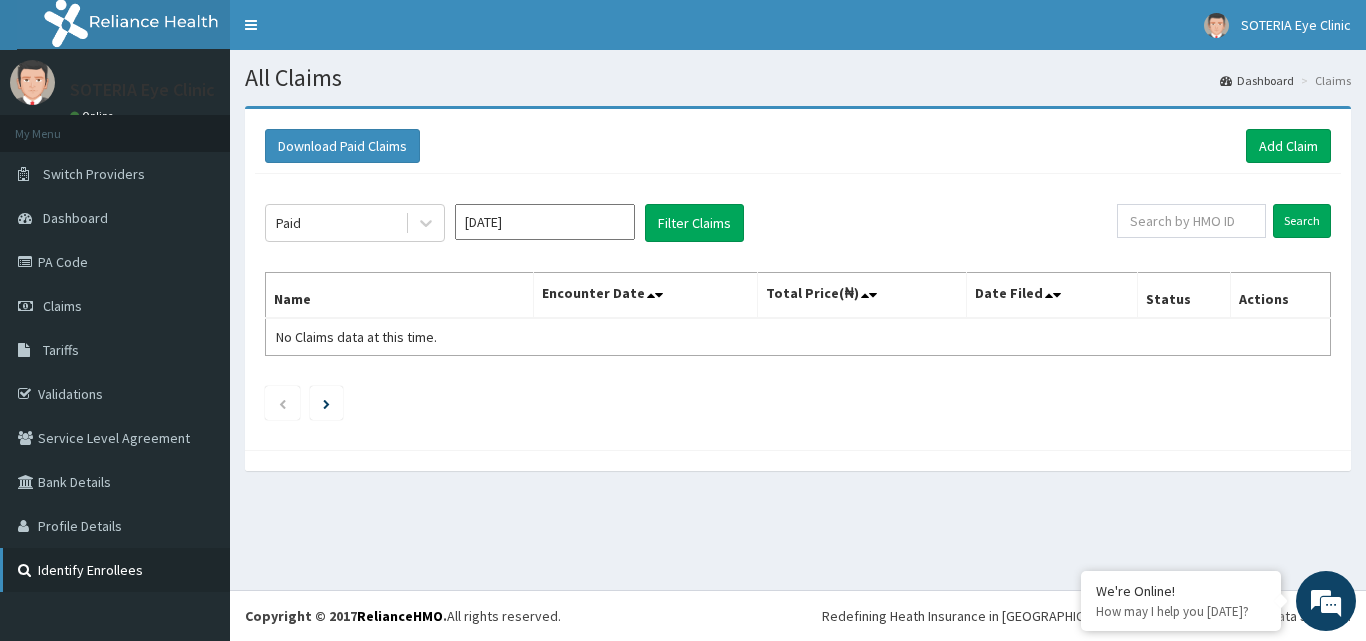 click on "Identify Enrollees" at bounding box center [115, 570] 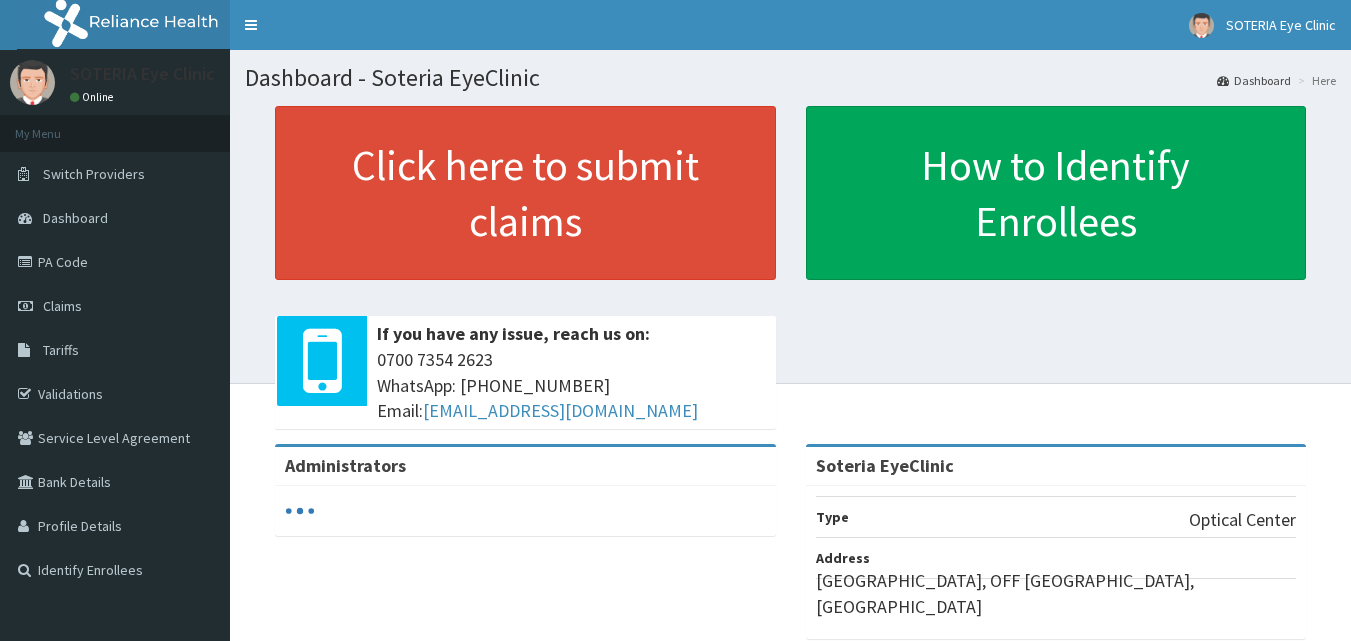 scroll, scrollTop: 0, scrollLeft: 0, axis: both 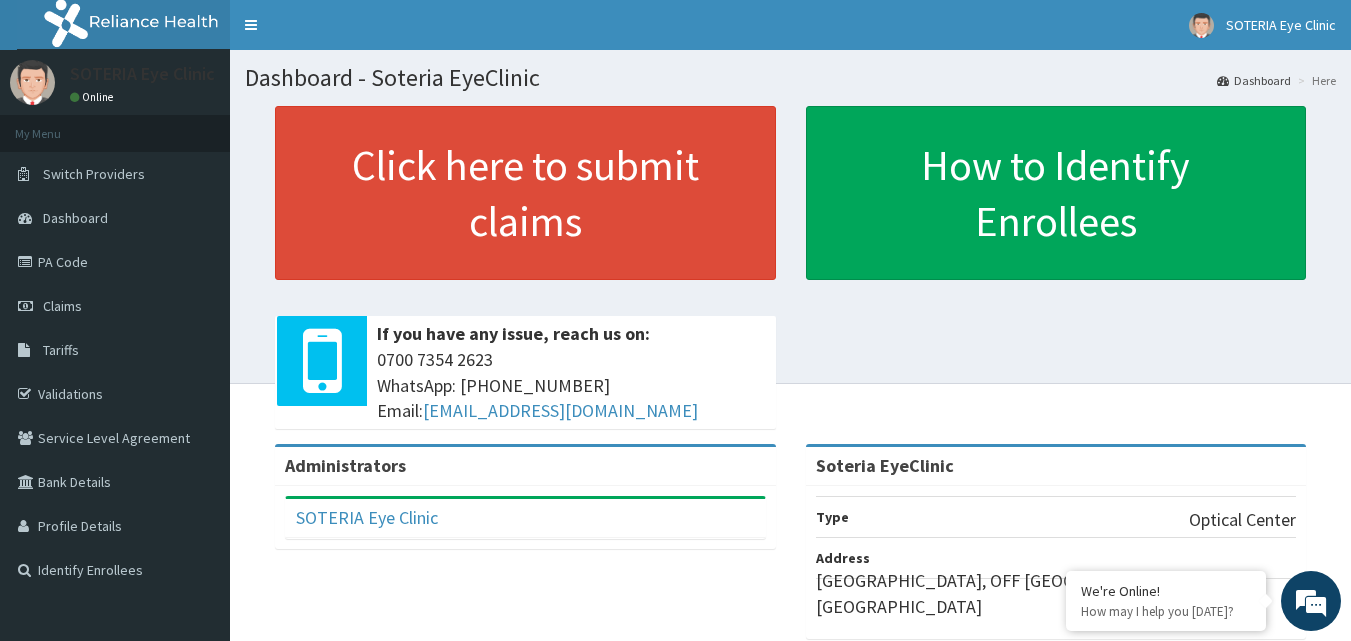 click on "Here" at bounding box center (1314, 80) 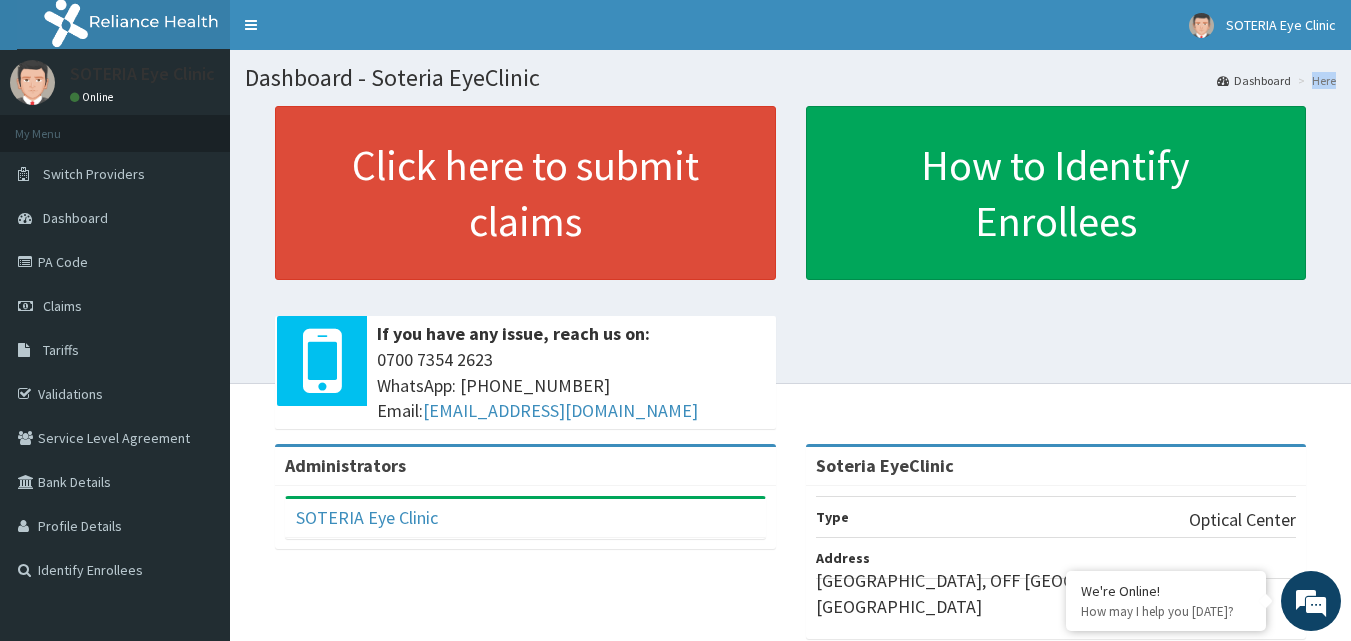 click on "Here" at bounding box center [1314, 80] 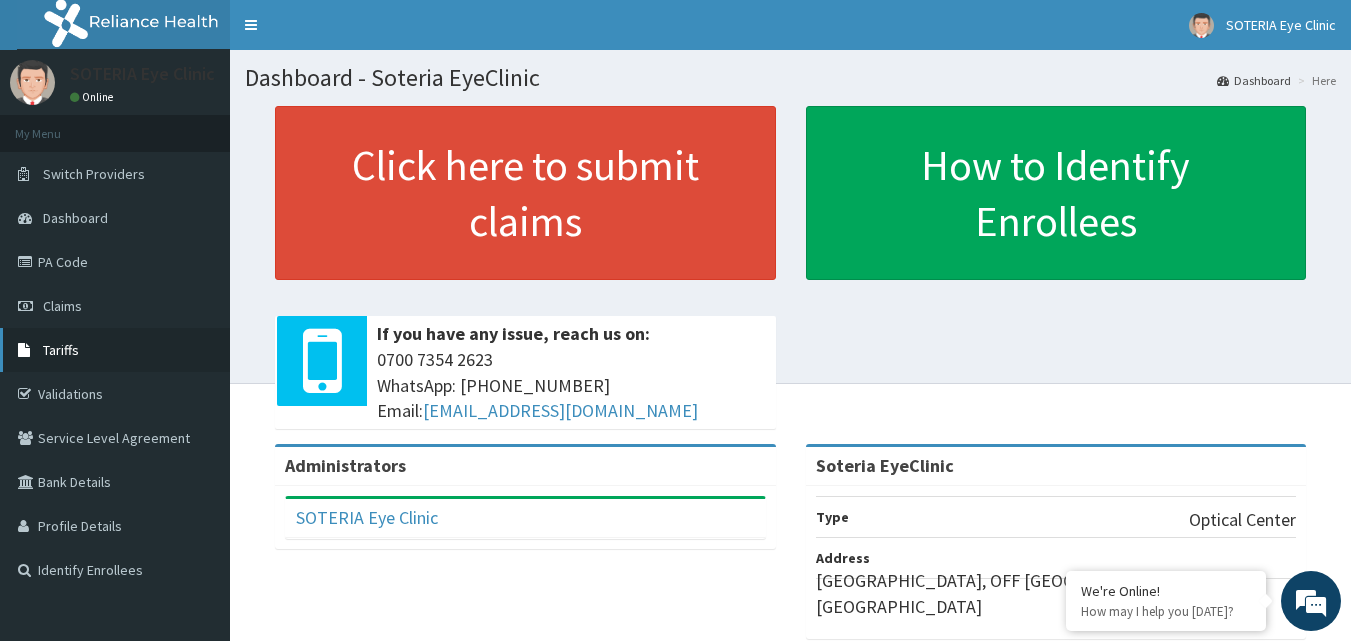 scroll, scrollTop: 0, scrollLeft: 0, axis: both 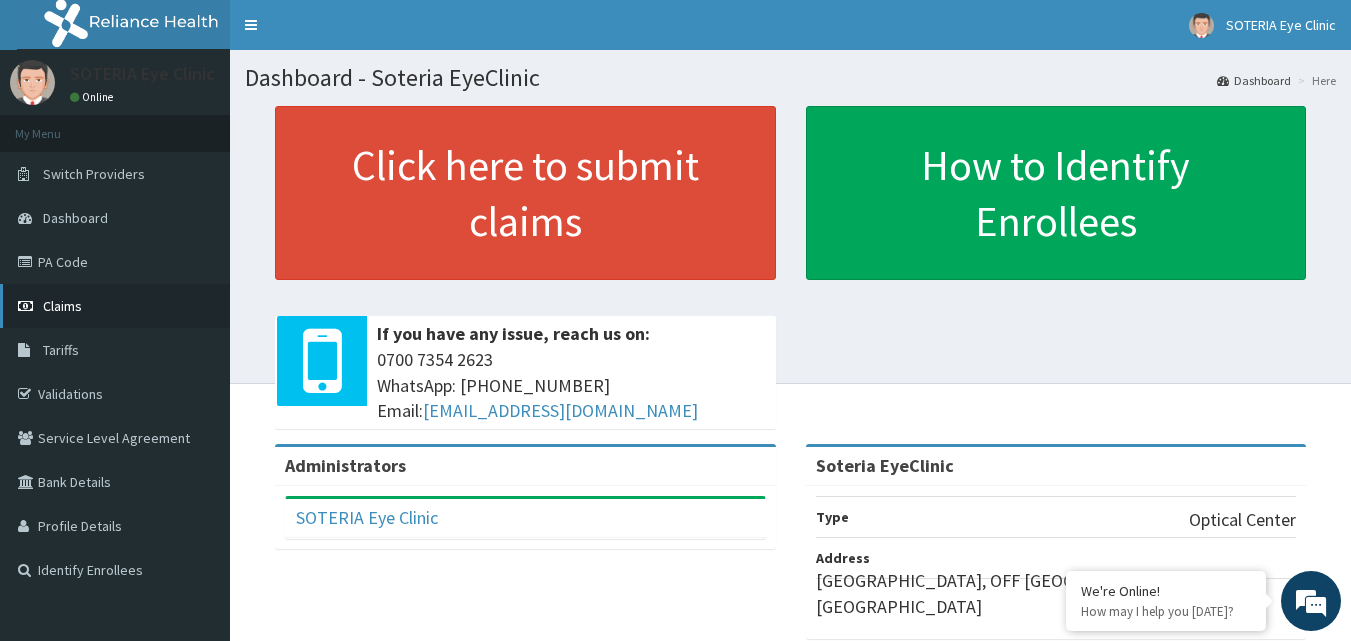 click on "Claims" at bounding box center (115, 306) 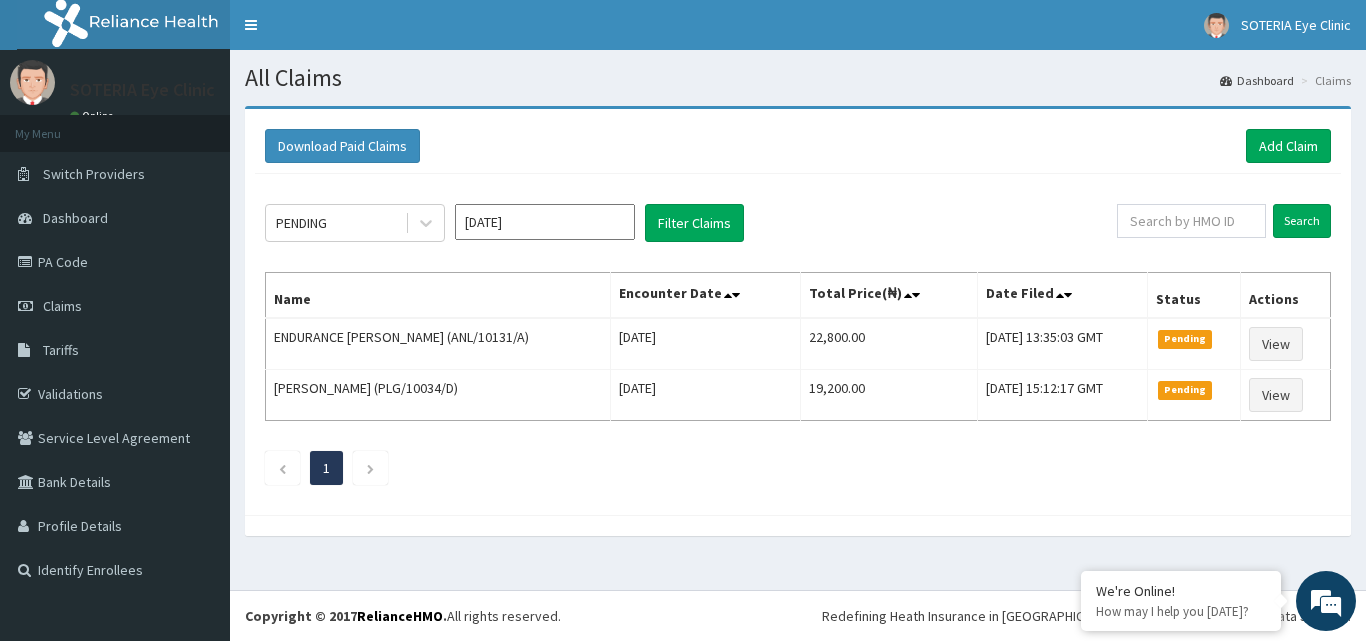 scroll, scrollTop: 0, scrollLeft: 0, axis: both 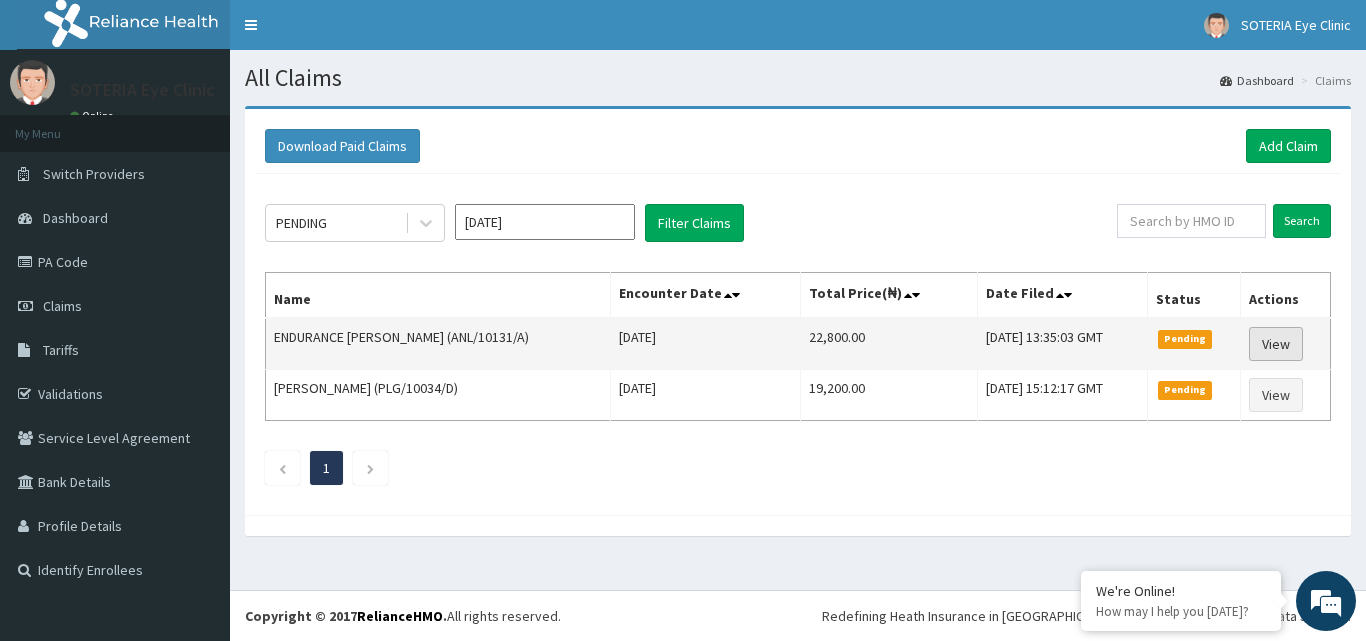 click on "View" at bounding box center [1276, 344] 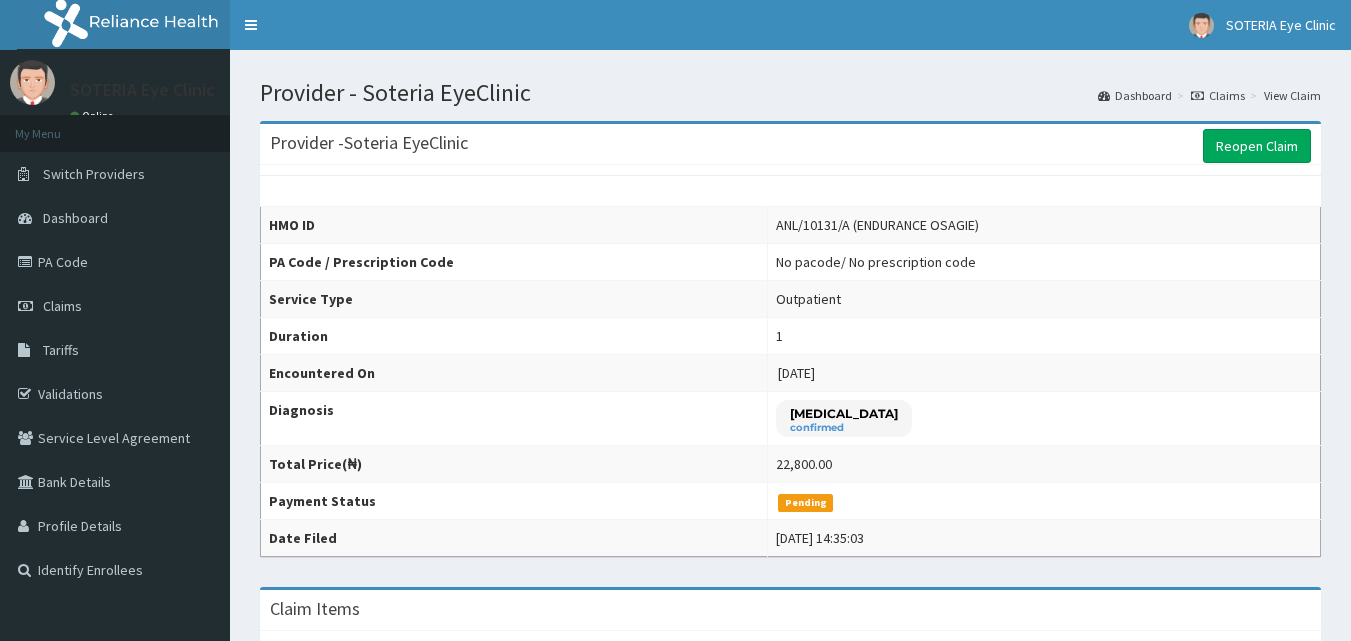 scroll, scrollTop: 0, scrollLeft: 0, axis: both 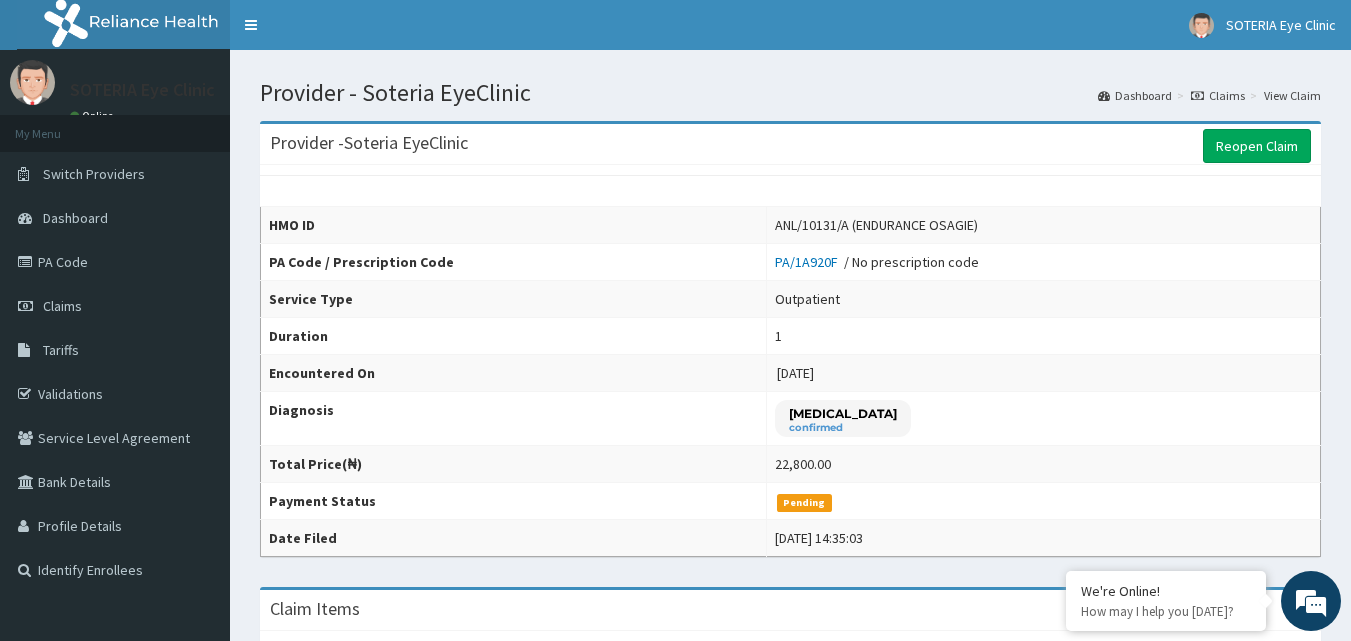 click on "Claim Items" at bounding box center [790, 610] 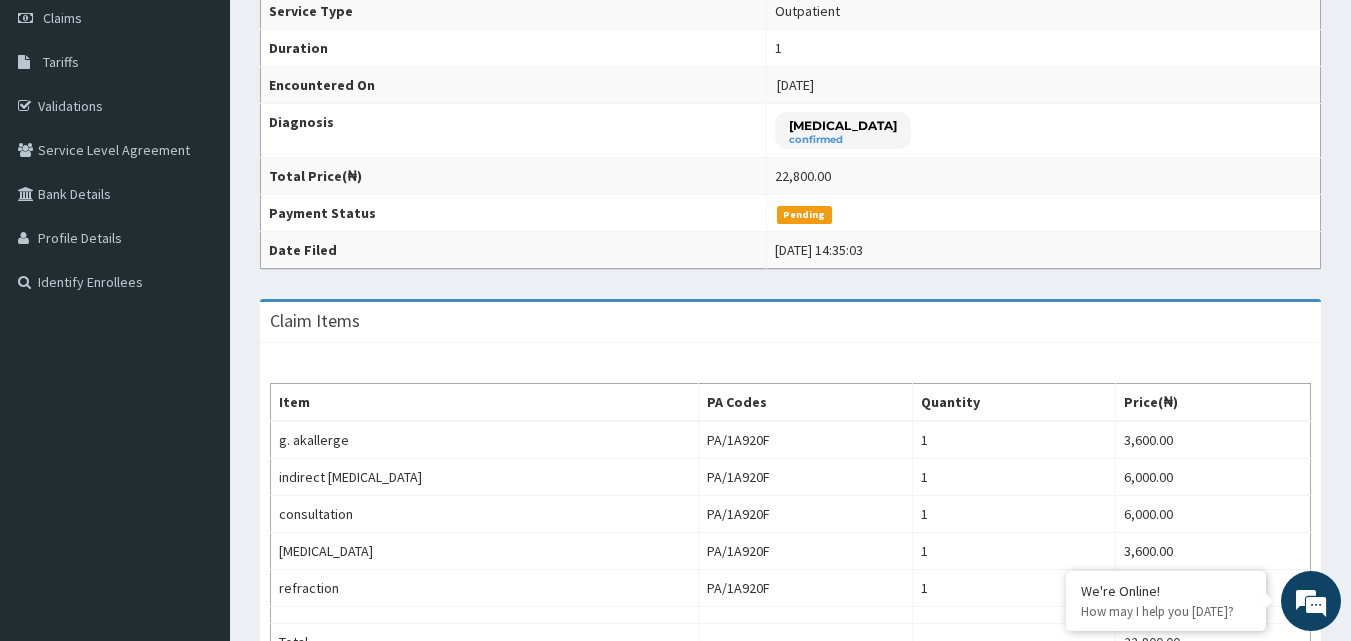 scroll, scrollTop: 0, scrollLeft: 0, axis: both 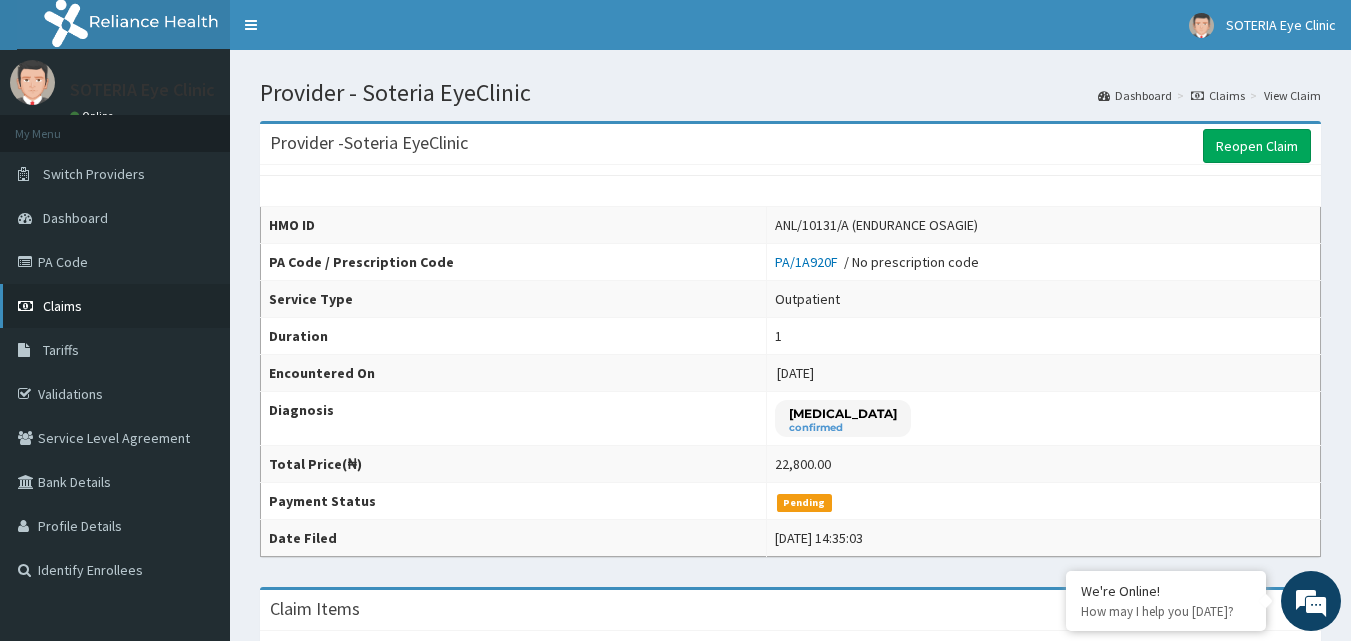 click on "Claims" at bounding box center (115, 306) 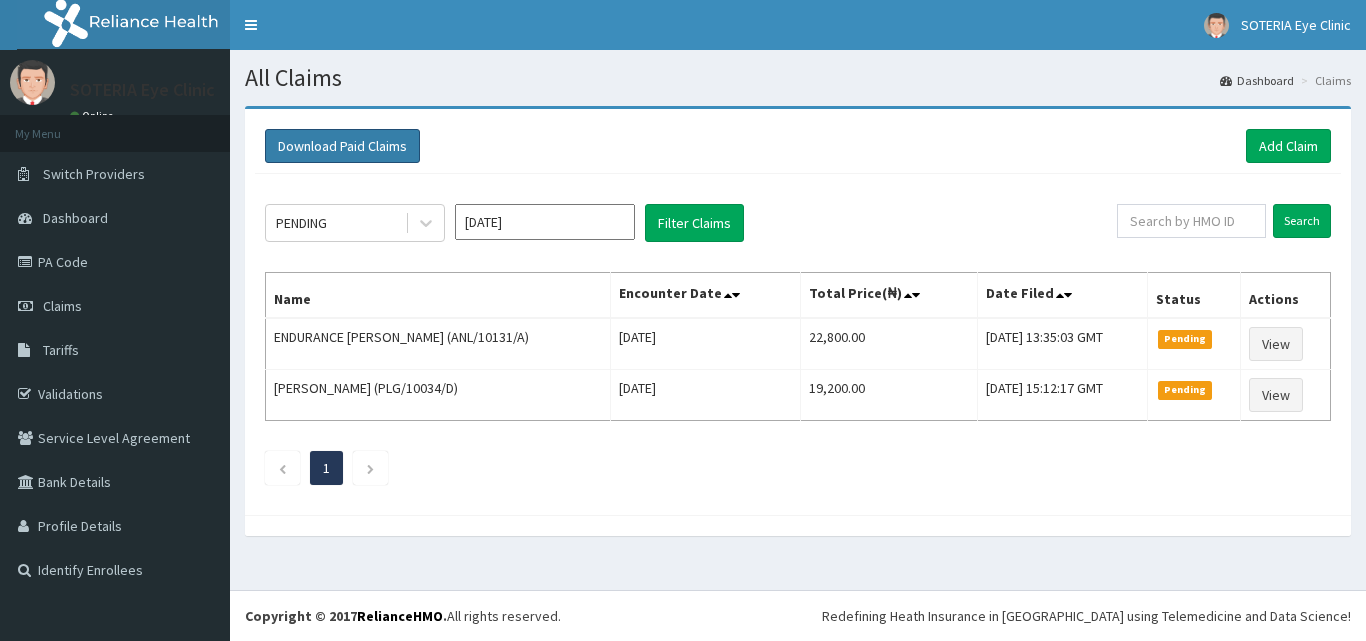 scroll, scrollTop: 0, scrollLeft: 0, axis: both 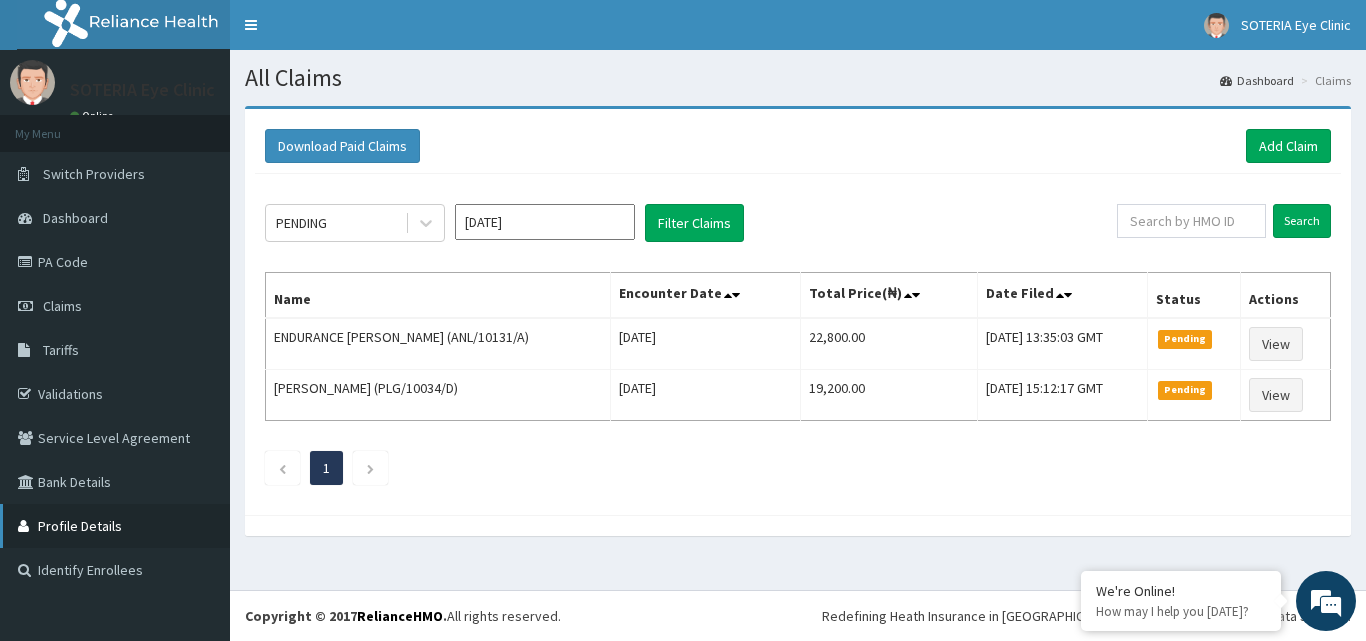 click on "Profile Details" at bounding box center [115, 526] 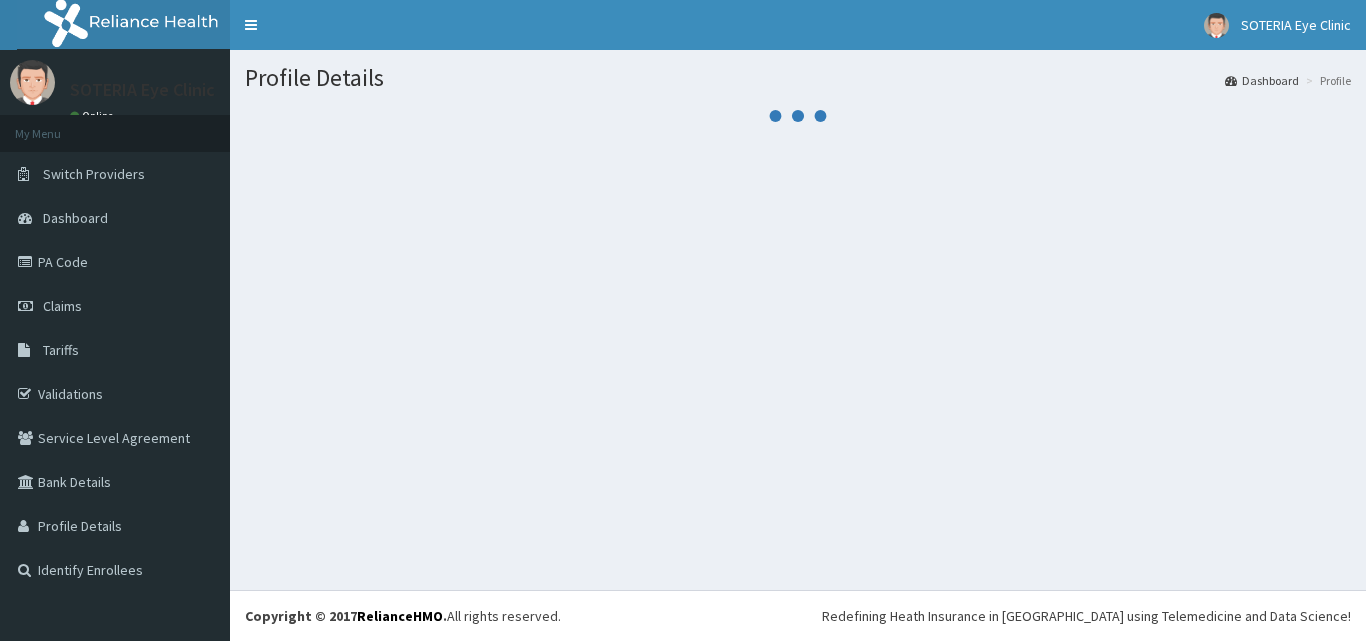 scroll, scrollTop: 0, scrollLeft: 0, axis: both 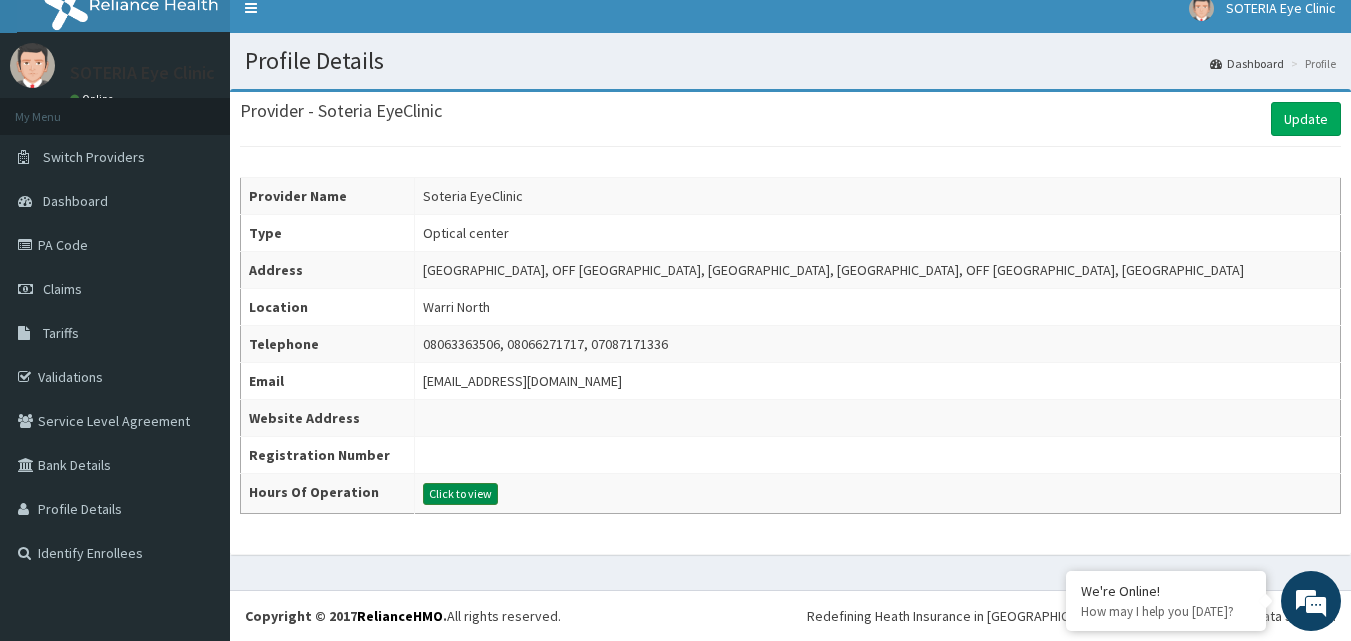 click on "Click to view" at bounding box center [460, 494] 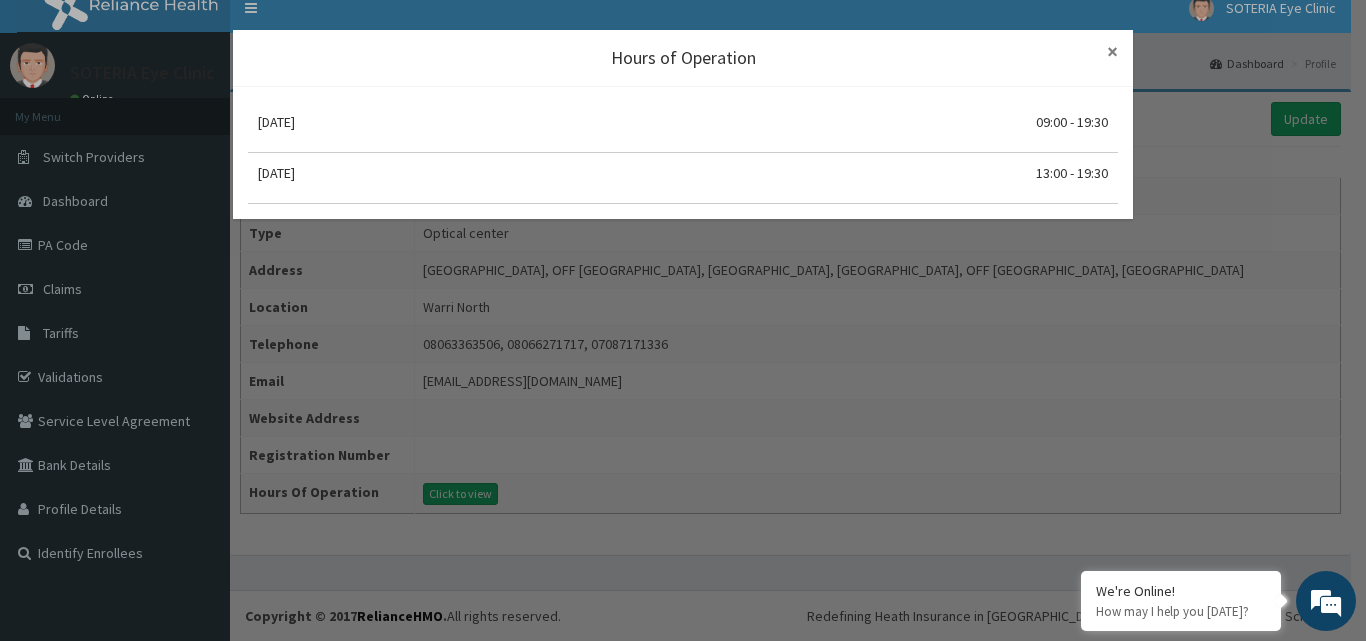 click on "×" at bounding box center (1112, 51) 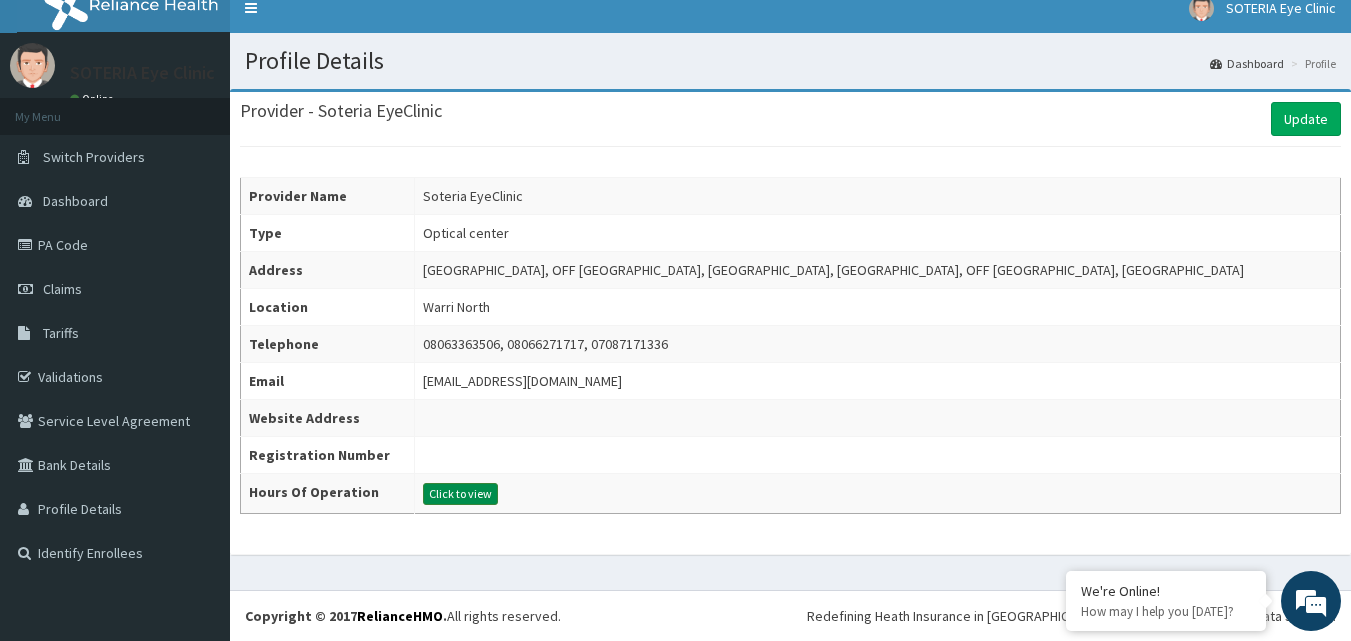 click on "Click to view" at bounding box center [460, 494] 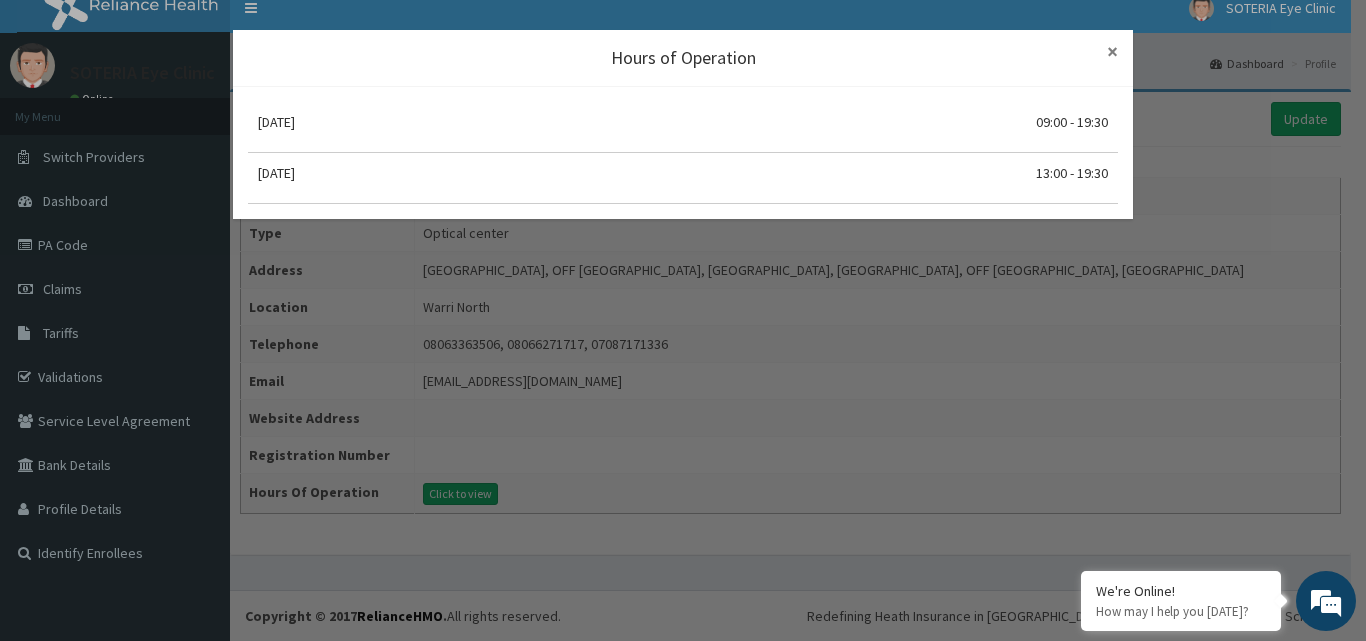 click on "×" at bounding box center [1112, 51] 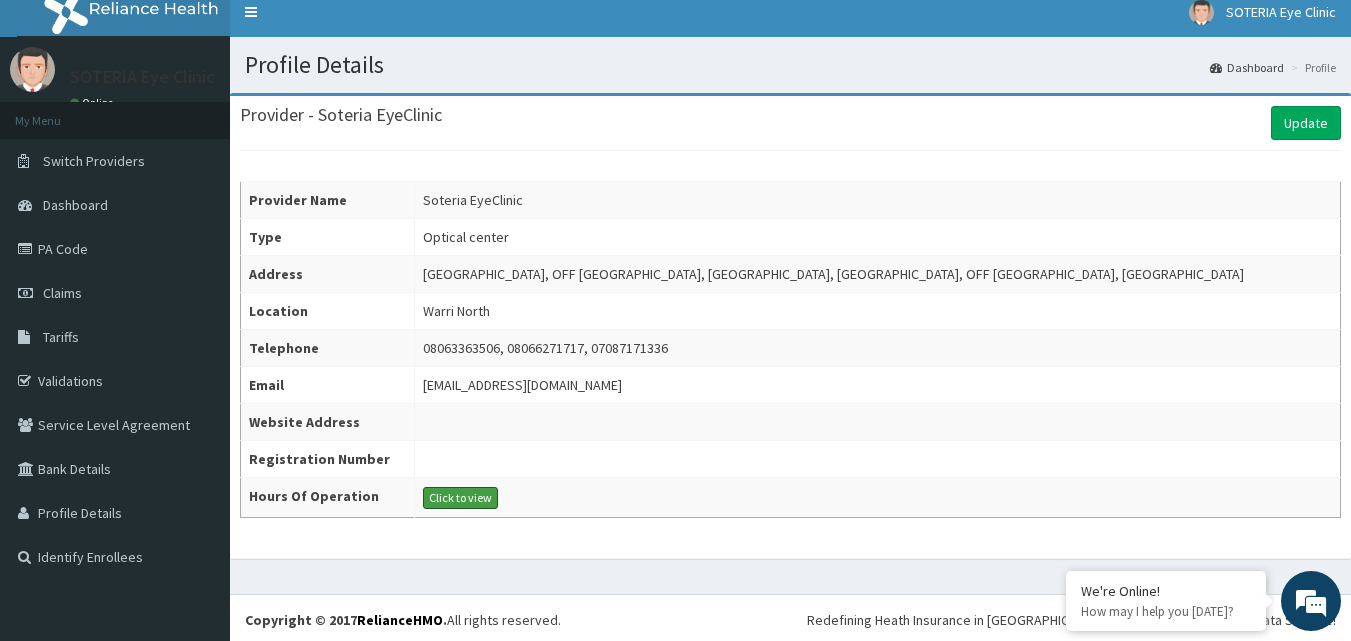 scroll, scrollTop: 17, scrollLeft: 0, axis: vertical 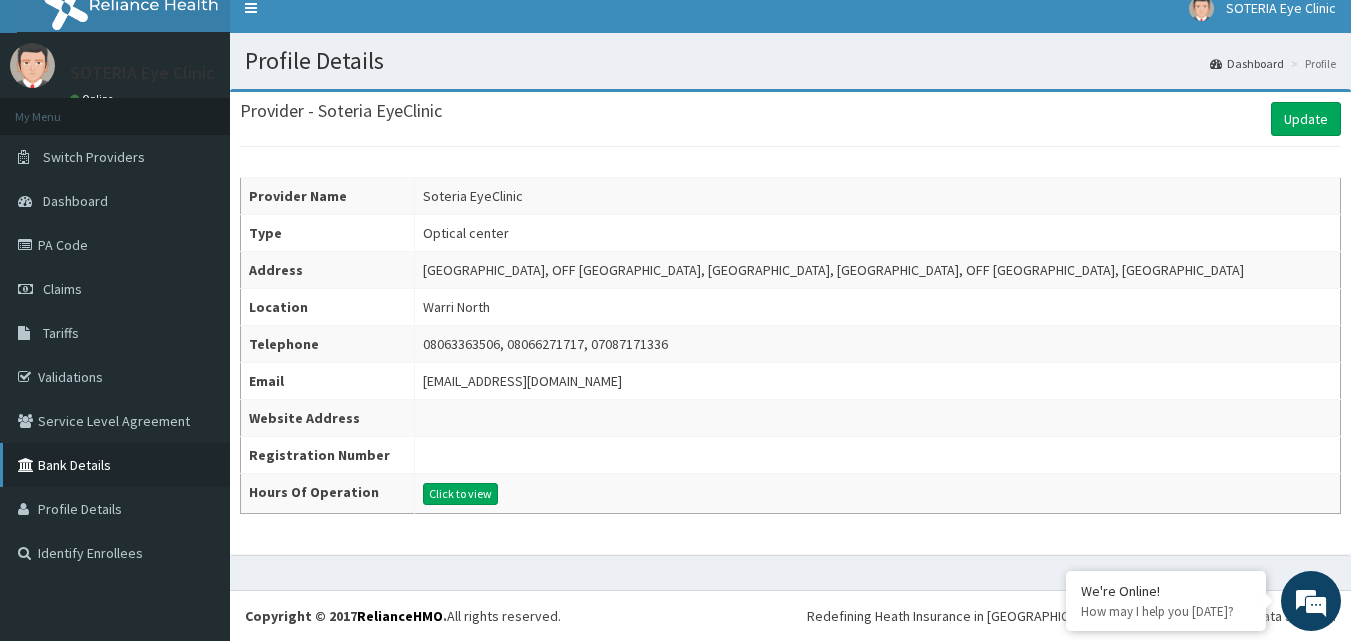 click on "Bank Details" at bounding box center (115, 465) 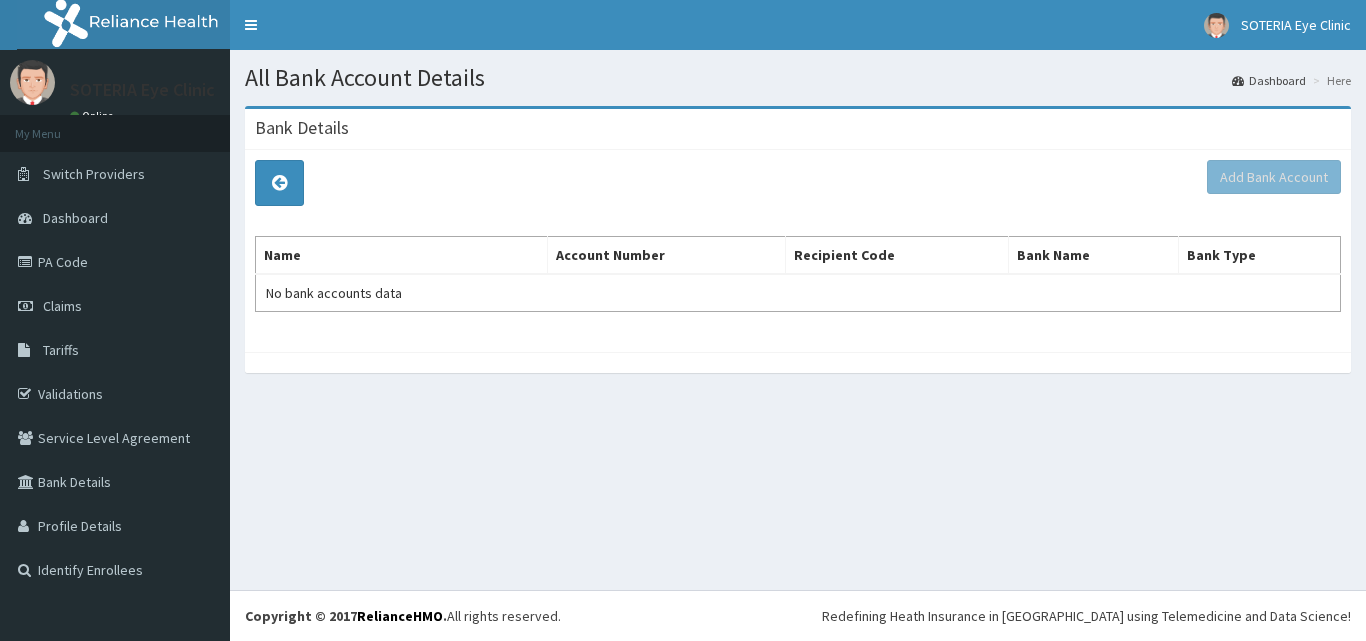 scroll, scrollTop: 0, scrollLeft: 0, axis: both 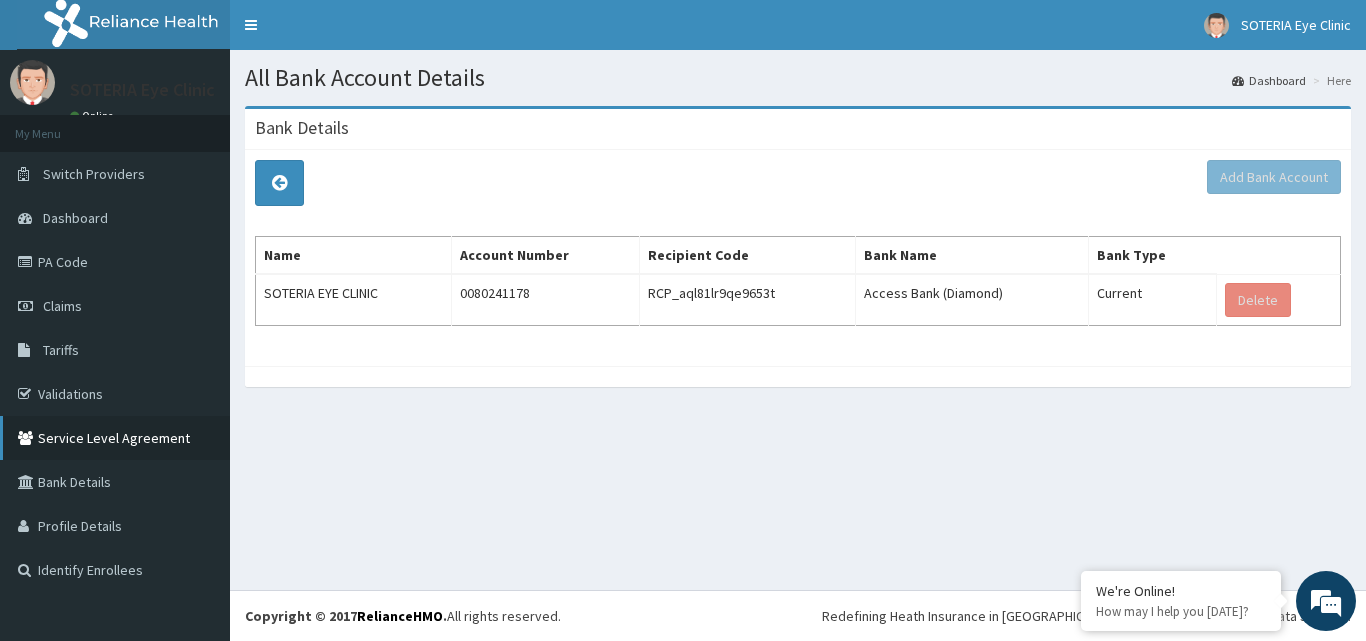 click on "Service Level Agreement" at bounding box center [115, 438] 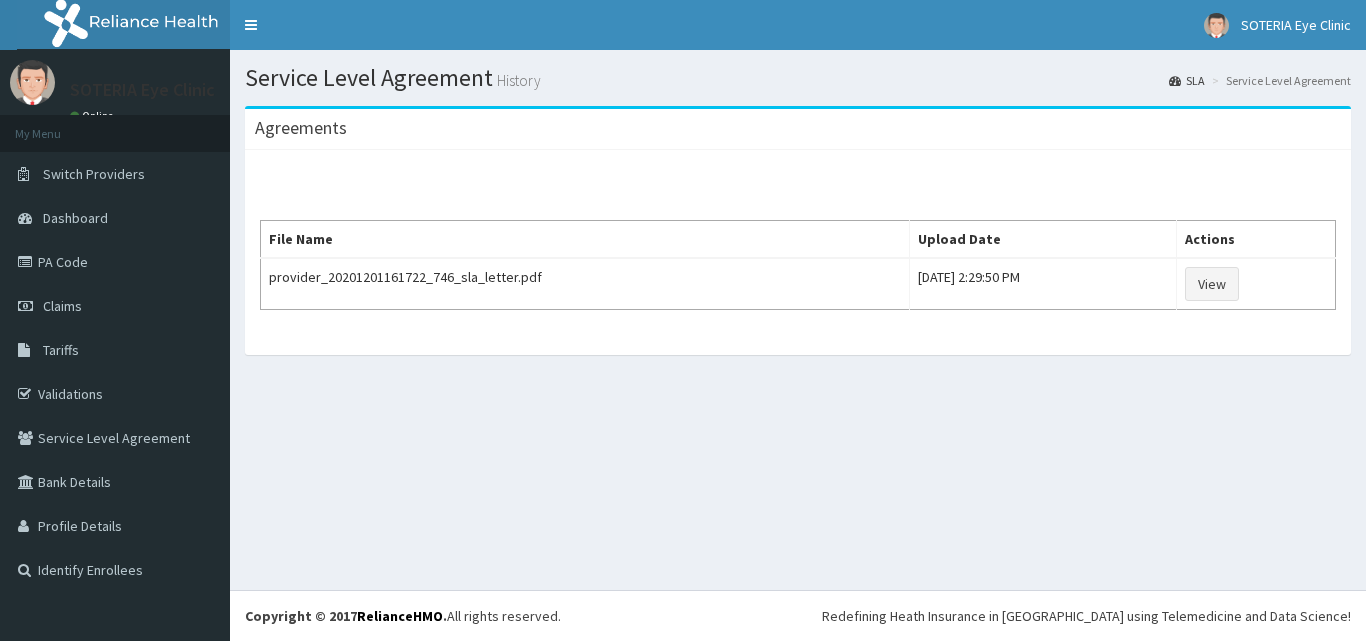 scroll, scrollTop: 0, scrollLeft: 0, axis: both 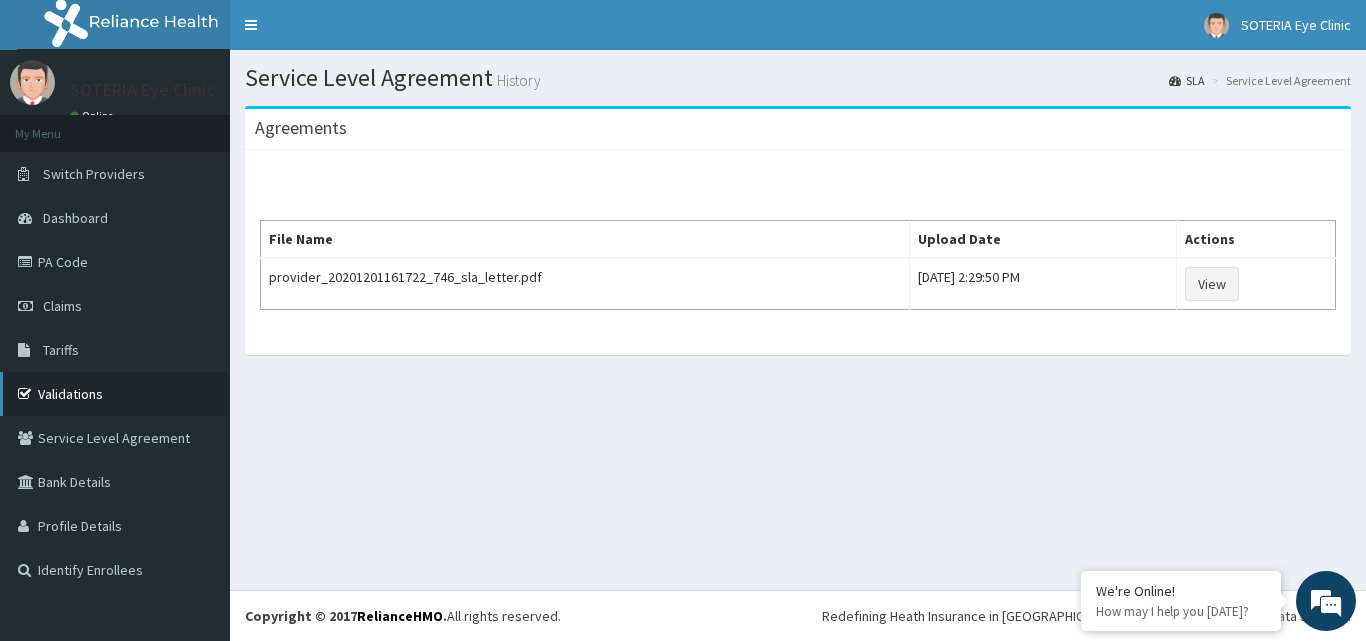click on "Validations" at bounding box center (115, 394) 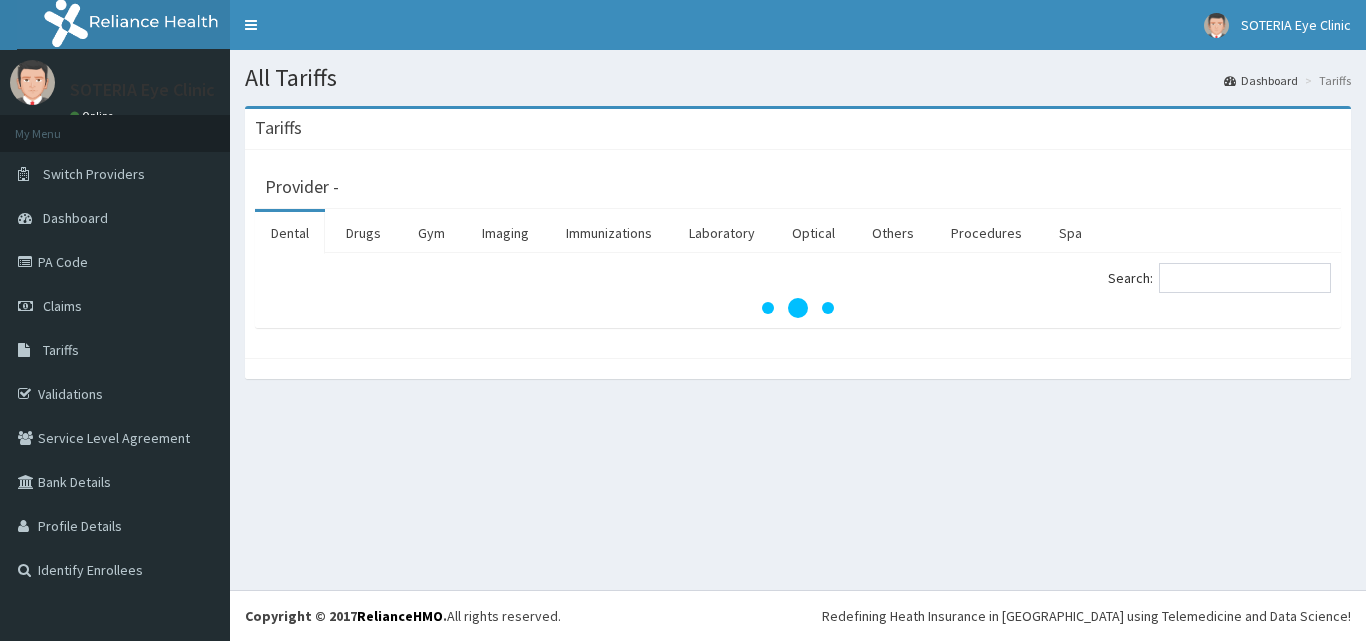 scroll, scrollTop: 0, scrollLeft: 0, axis: both 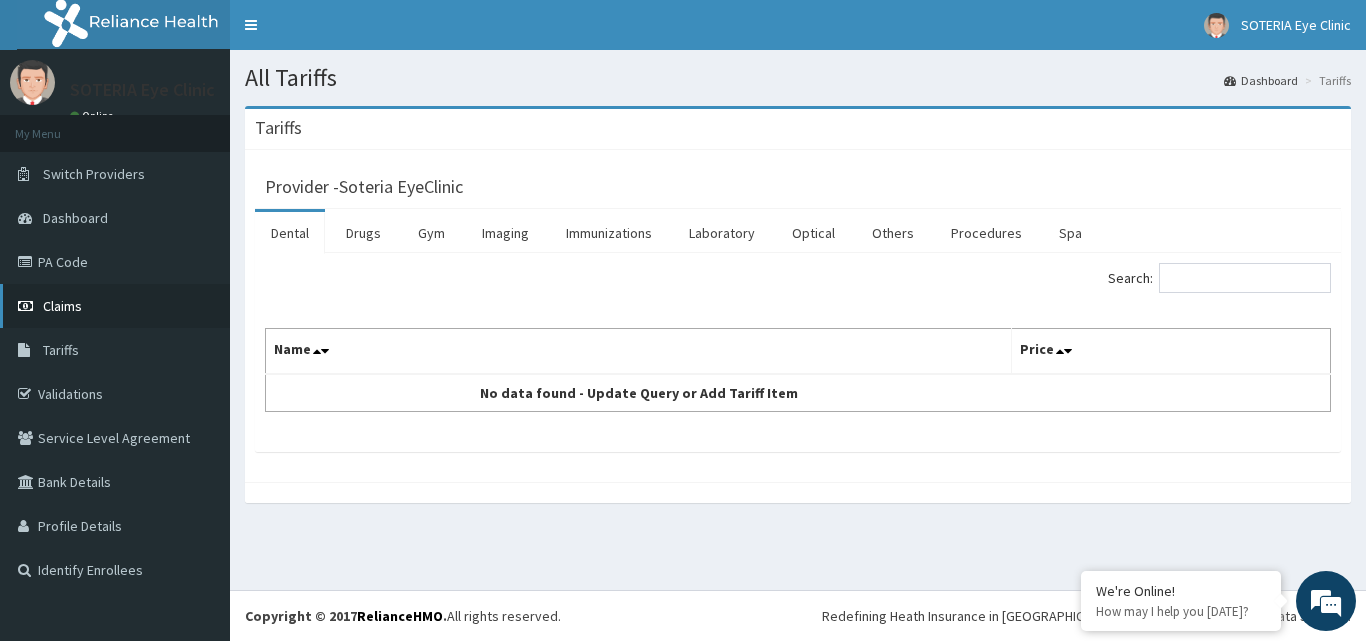 click on "Claims" at bounding box center [115, 306] 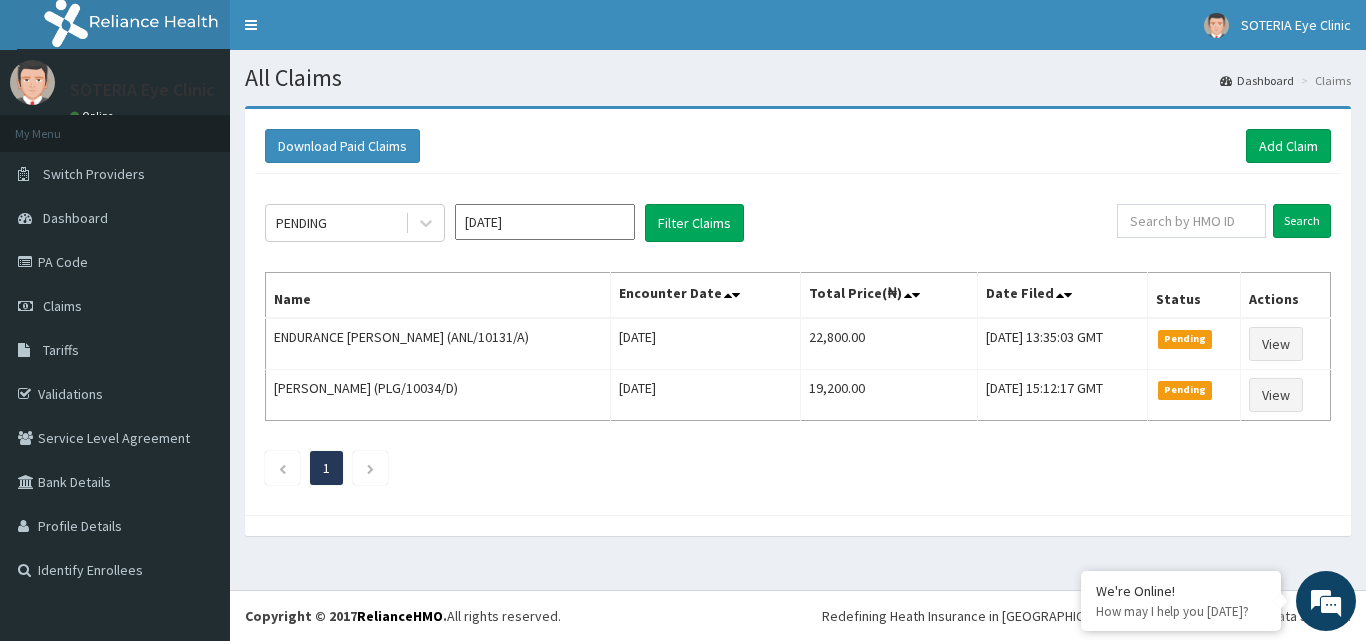 scroll, scrollTop: 0, scrollLeft: 0, axis: both 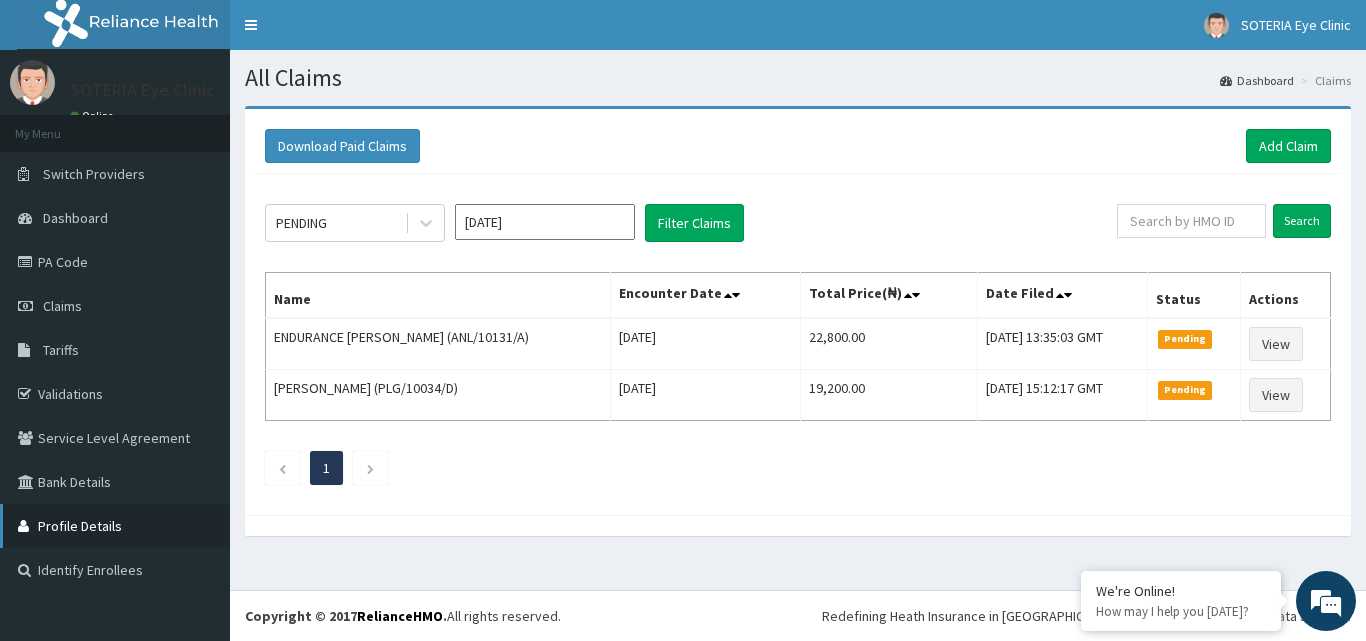 click on "Profile Details" at bounding box center (115, 526) 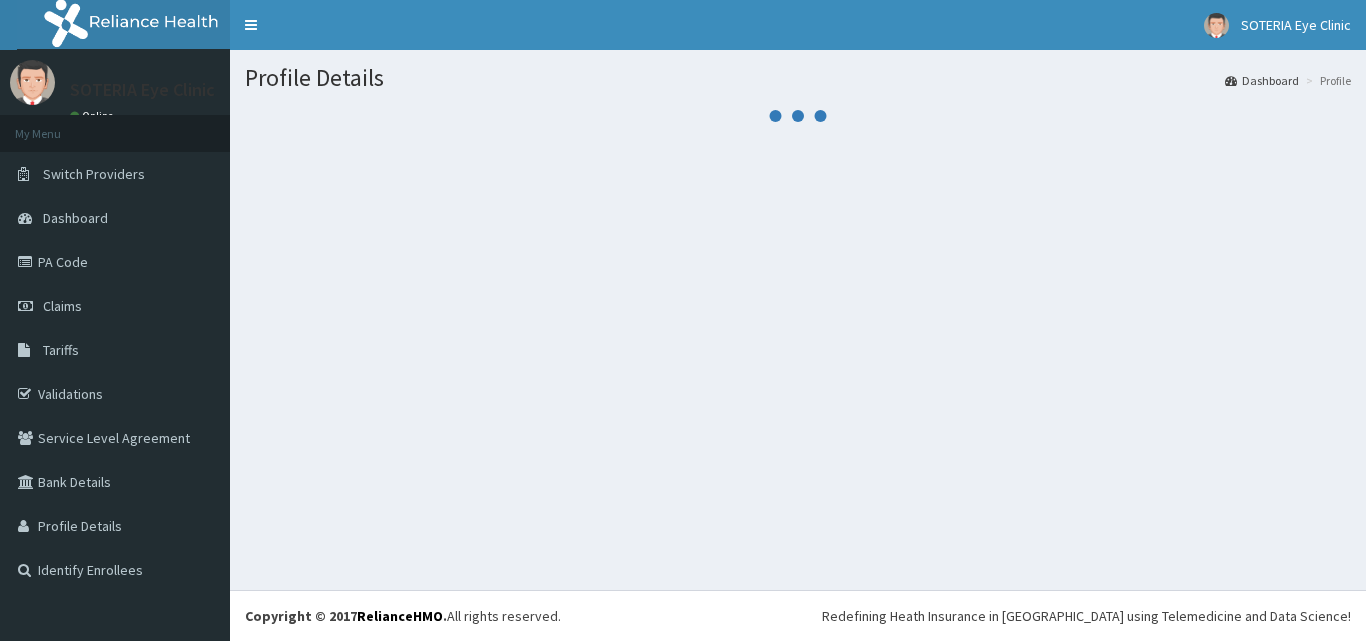 scroll, scrollTop: 0, scrollLeft: 0, axis: both 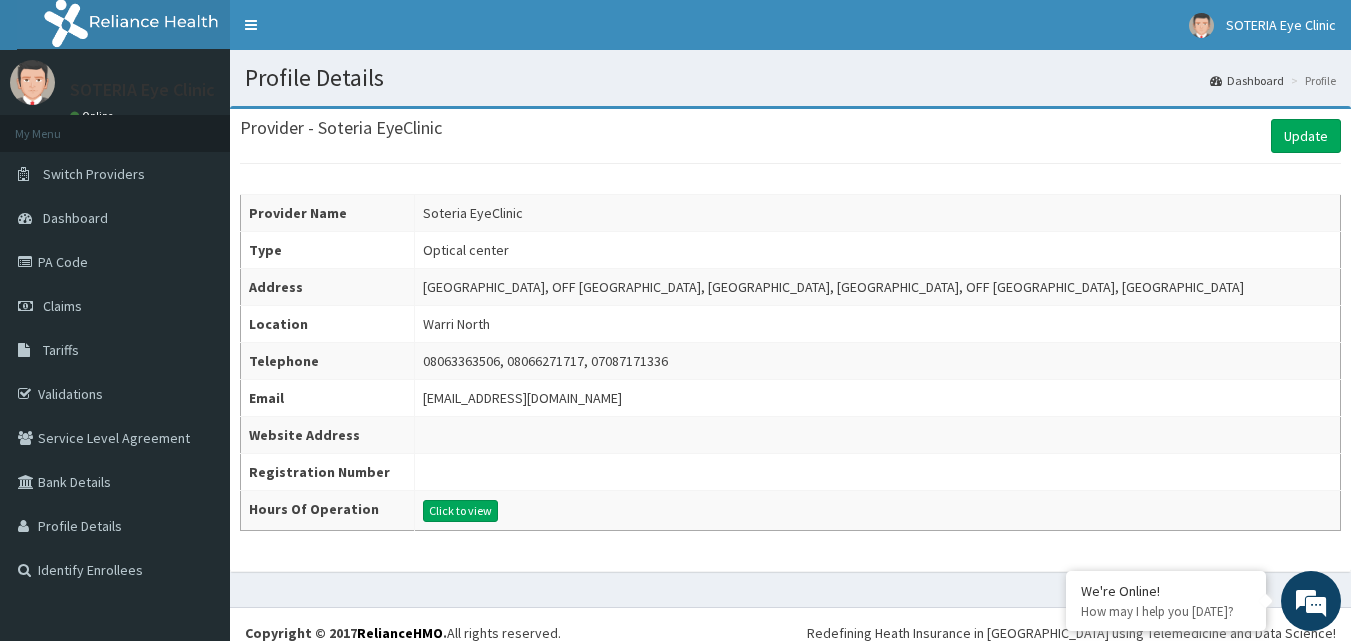 drag, startPoint x: 462, startPoint y: 392, endPoint x: 632, endPoint y: 405, distance: 170.49634 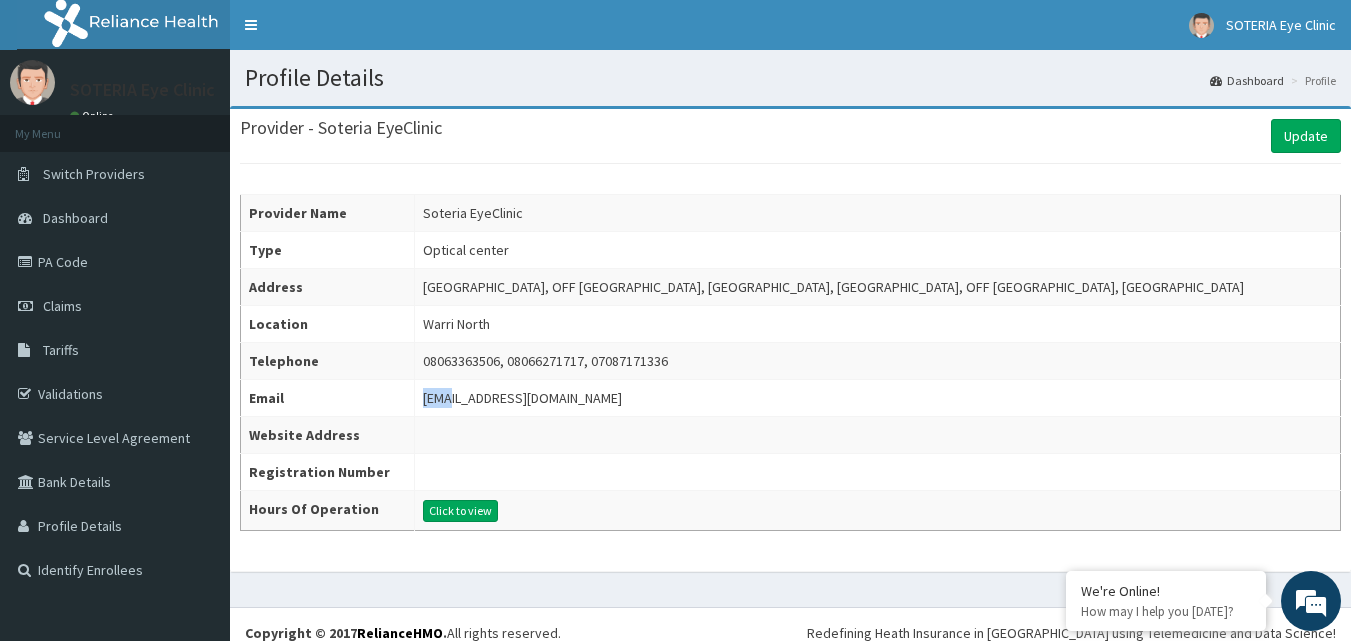 click on "[EMAIL_ADDRESS][DOMAIN_NAME]" at bounding box center (522, 398) 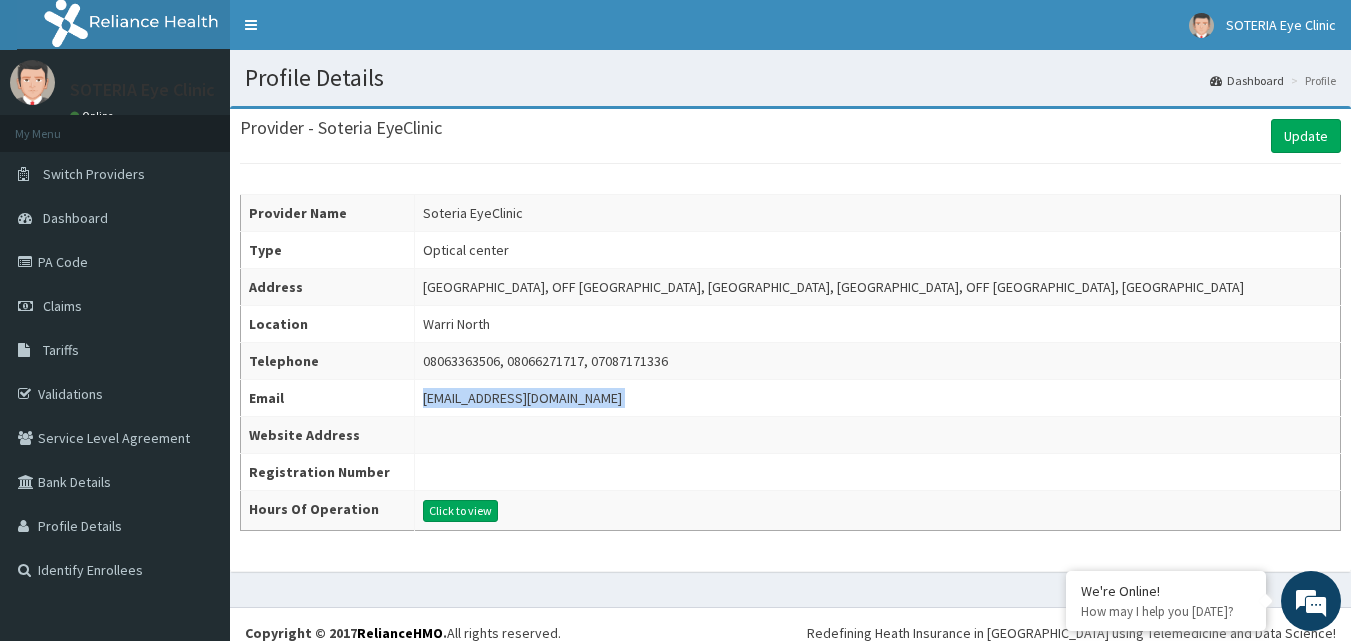 click on "[EMAIL_ADDRESS][DOMAIN_NAME]" at bounding box center (522, 398) 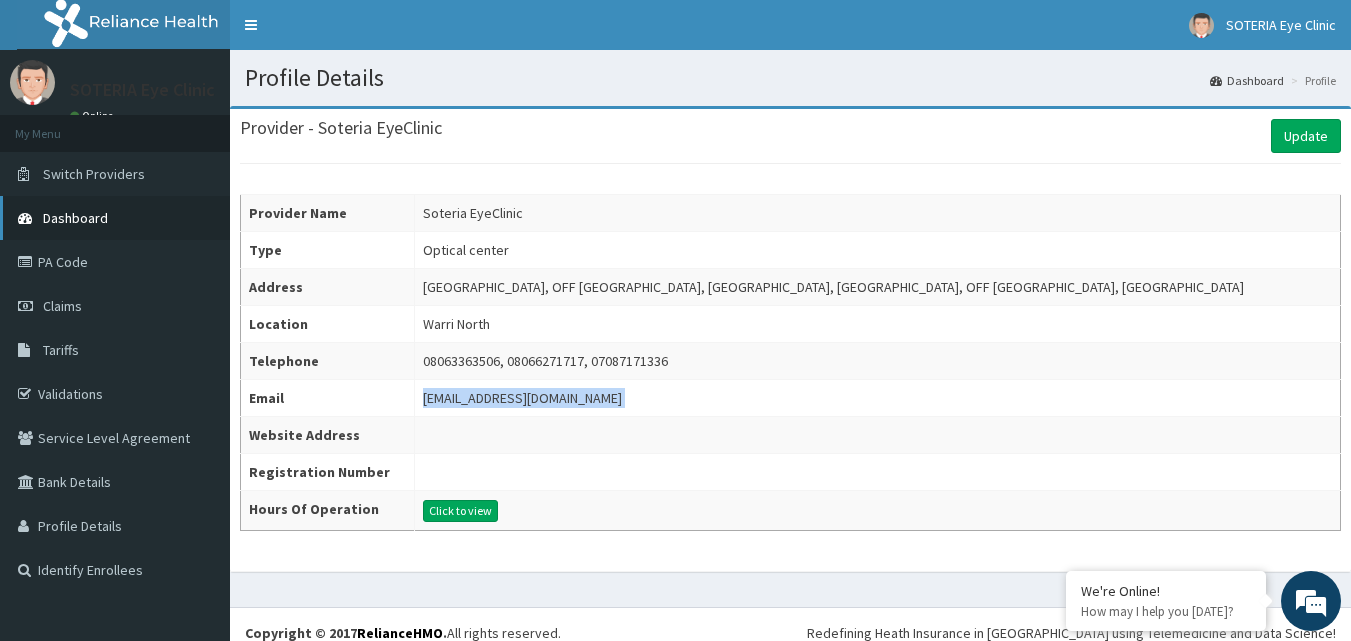 click on "Dashboard" at bounding box center (115, 218) 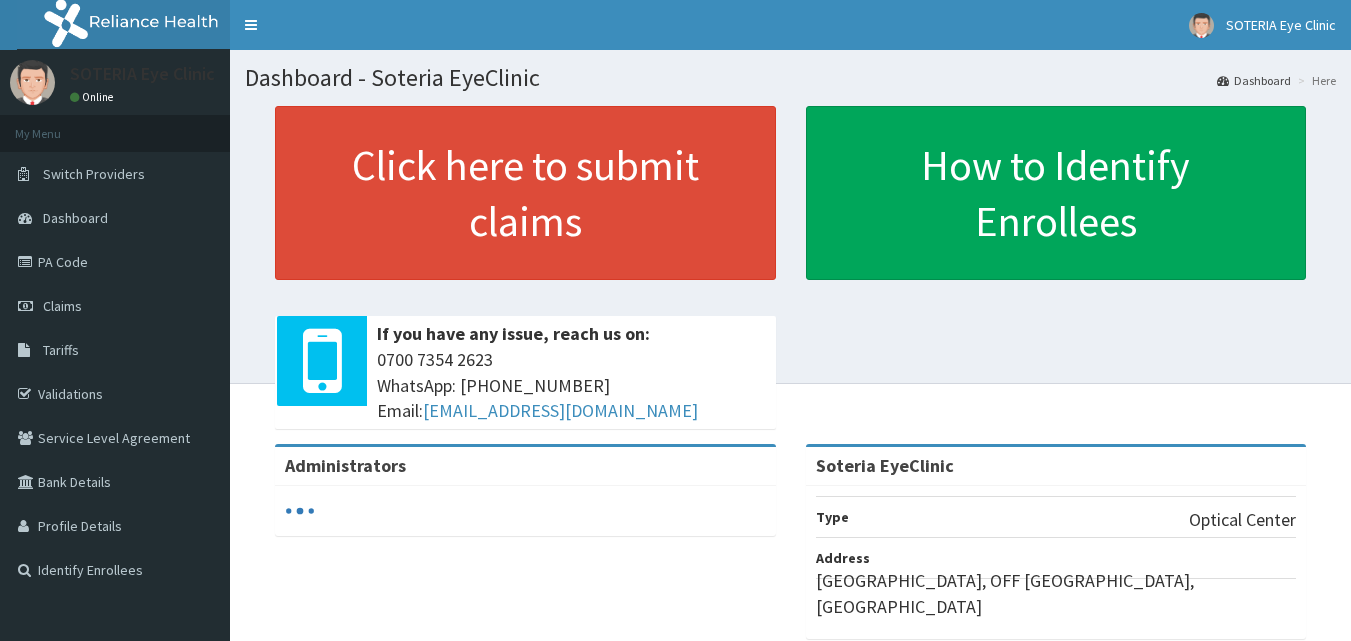 scroll, scrollTop: 0, scrollLeft: 0, axis: both 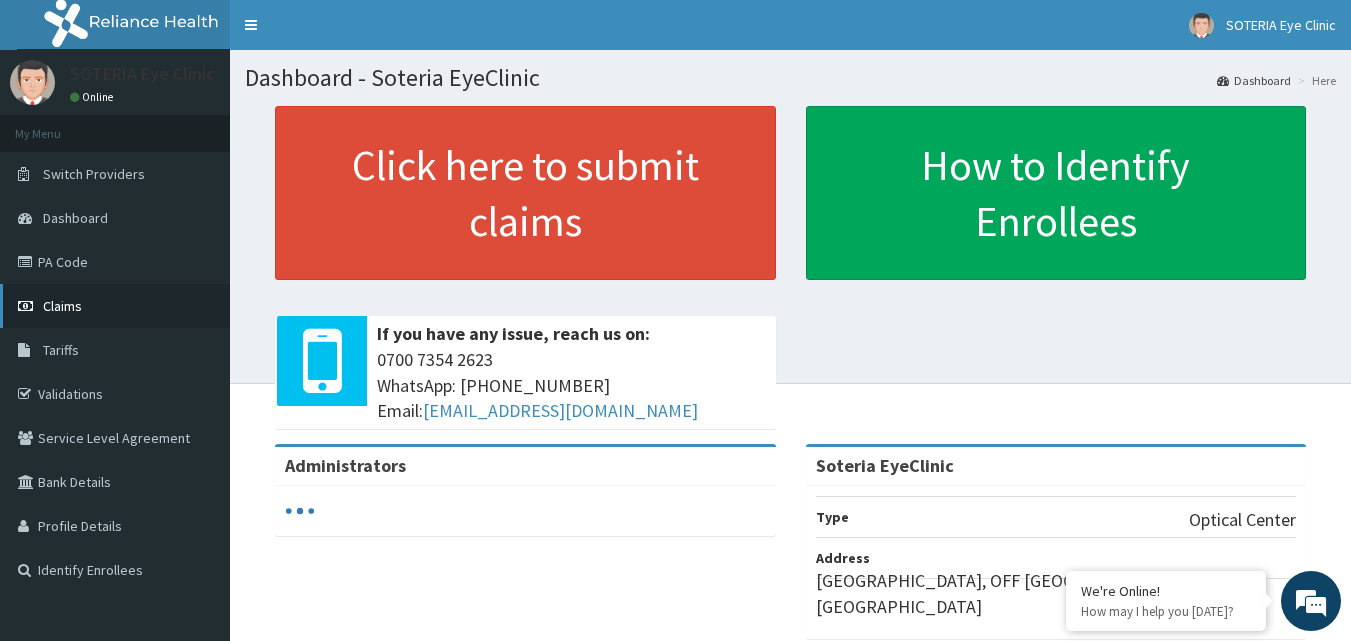 click on "Claims" at bounding box center [115, 306] 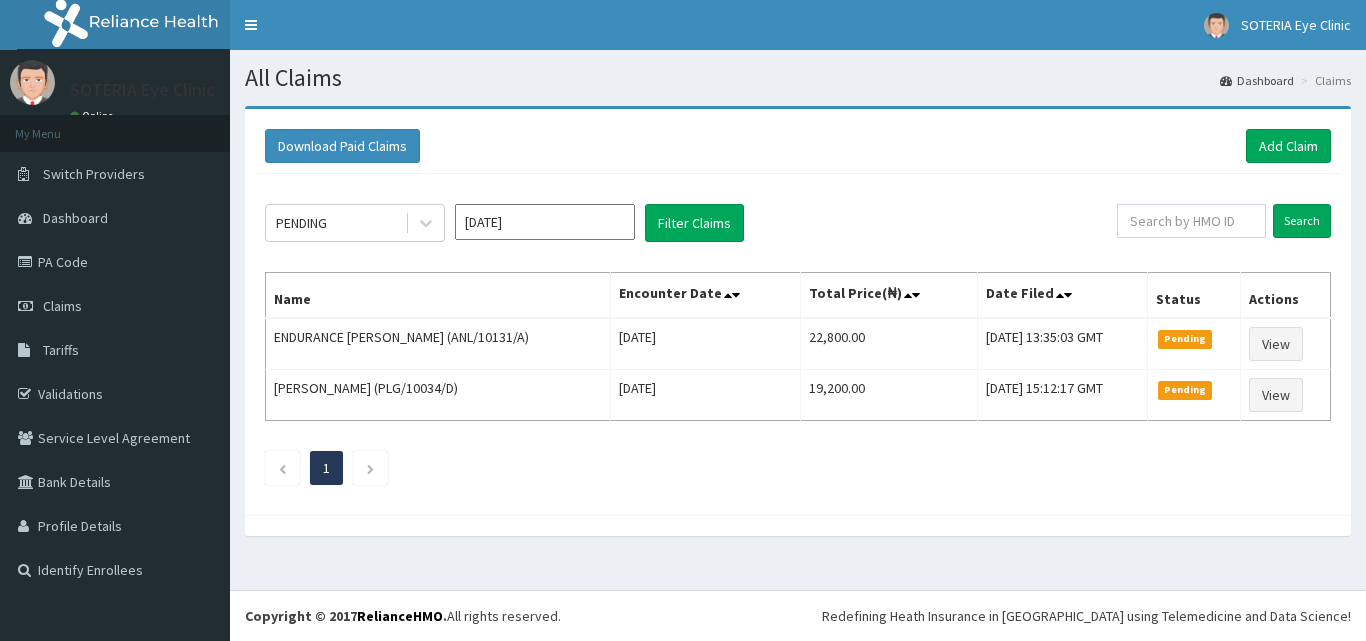 scroll, scrollTop: 0, scrollLeft: 0, axis: both 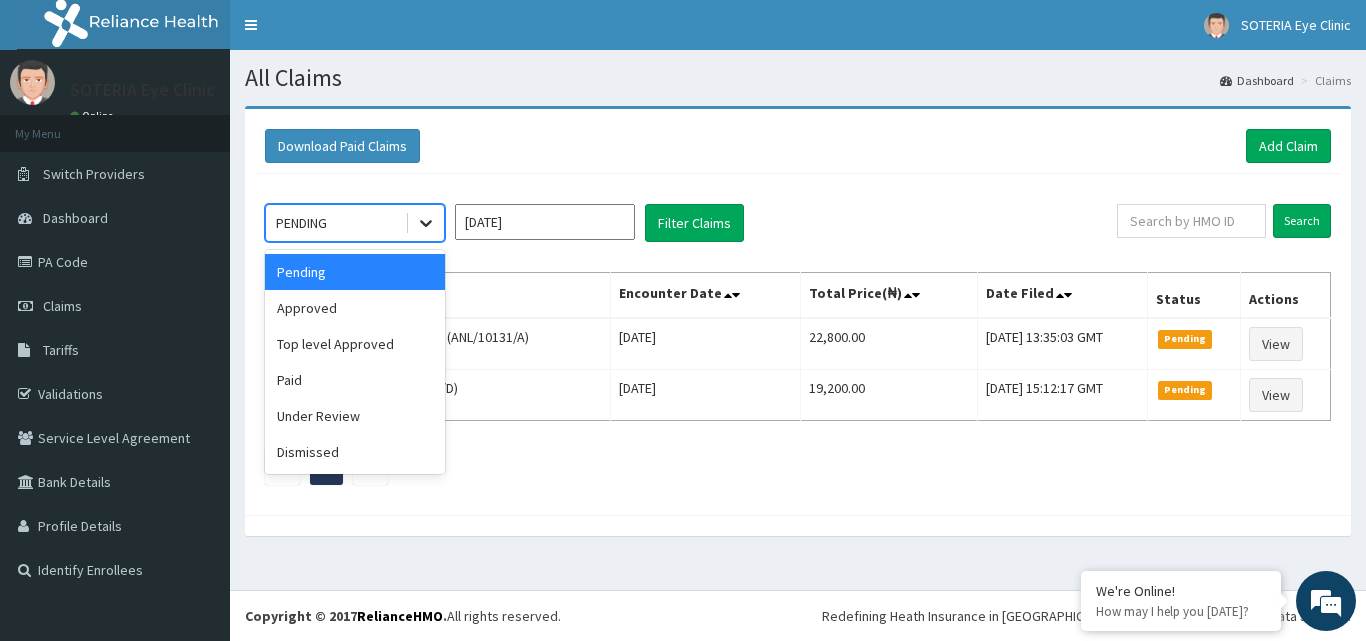 click 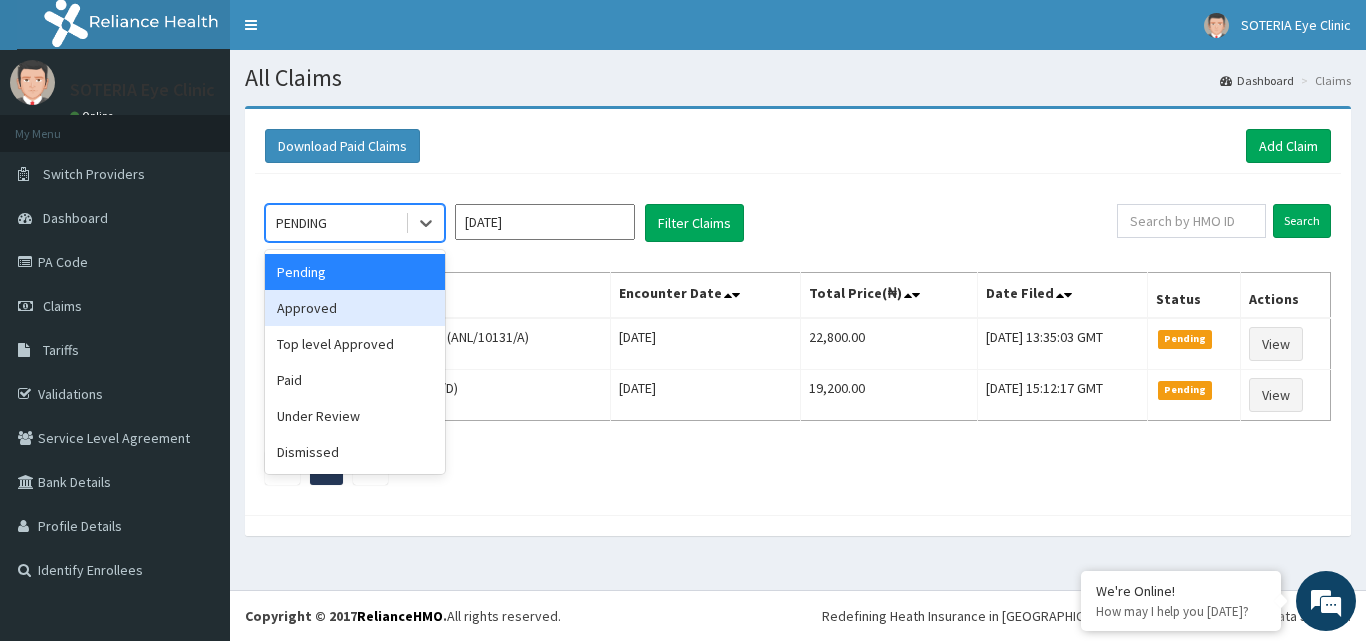 click on "Approved" at bounding box center [355, 308] 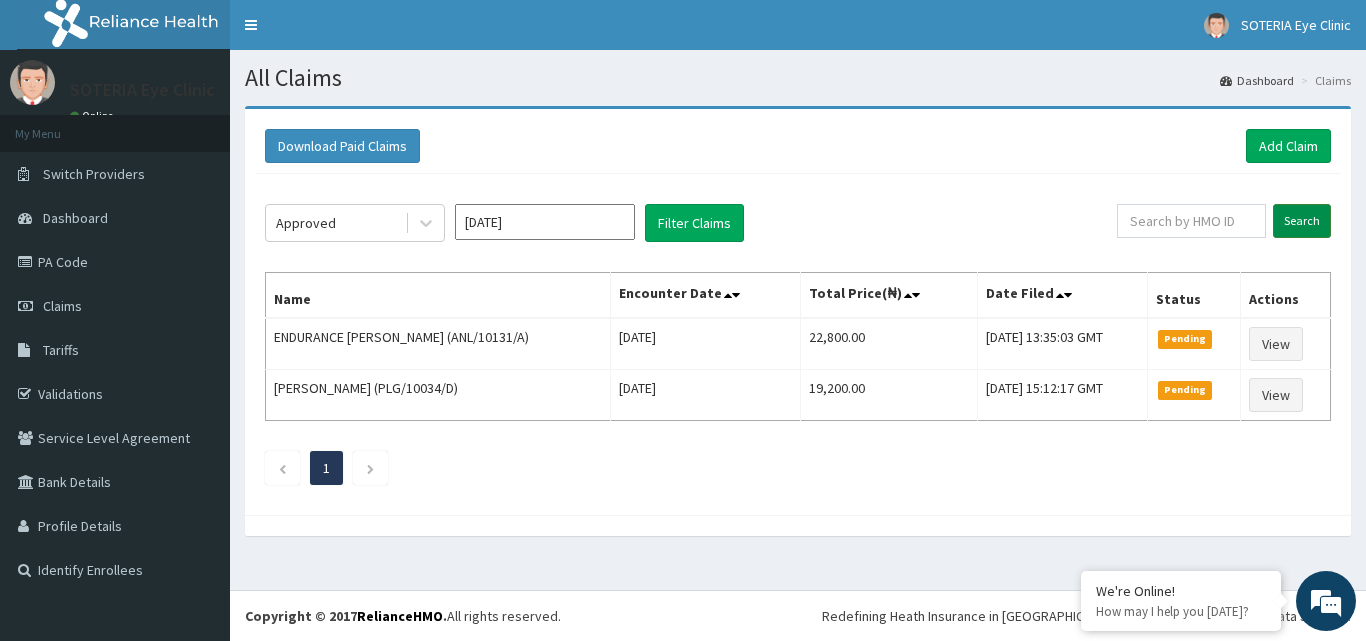 click on "Search" at bounding box center [1302, 221] 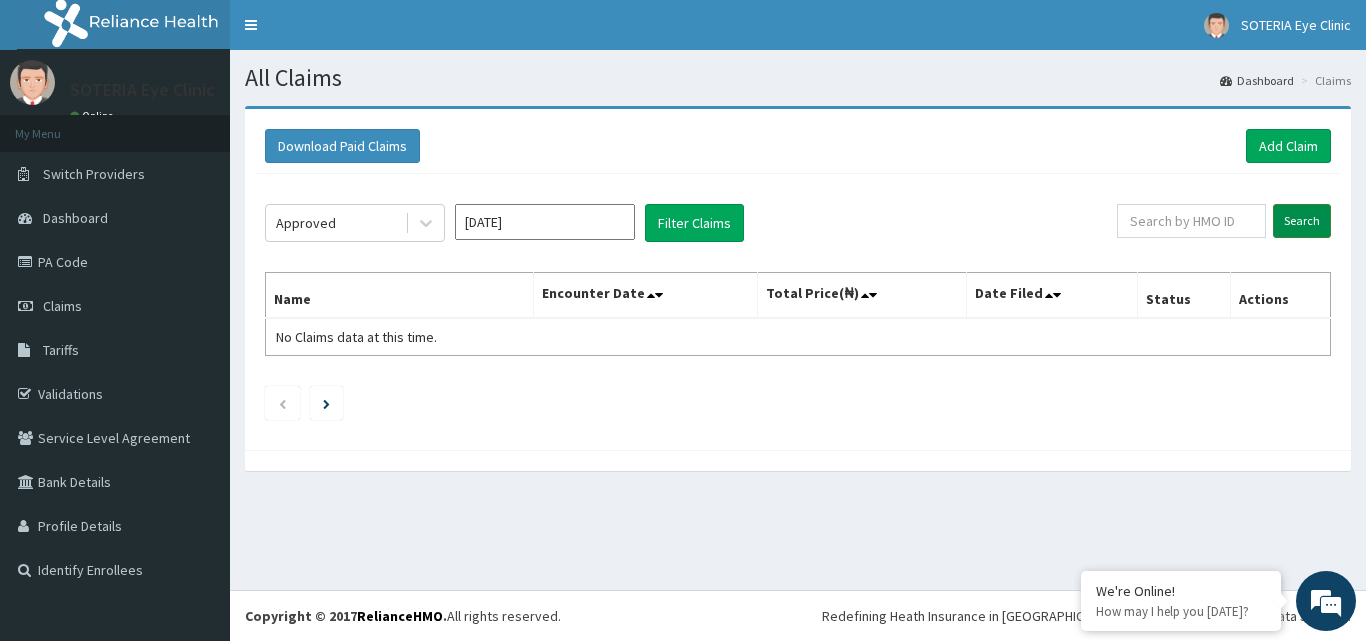scroll, scrollTop: 0, scrollLeft: 0, axis: both 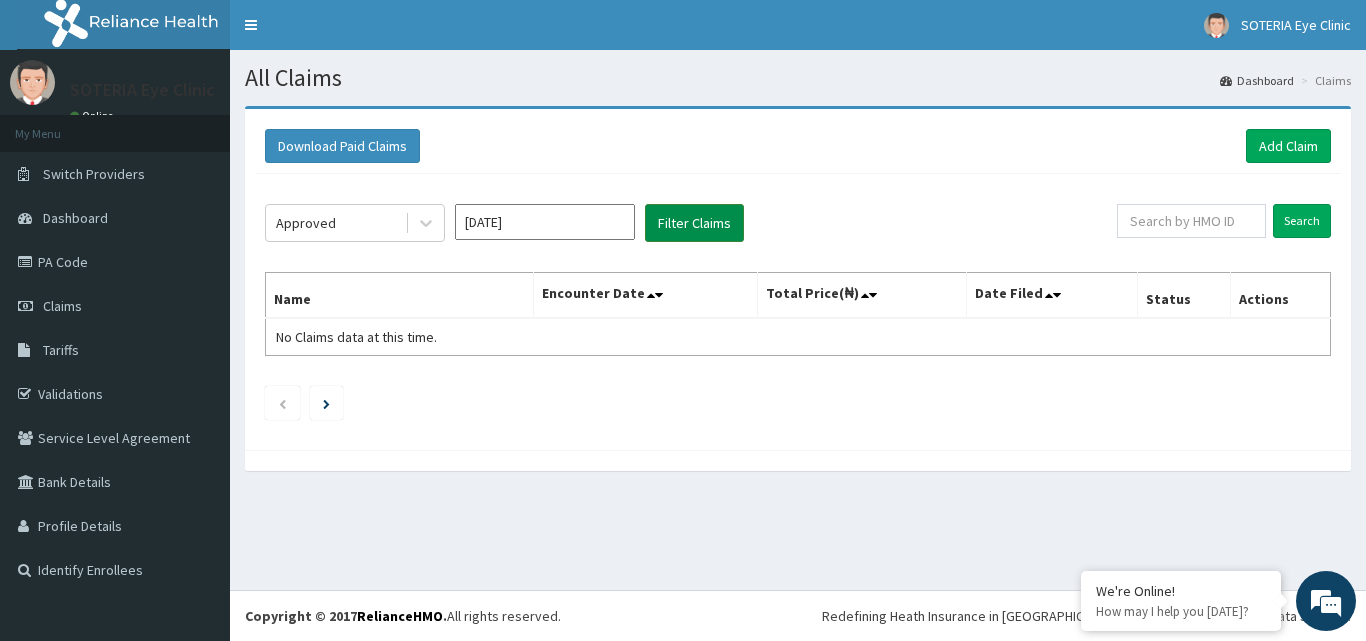 click on "Filter Claims" at bounding box center [694, 223] 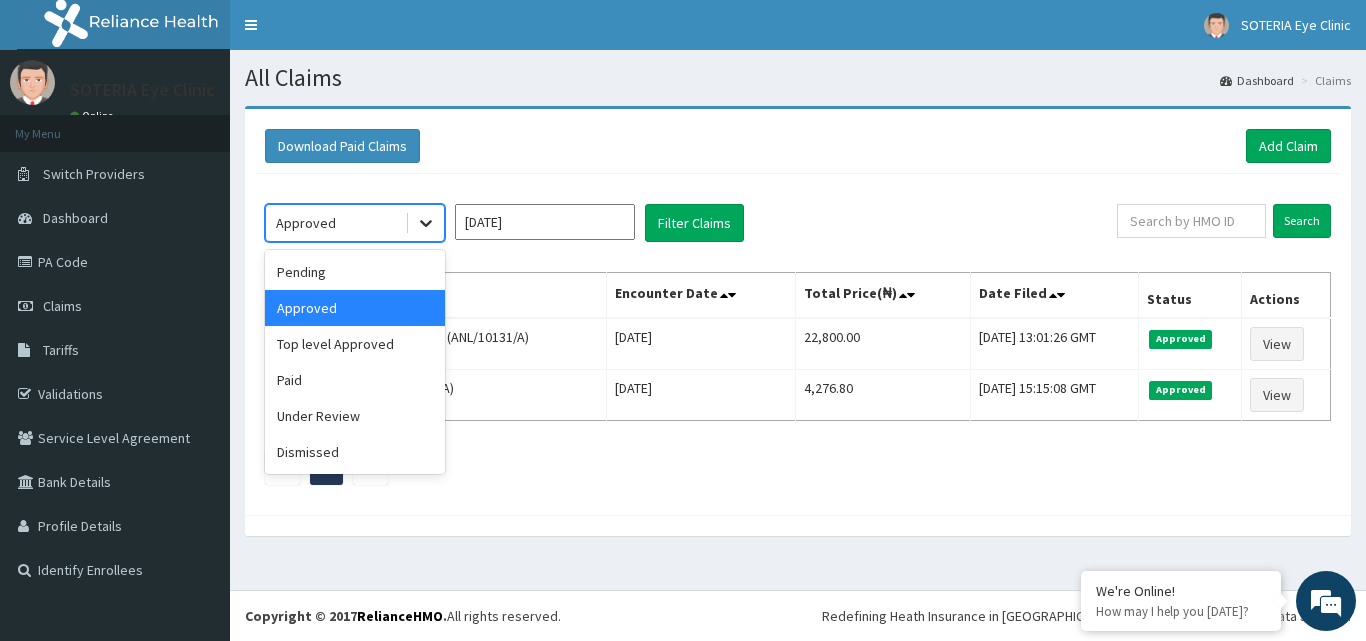 click 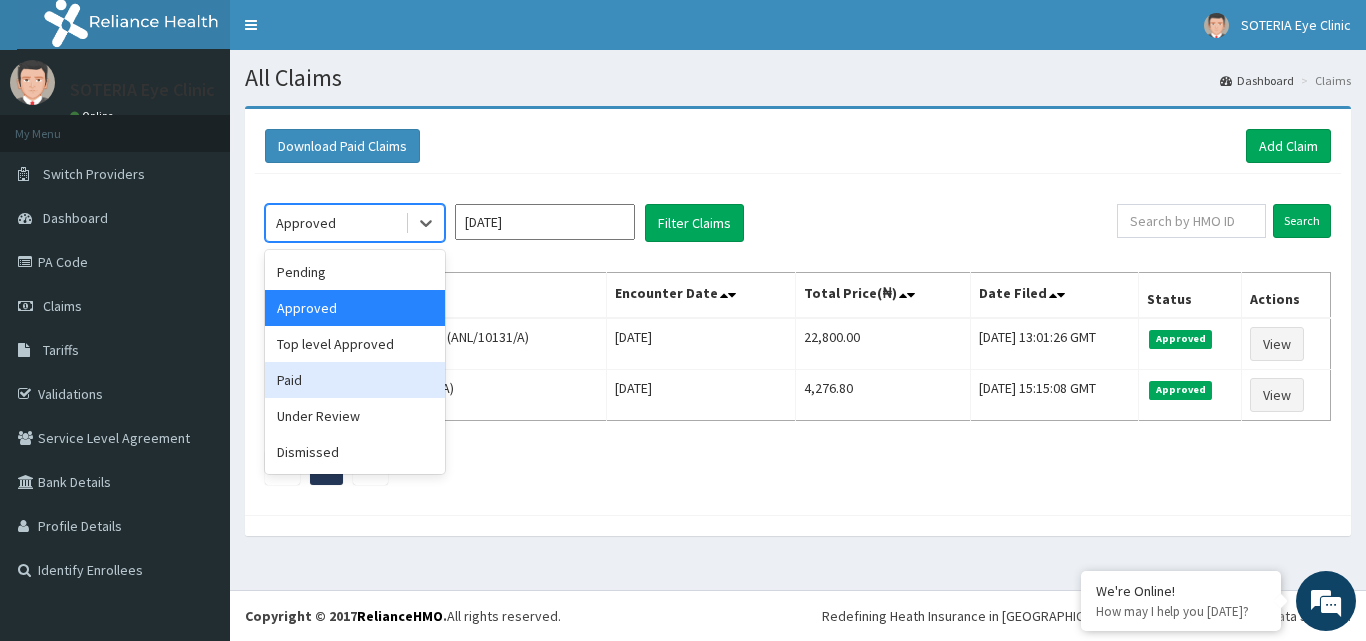 click on "Paid" at bounding box center (355, 380) 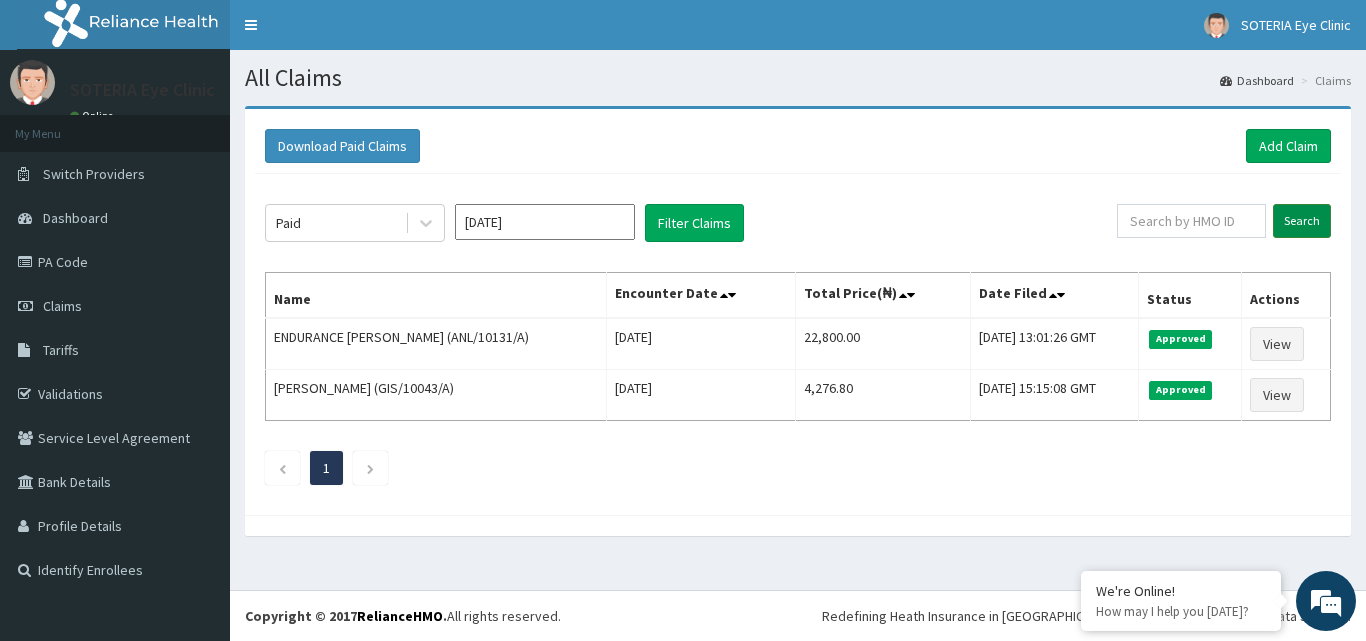 click on "Search" at bounding box center [1302, 221] 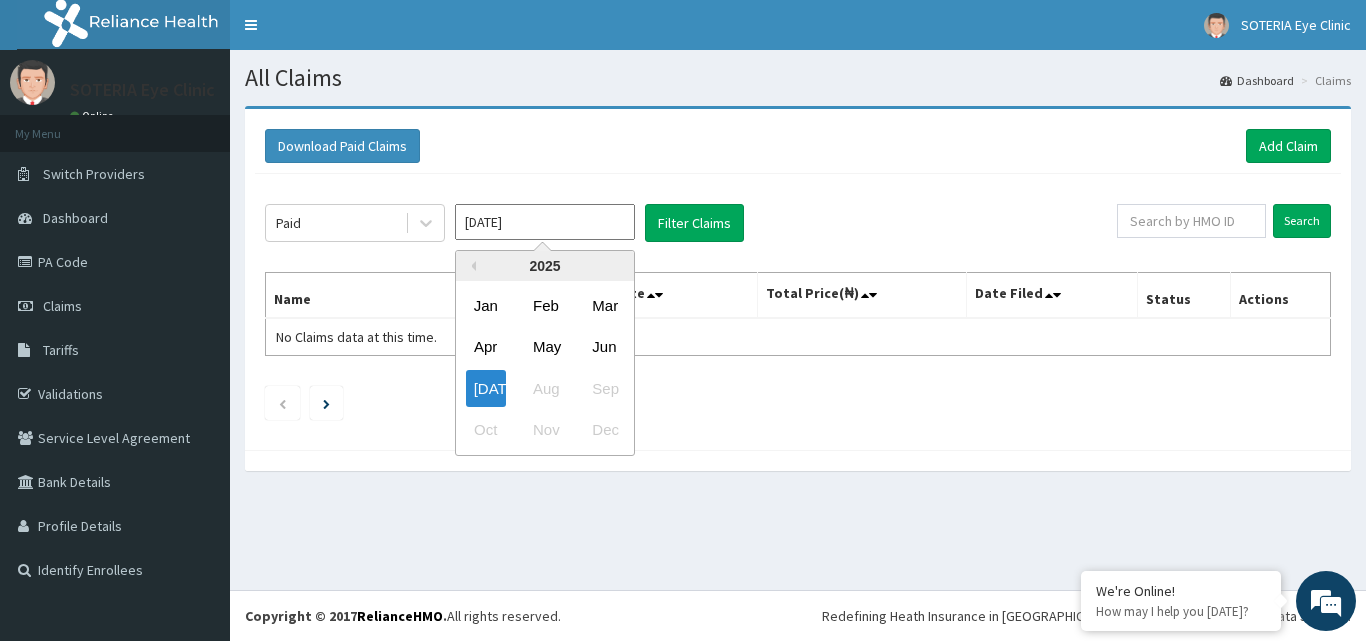 click on "Jul 2025" at bounding box center [545, 222] 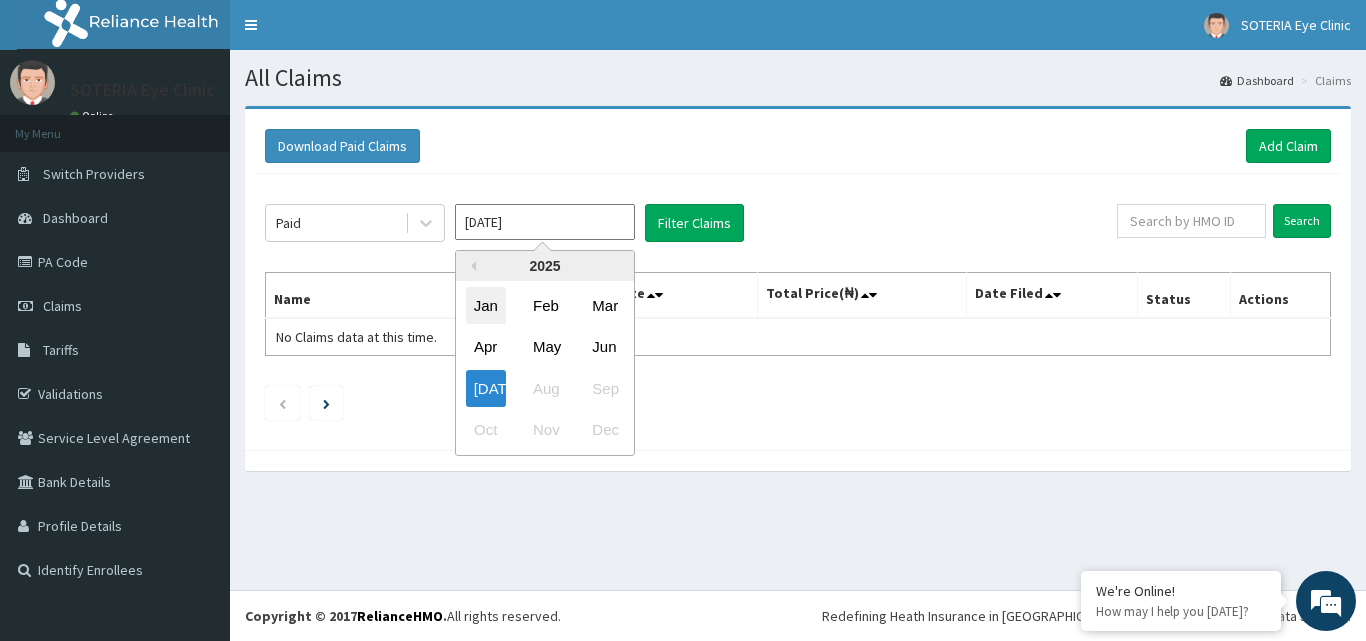 click on "Jan" at bounding box center (486, 305) 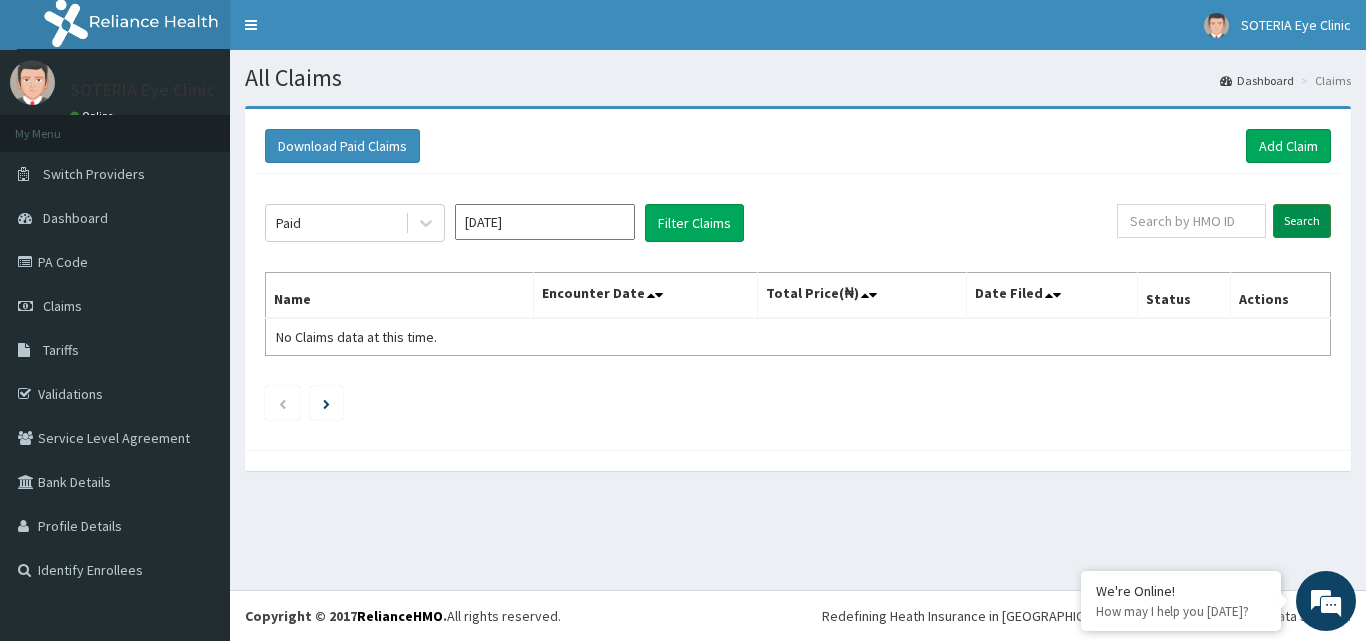 click on "Search" at bounding box center (1302, 221) 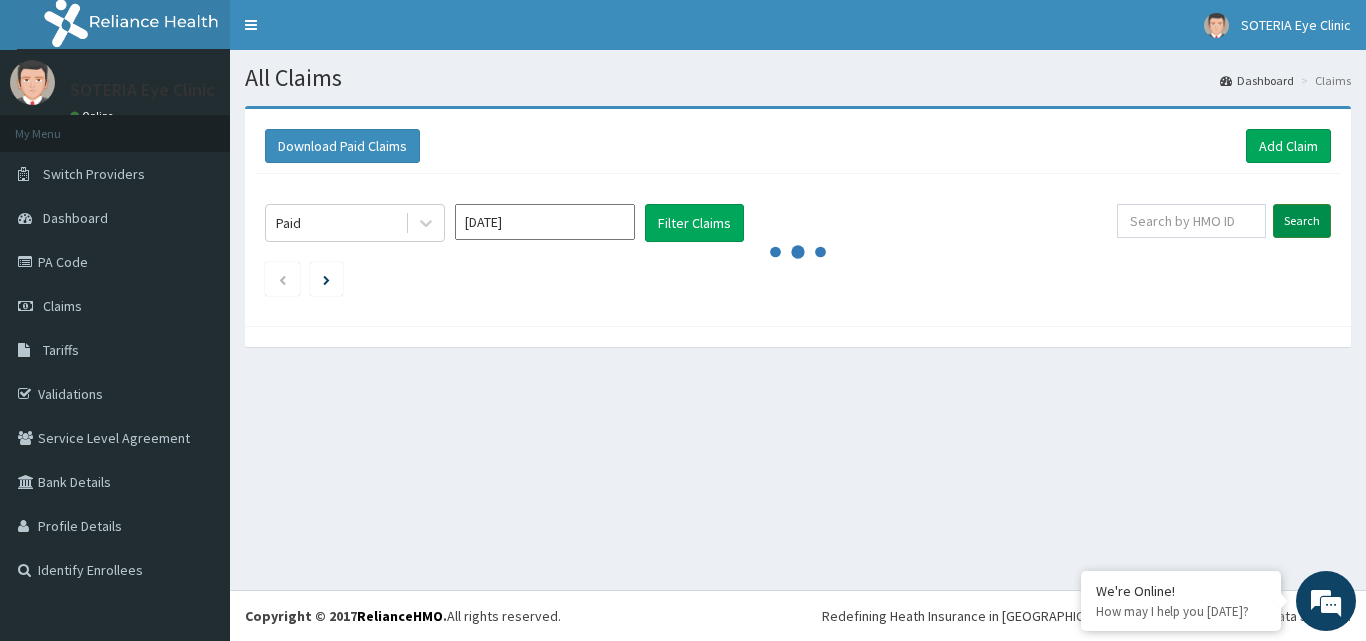 click on "Search" at bounding box center (1302, 221) 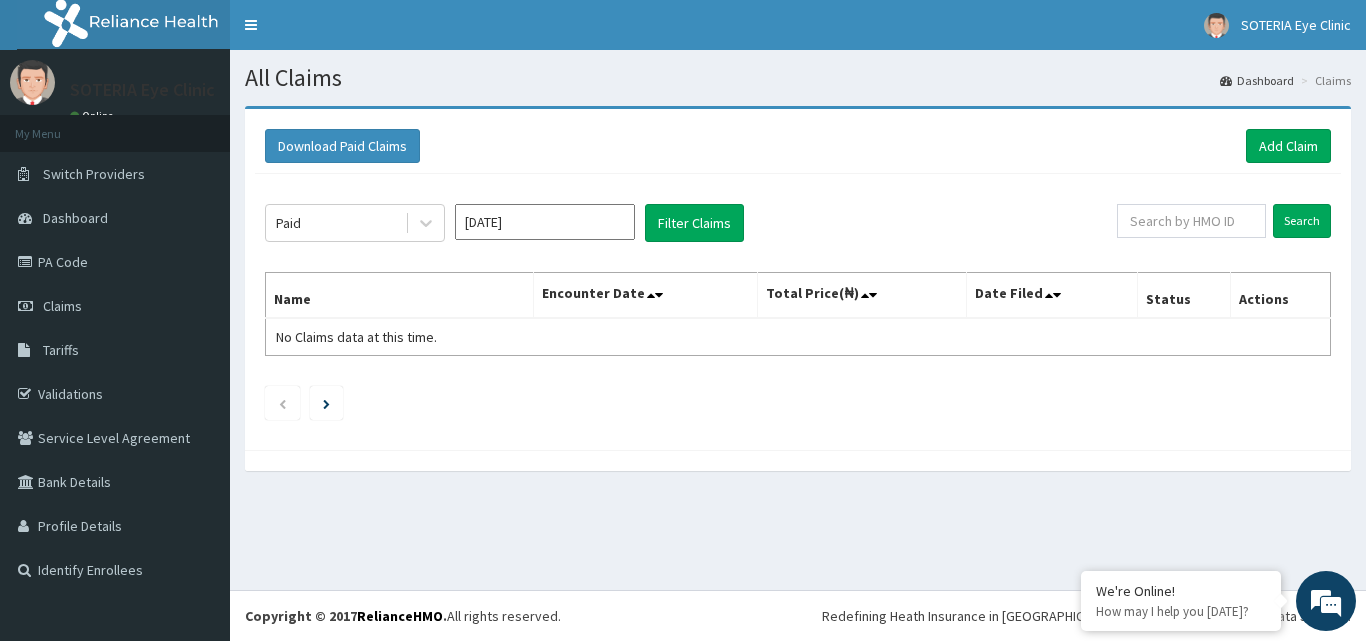 click on "Jan 2025" at bounding box center (545, 222) 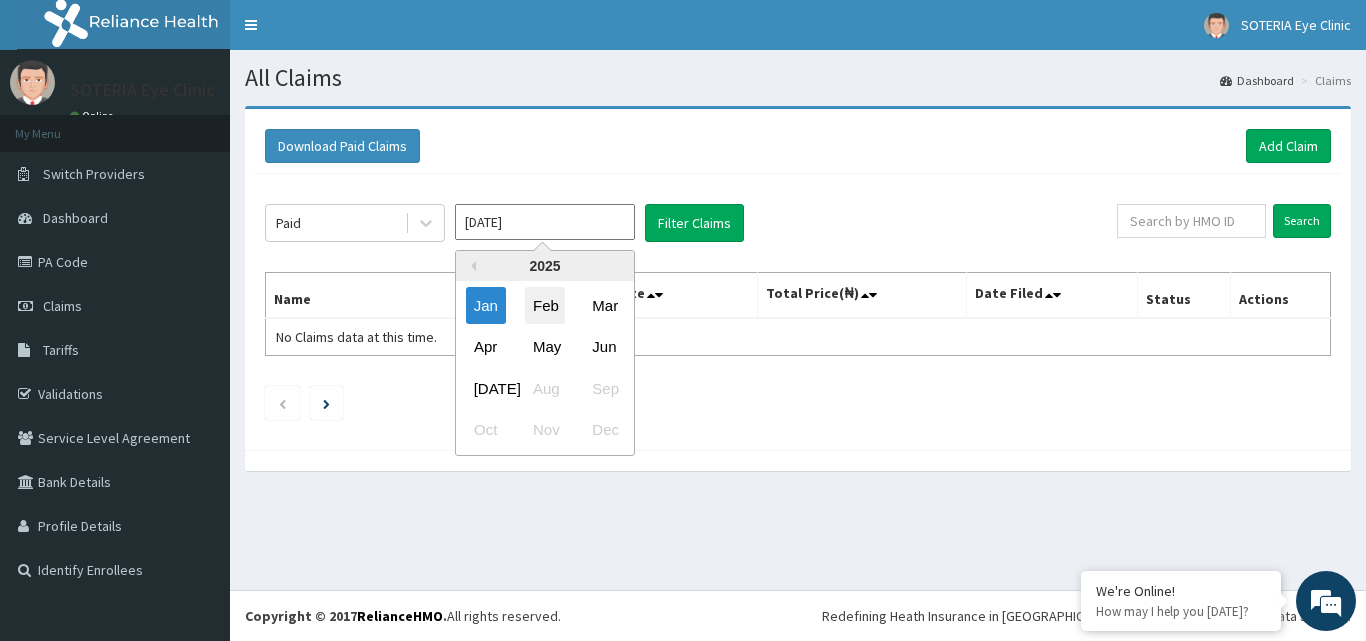 click on "Feb" at bounding box center (545, 305) 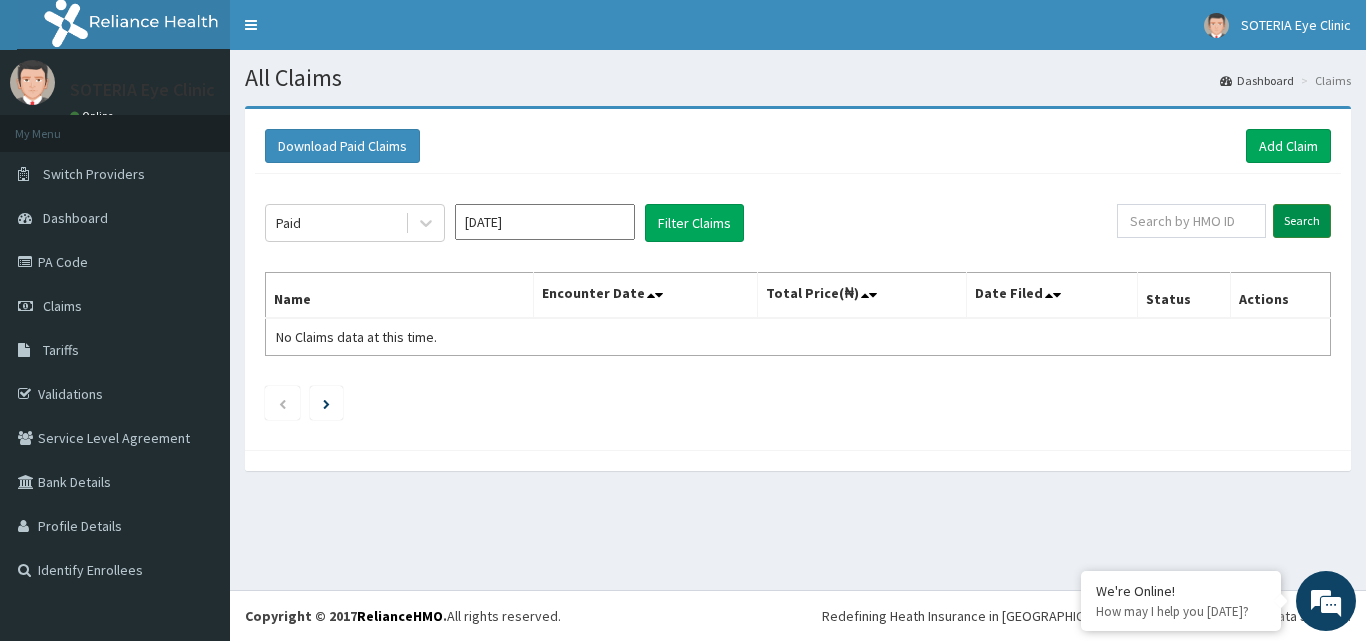 click on "Search" at bounding box center [1302, 221] 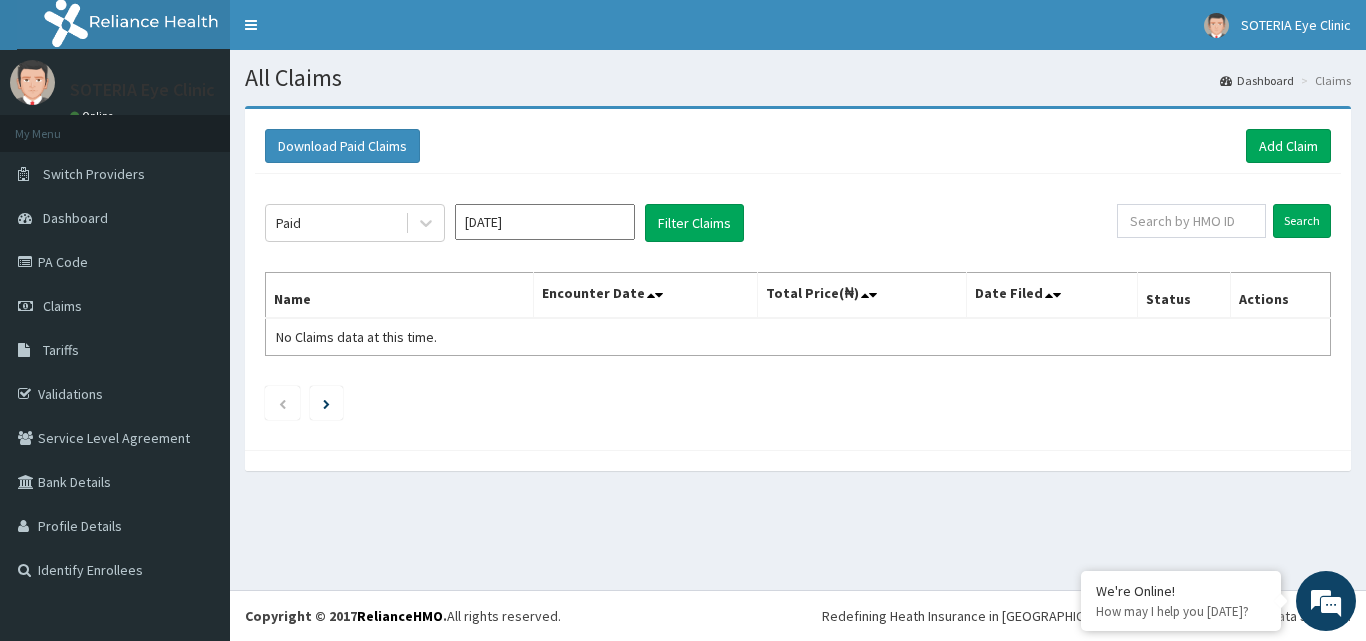 click on "[DATE]" at bounding box center [545, 222] 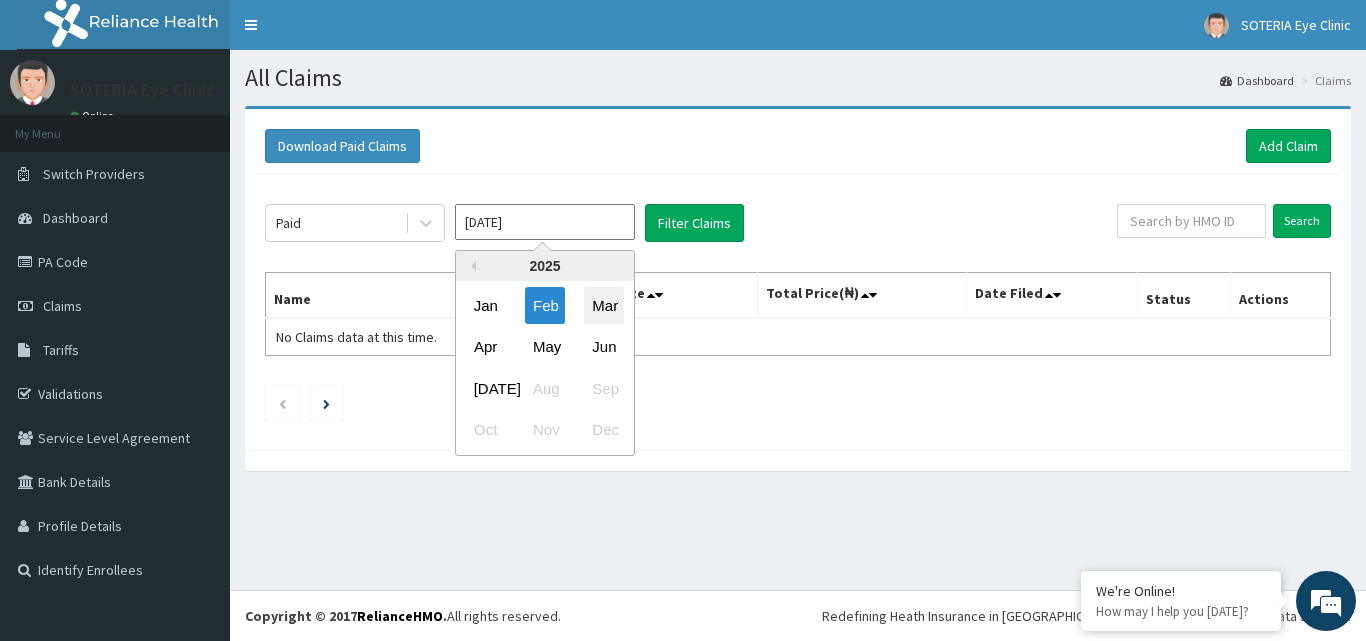 click on "Mar" at bounding box center [604, 305] 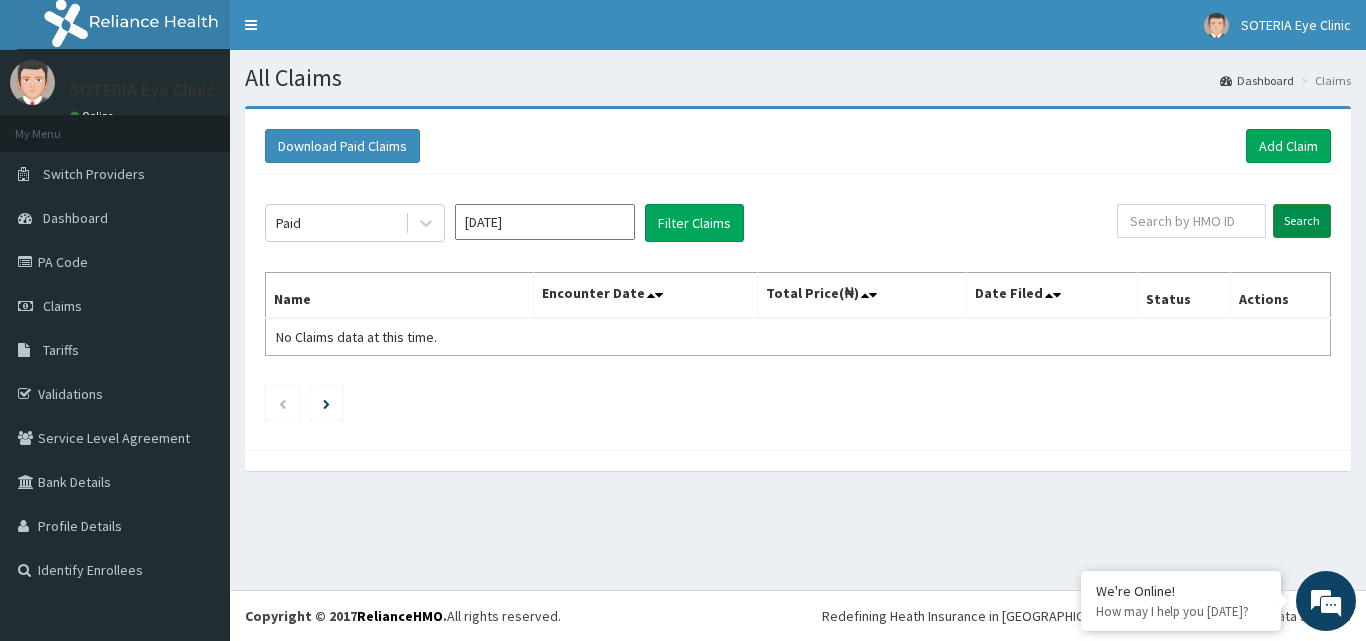 click on "Search" at bounding box center (1302, 221) 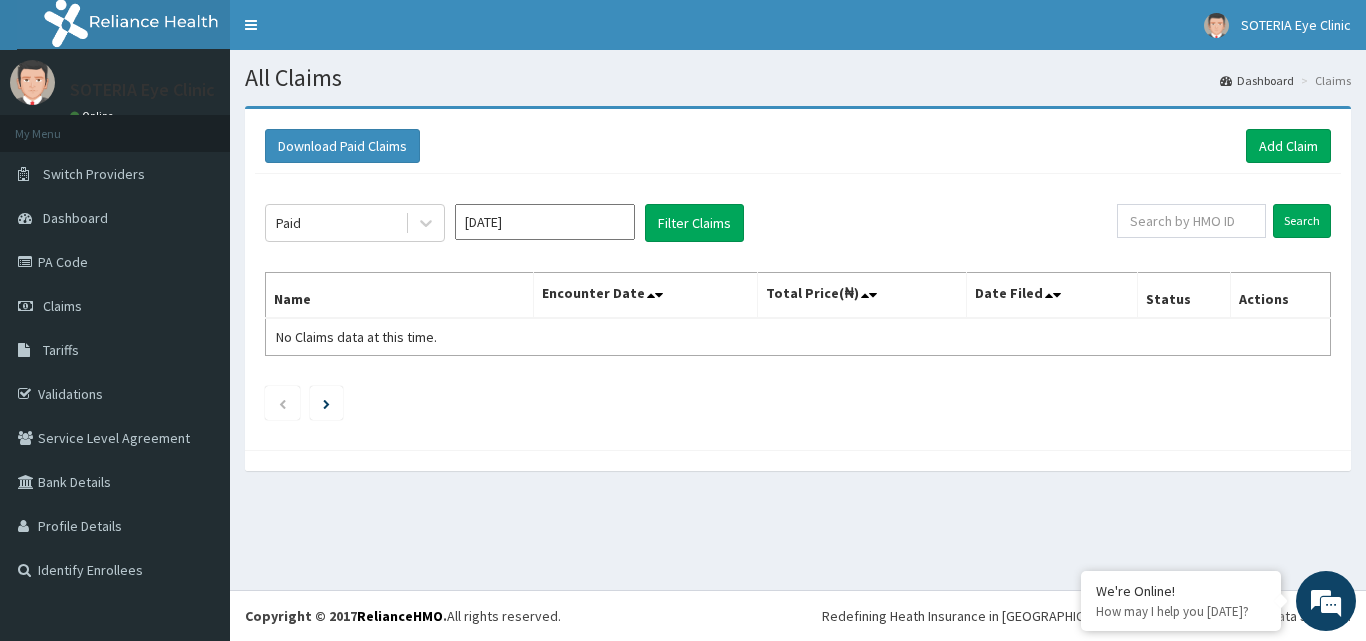 click on "Mar 2025" at bounding box center (545, 222) 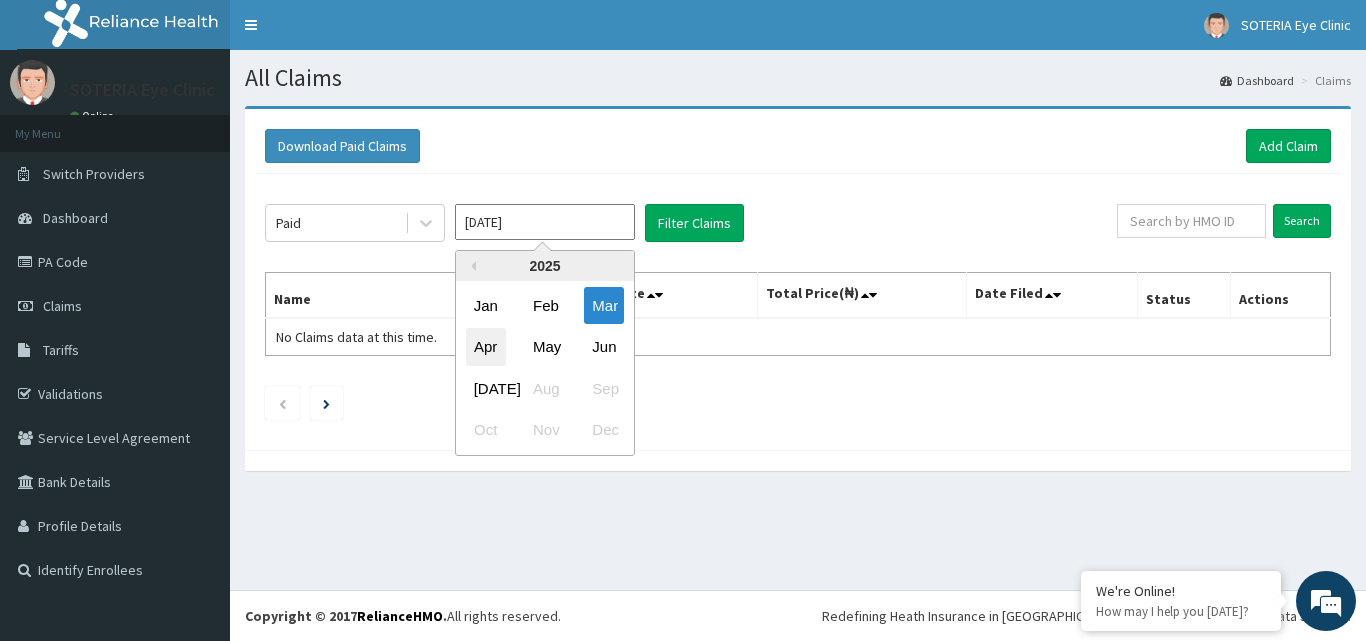 click on "Apr" at bounding box center (486, 347) 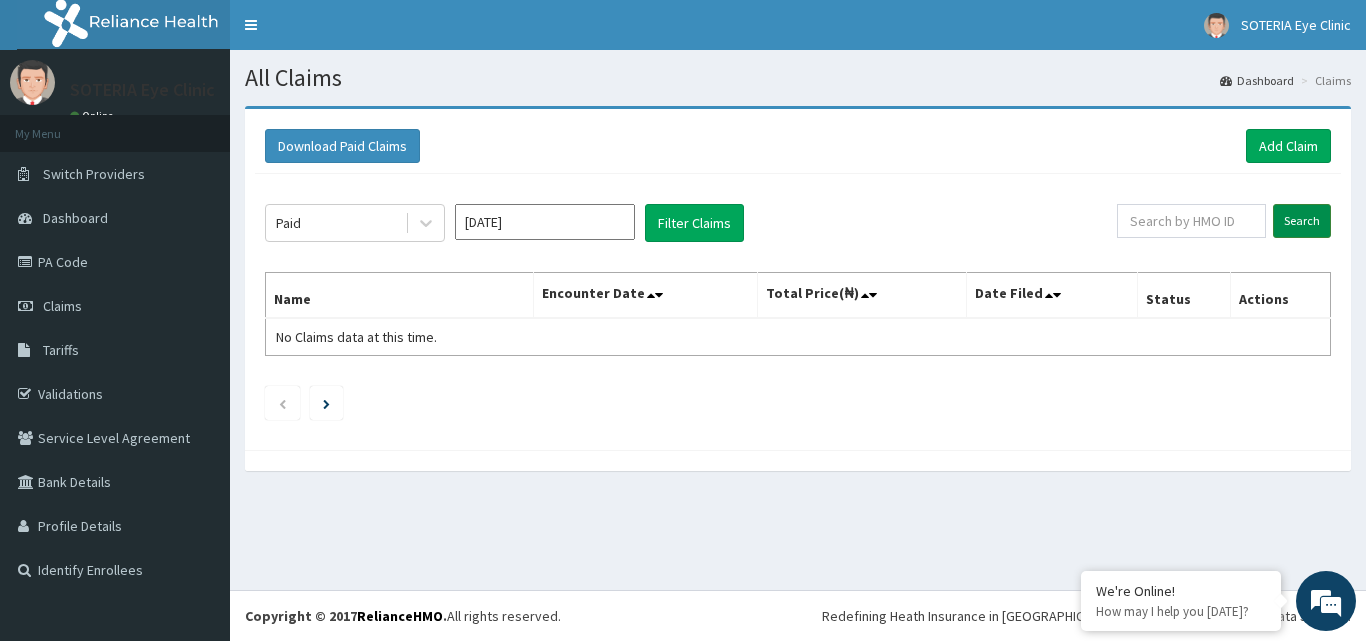 click on "Search" at bounding box center (1302, 221) 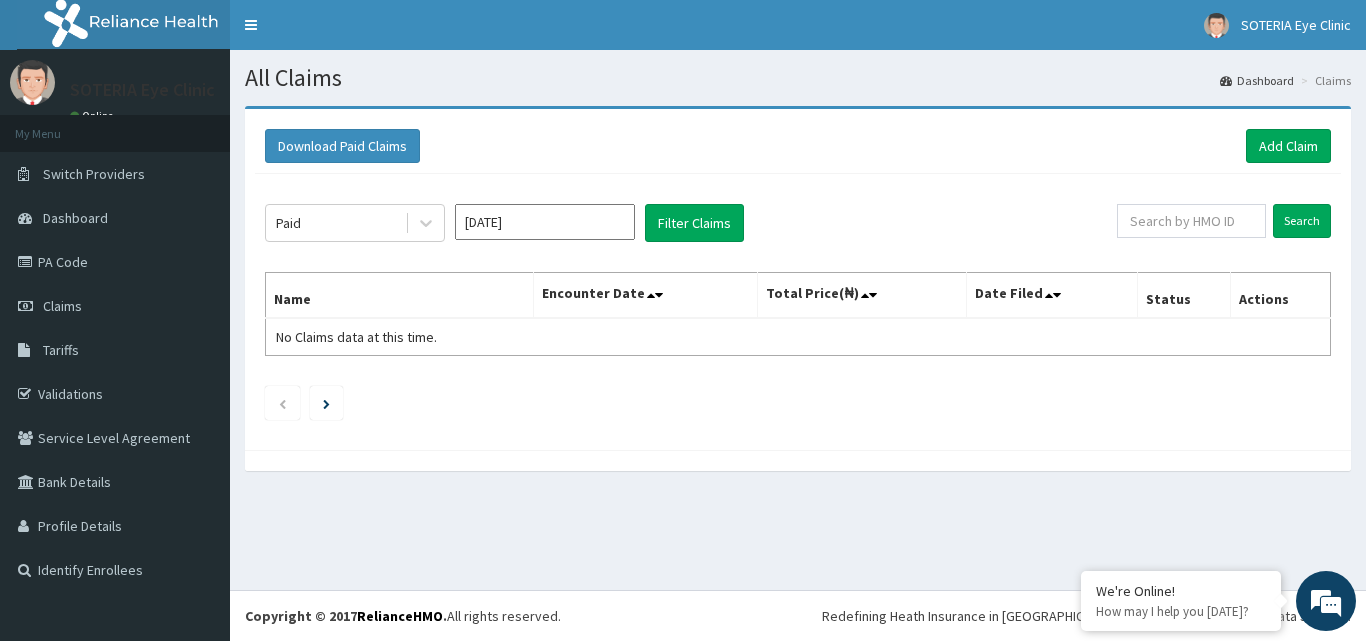 click on "Apr 2025" at bounding box center (545, 222) 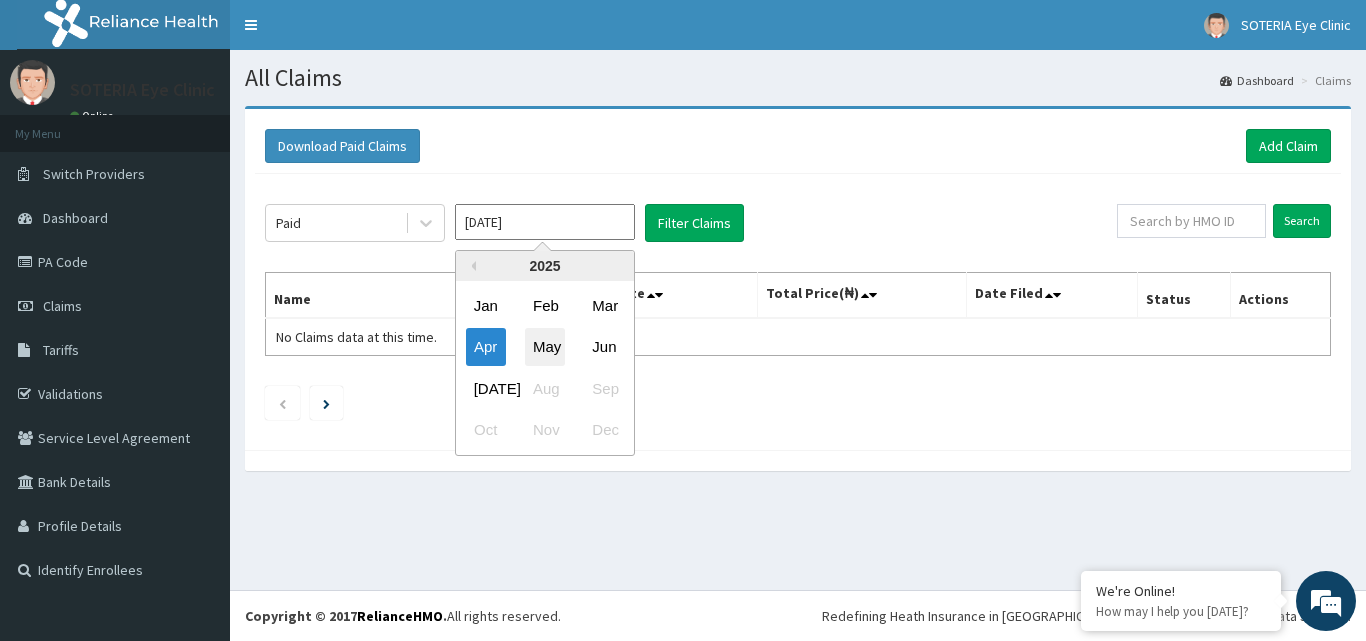 click on "May" at bounding box center (545, 347) 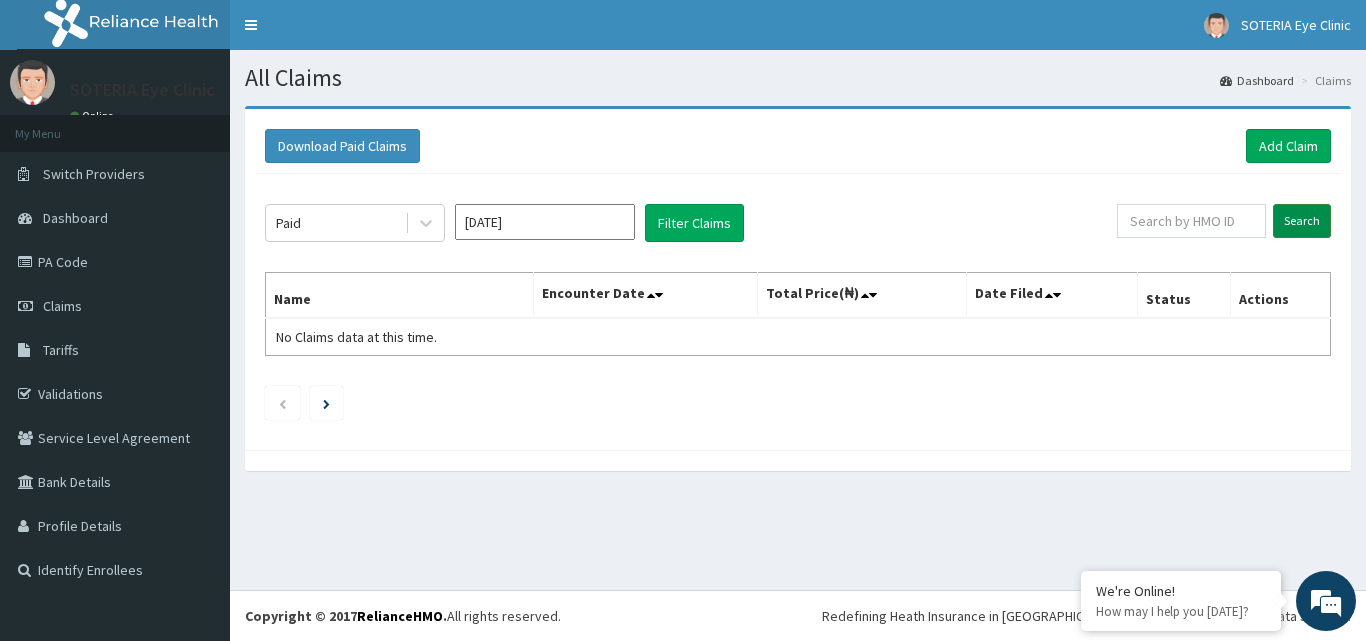 click on "Search" at bounding box center (1302, 221) 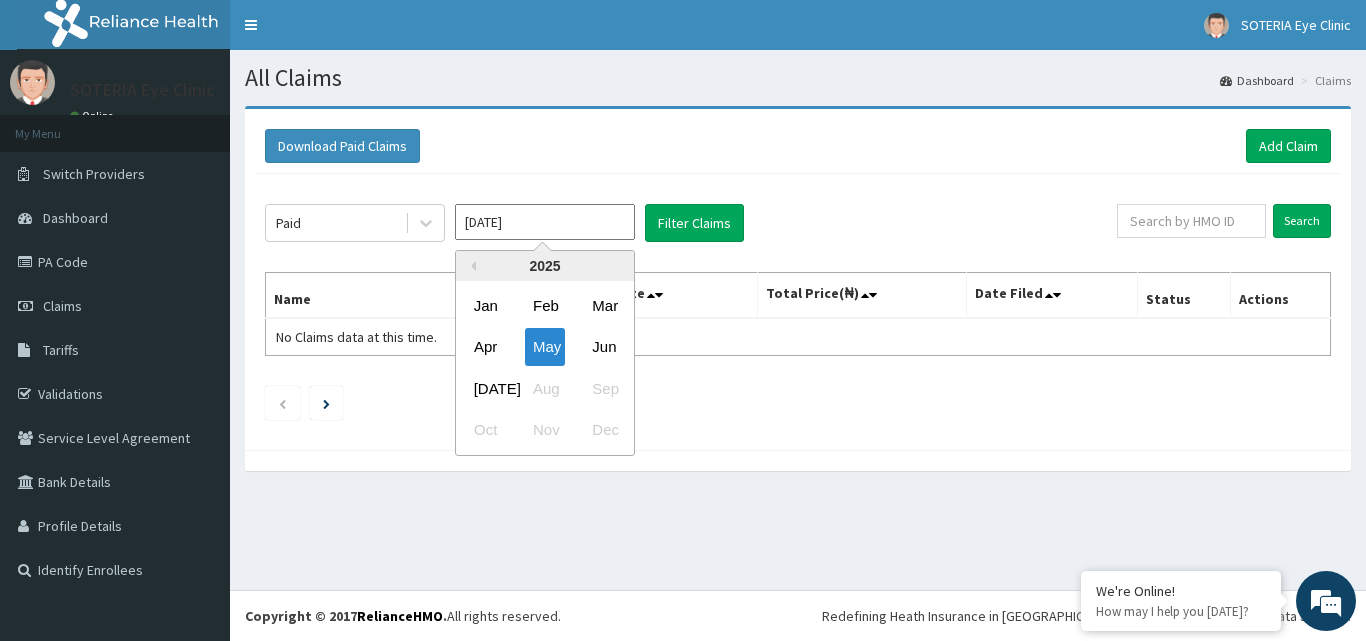 click on "[DATE]" at bounding box center [545, 222] 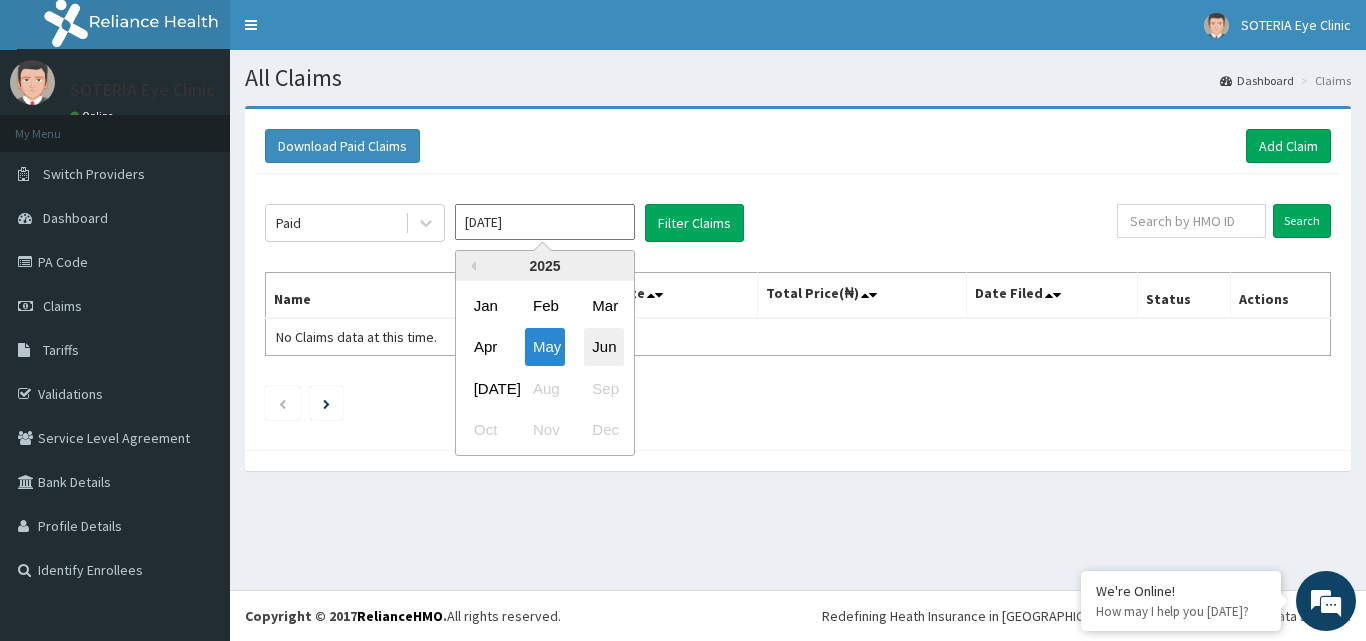 click on "Jun" at bounding box center [604, 347] 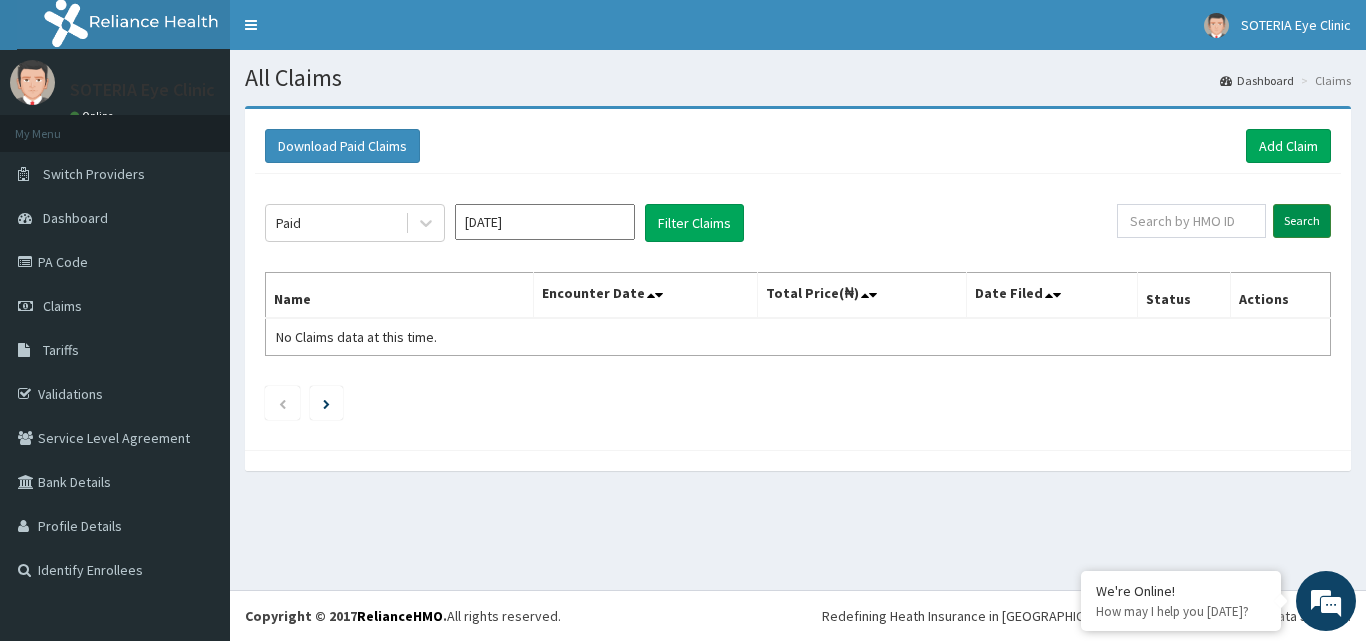 click on "Search" at bounding box center [1302, 221] 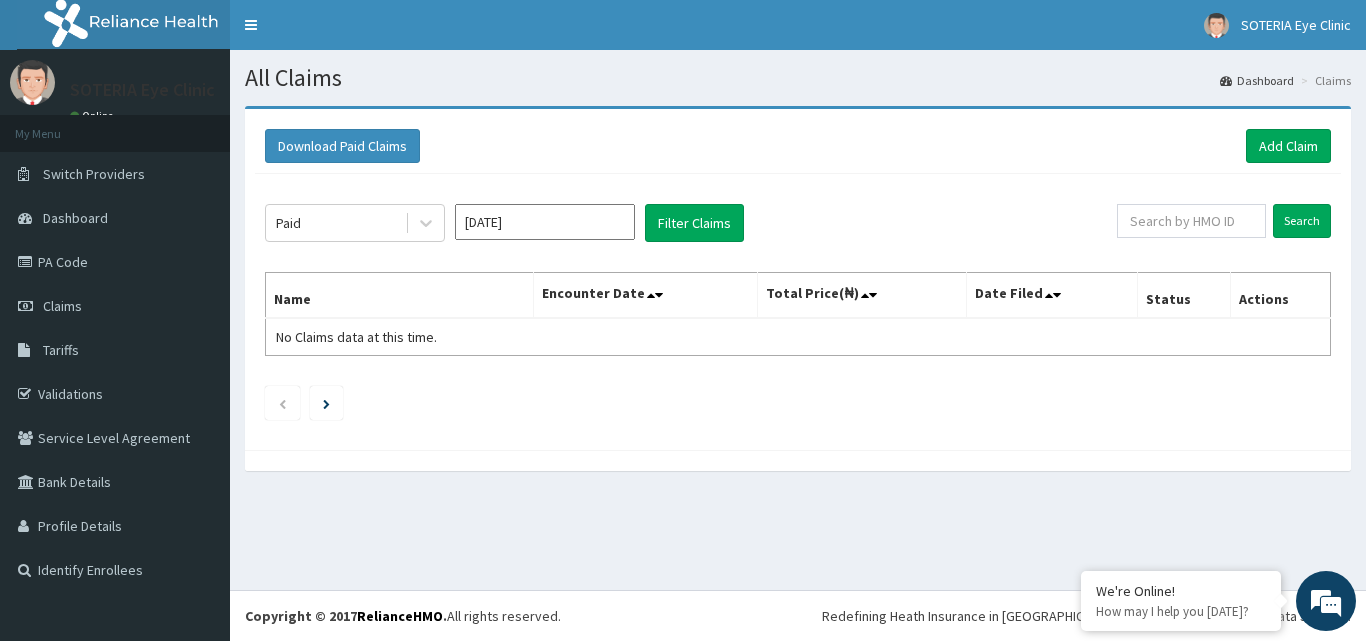 click on "Jun 2025" at bounding box center (545, 222) 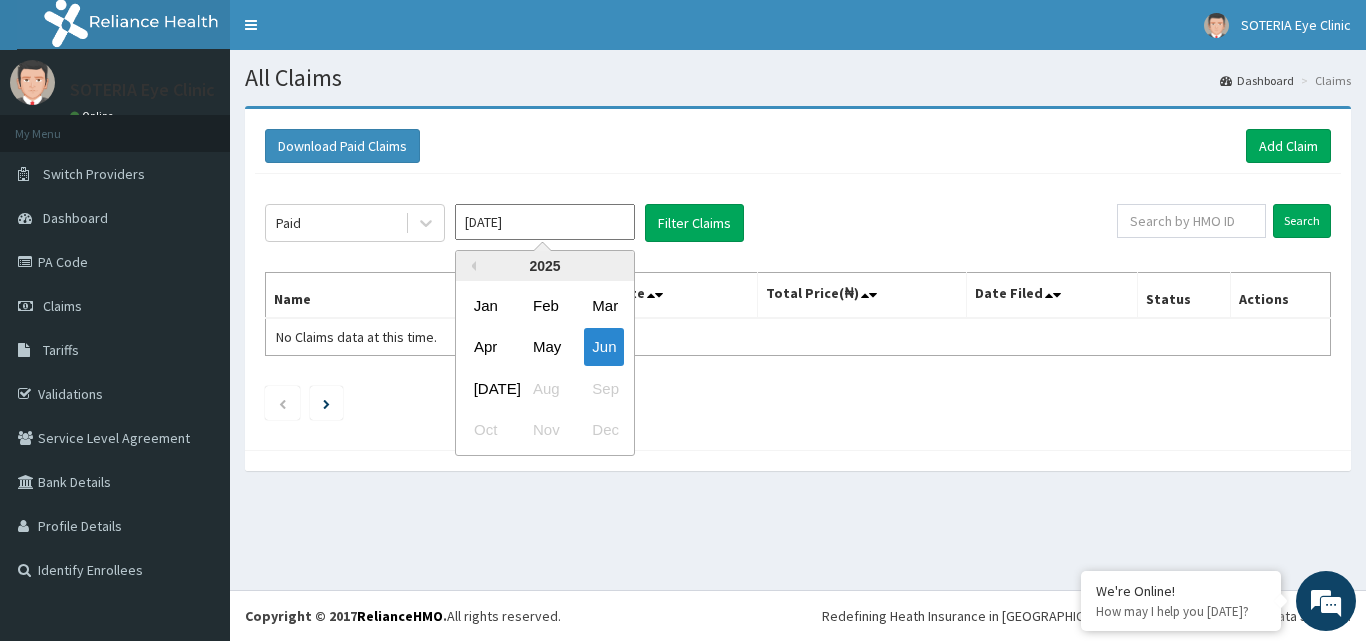 click on "[DATE]" at bounding box center (486, 388) 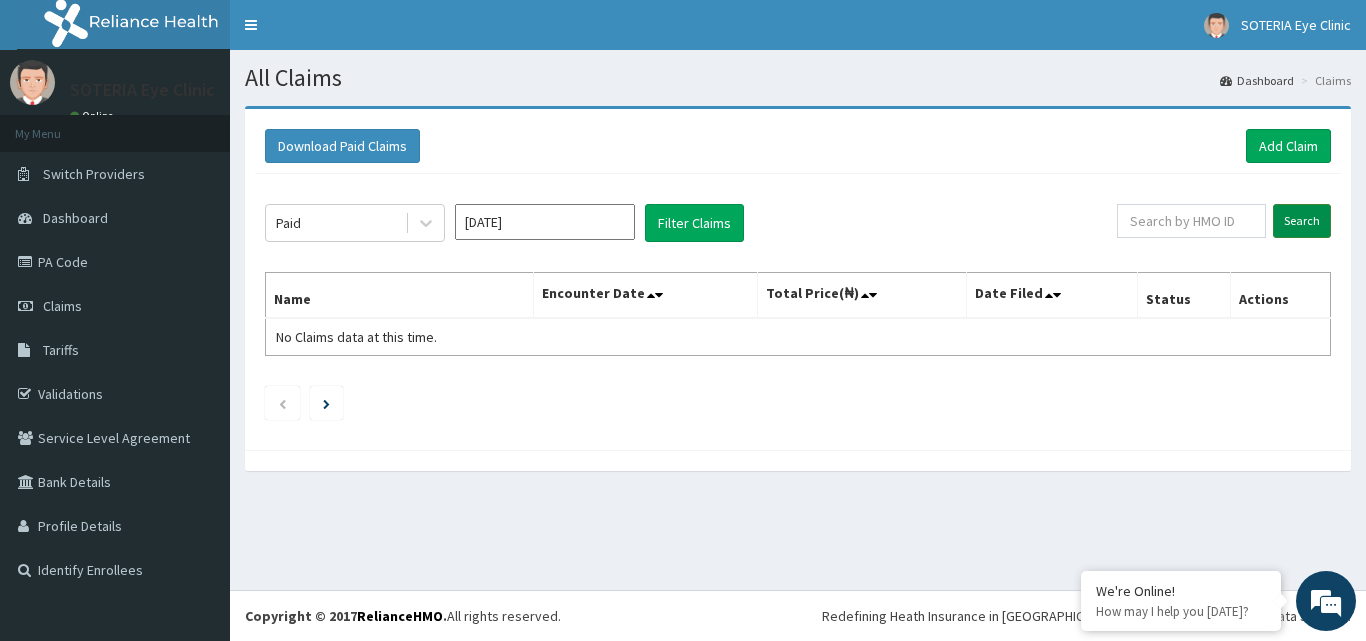 click on "Search" at bounding box center [1302, 221] 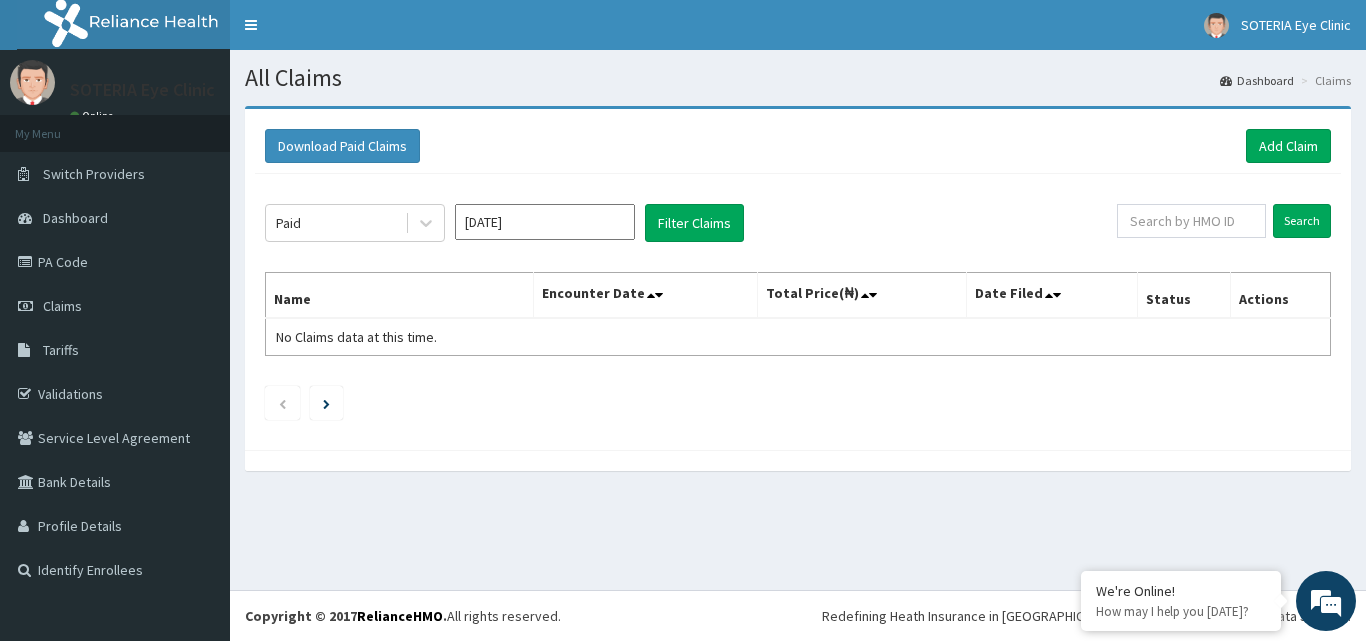 click on "[DATE]" at bounding box center [545, 222] 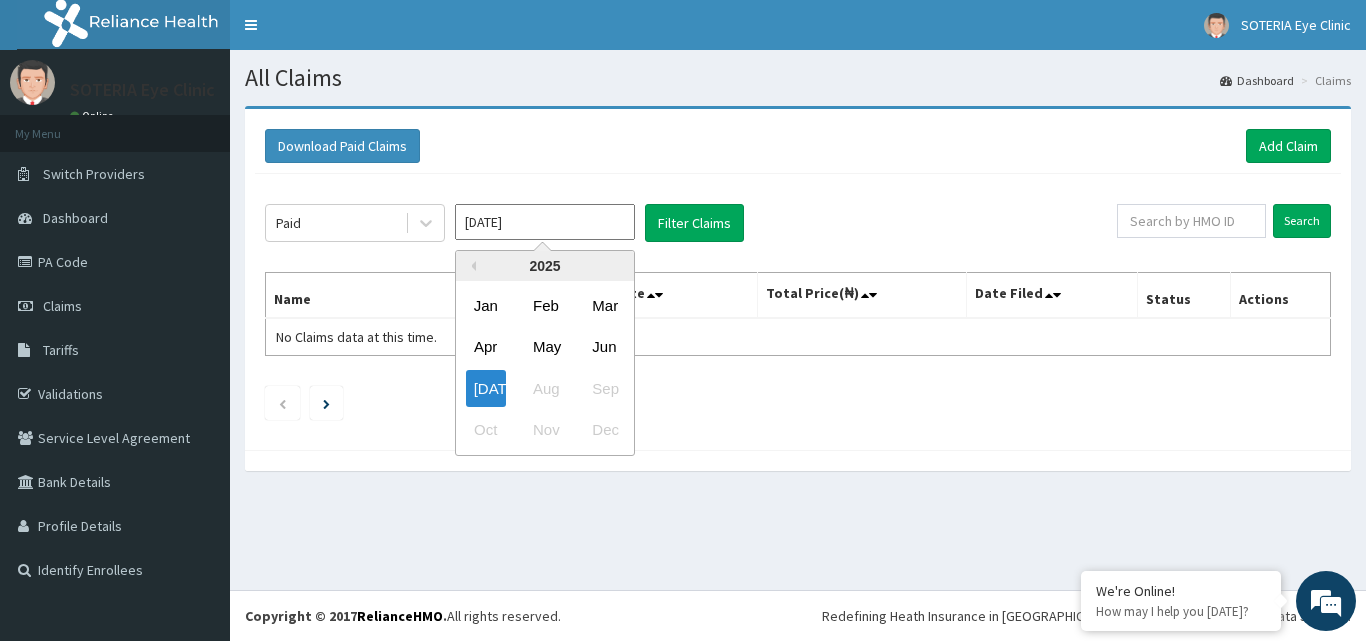 click on "2025" at bounding box center (545, 266) 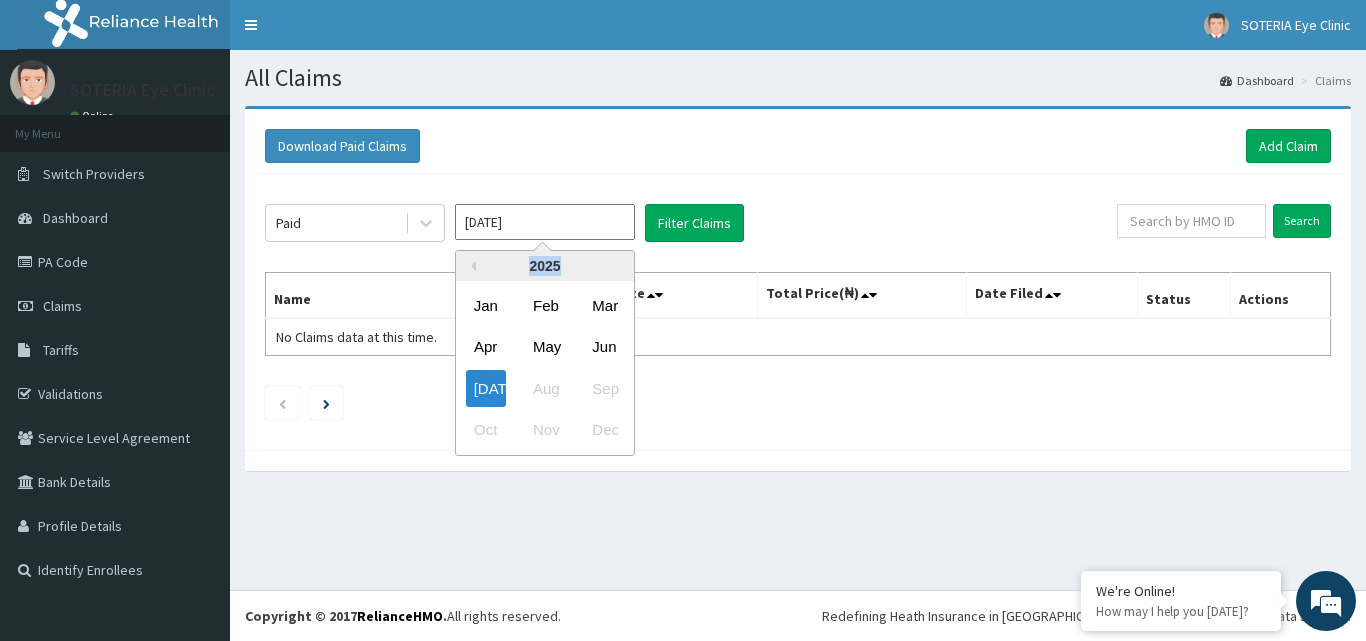 click on "2025" at bounding box center [545, 266] 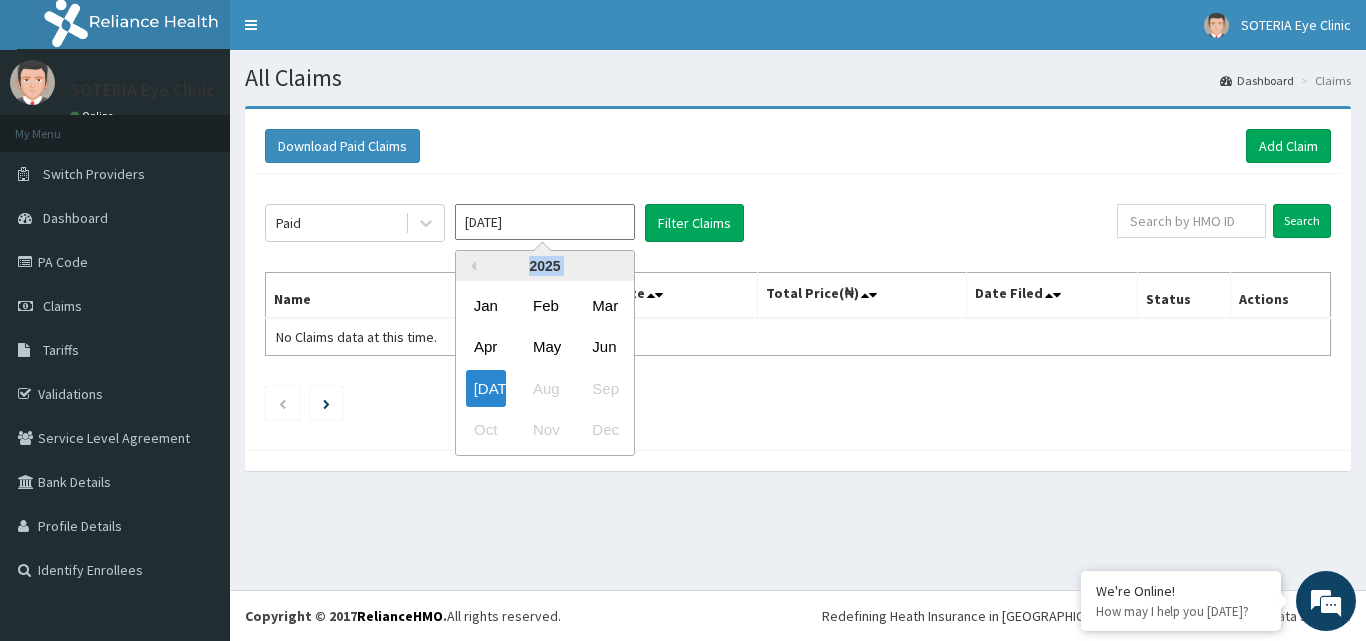click on "2025" at bounding box center [545, 266] 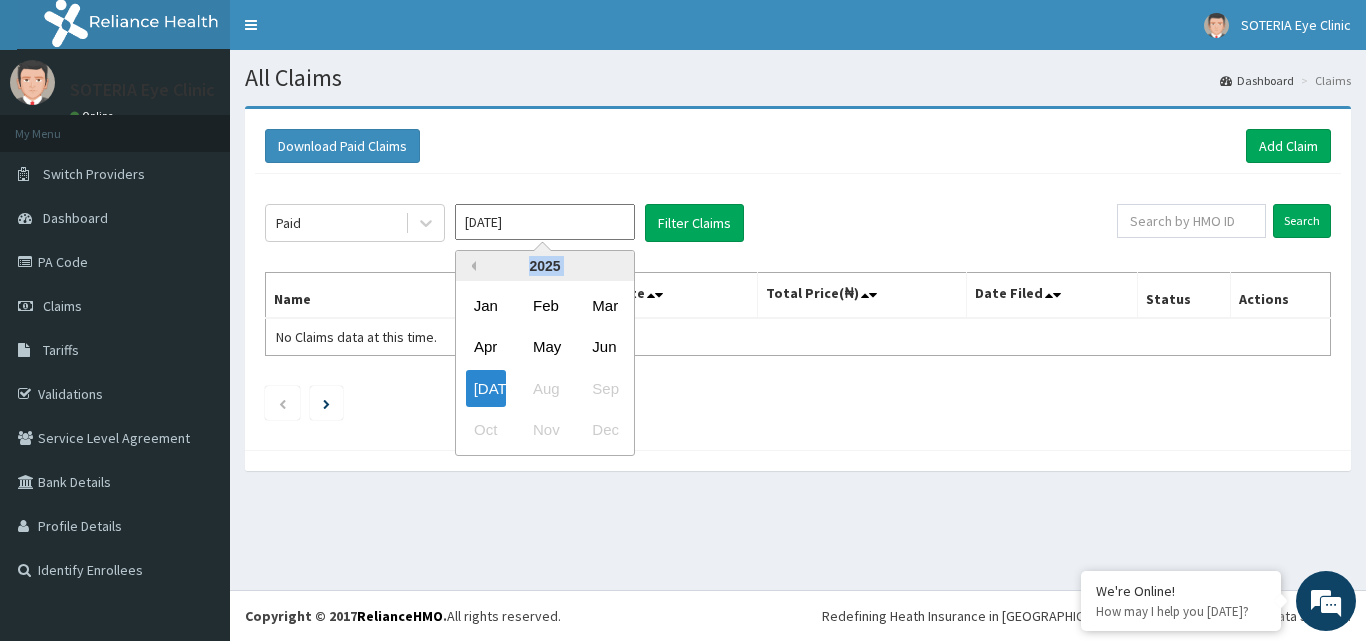 click on "Previous Year" at bounding box center [471, 266] 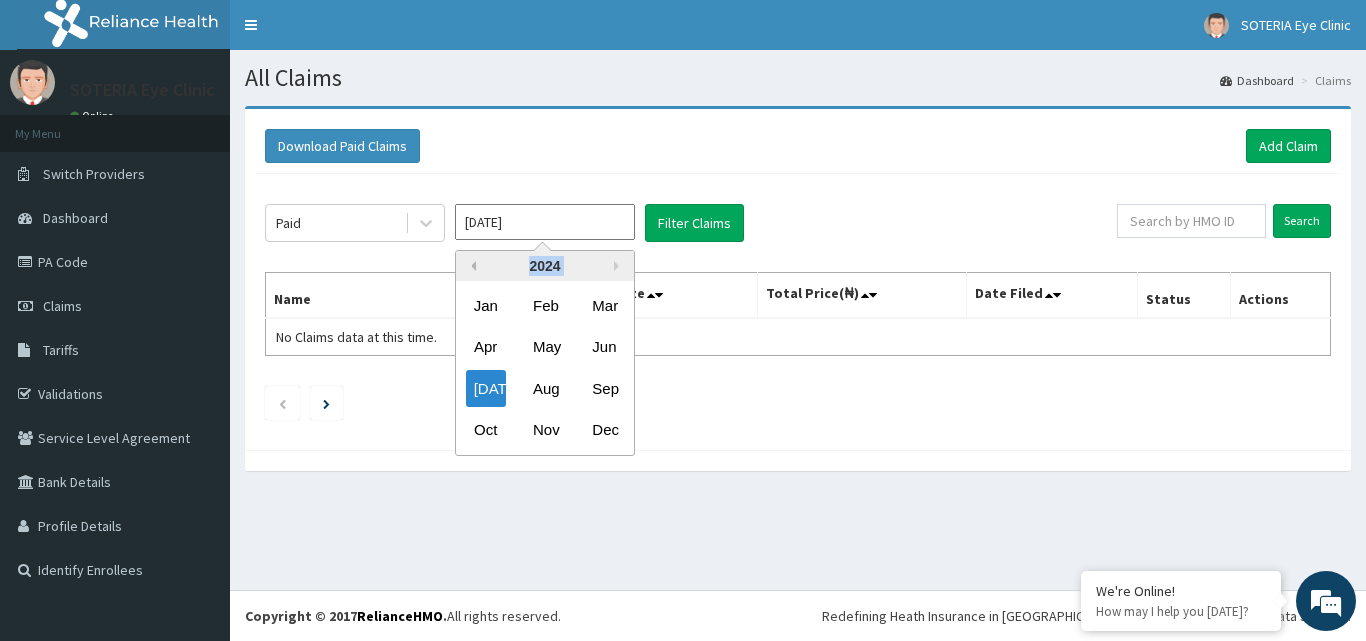 click on "Previous Year" at bounding box center (471, 266) 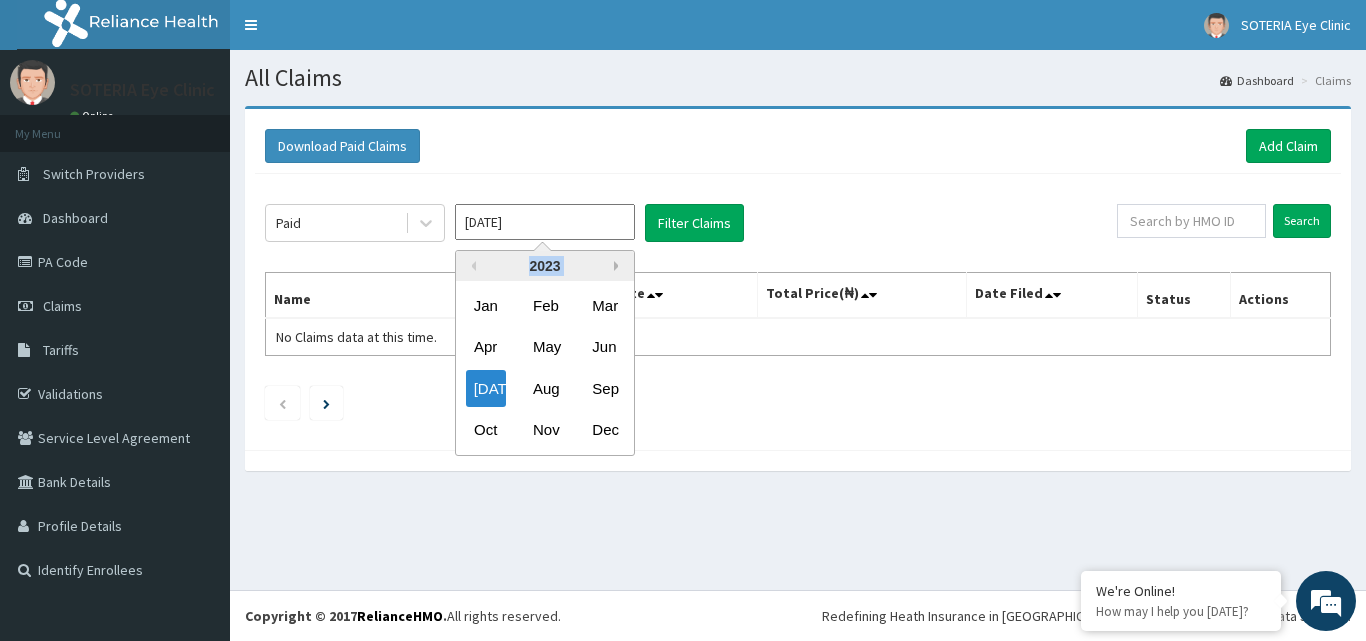 click on "Next Year" at bounding box center [619, 266] 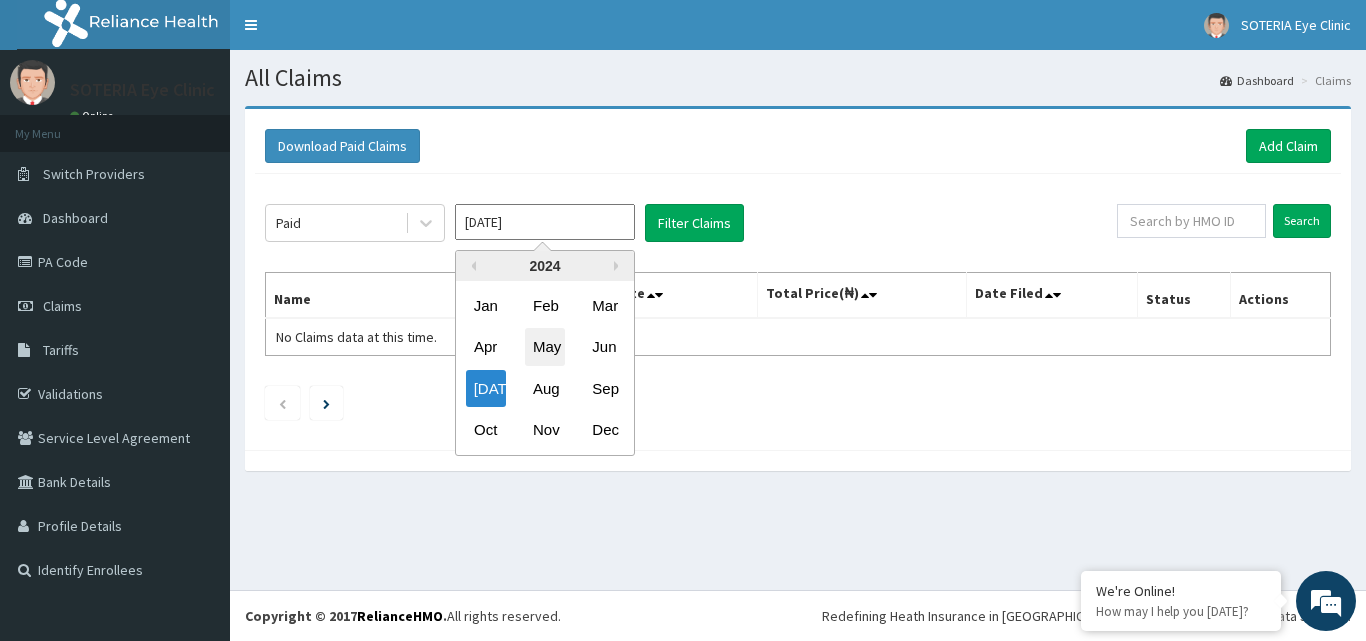click on "May" at bounding box center (545, 347) 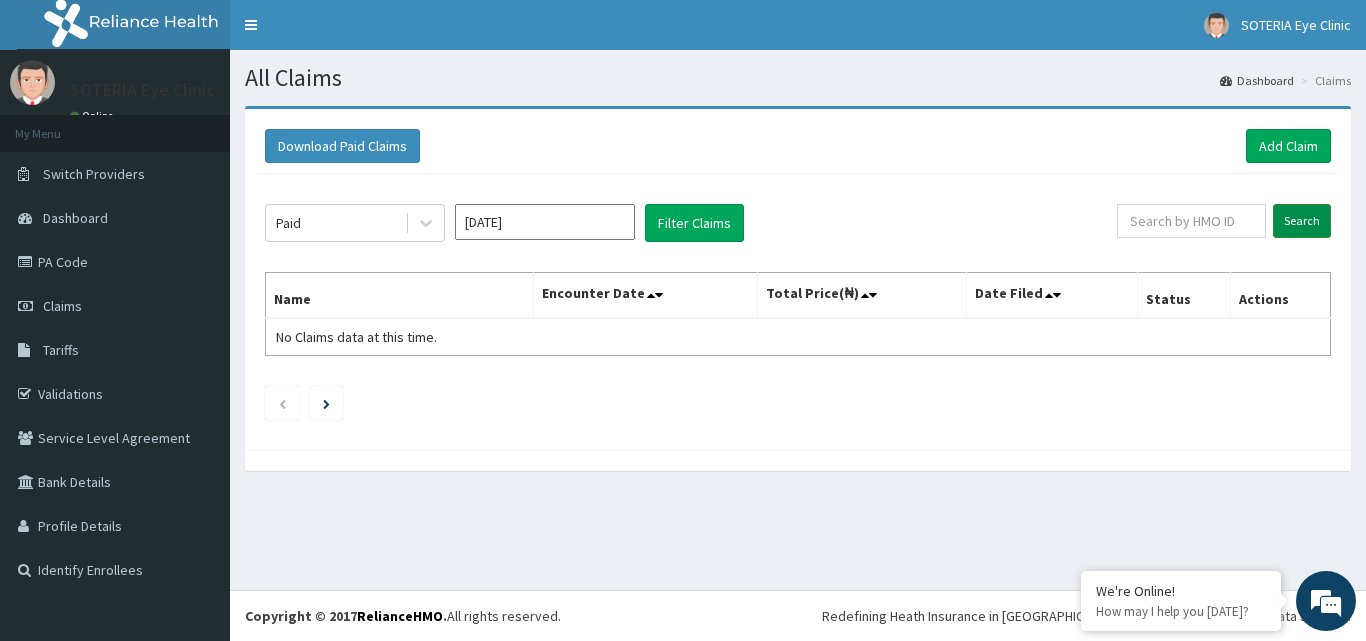 click on "Search" at bounding box center [1302, 221] 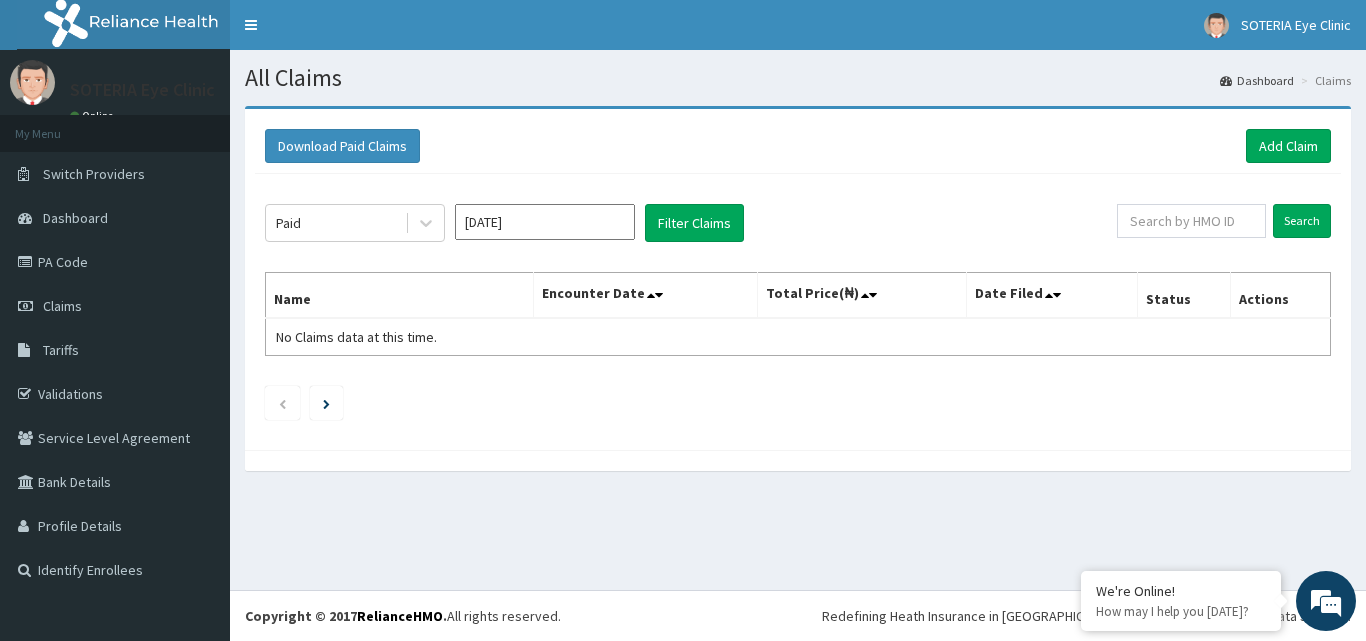 click on "May 2024" at bounding box center (545, 222) 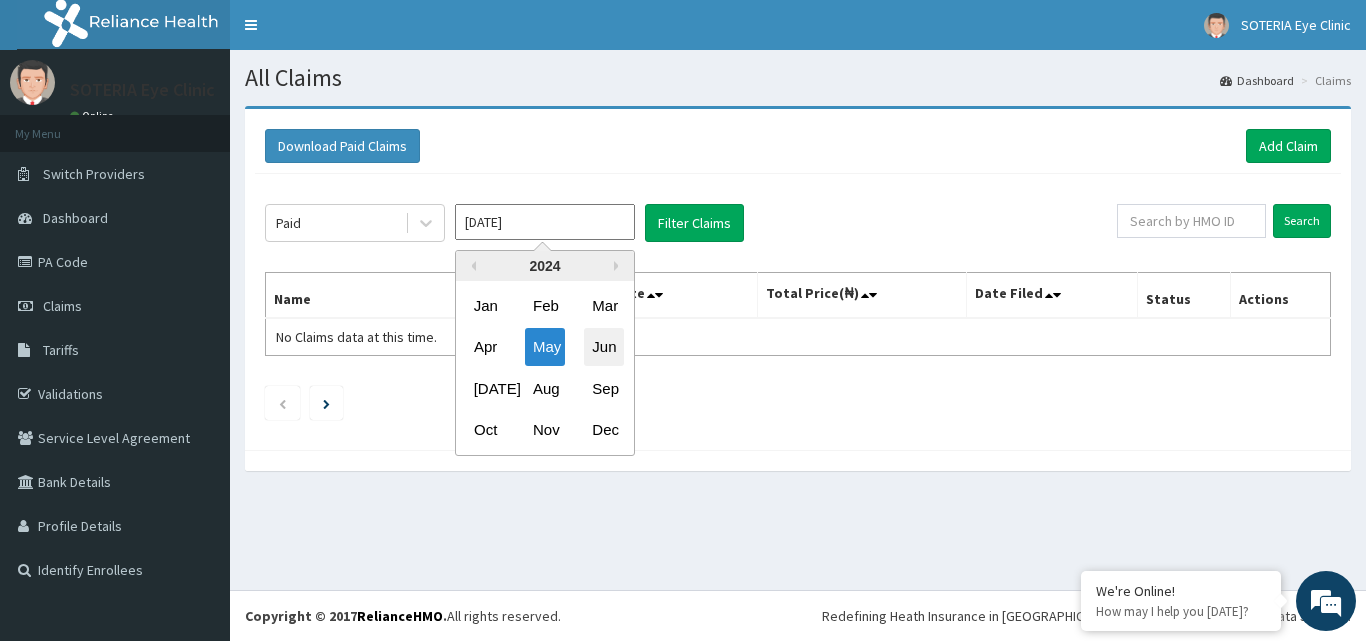 click on "Jun" at bounding box center (604, 347) 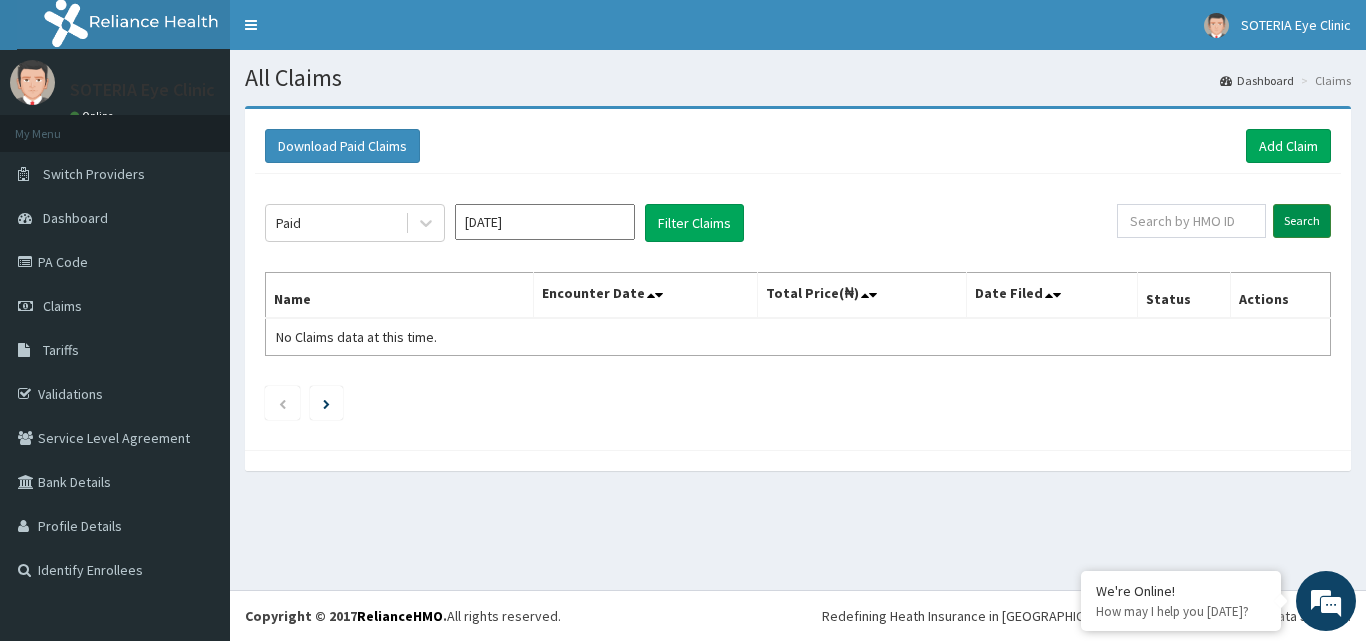 click on "Search" at bounding box center (1302, 221) 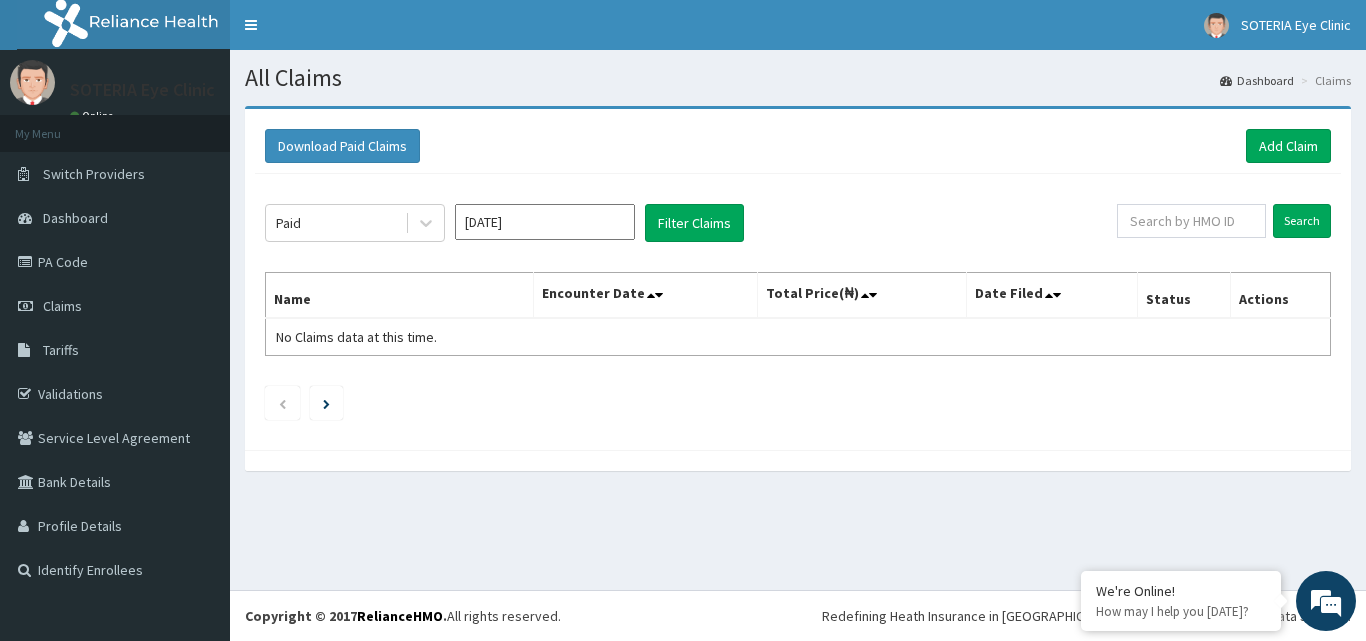 click on "Jun 2024" at bounding box center (545, 222) 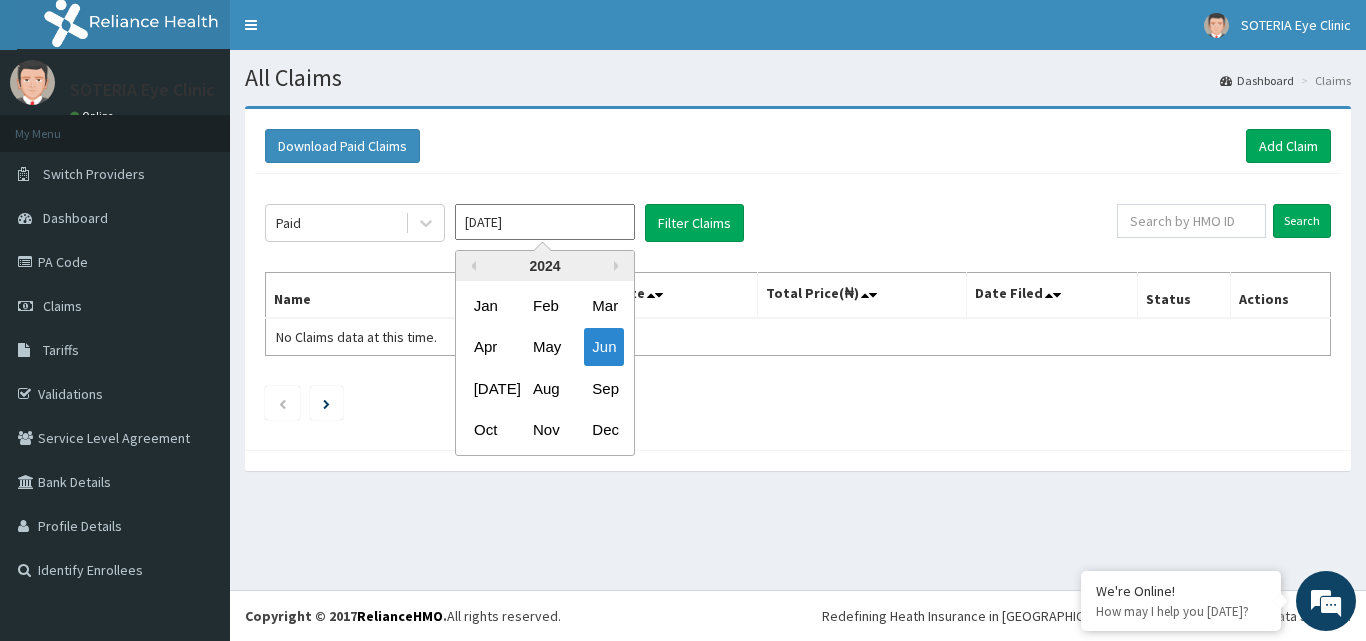 click on "Jun 2024" at bounding box center [545, 222] 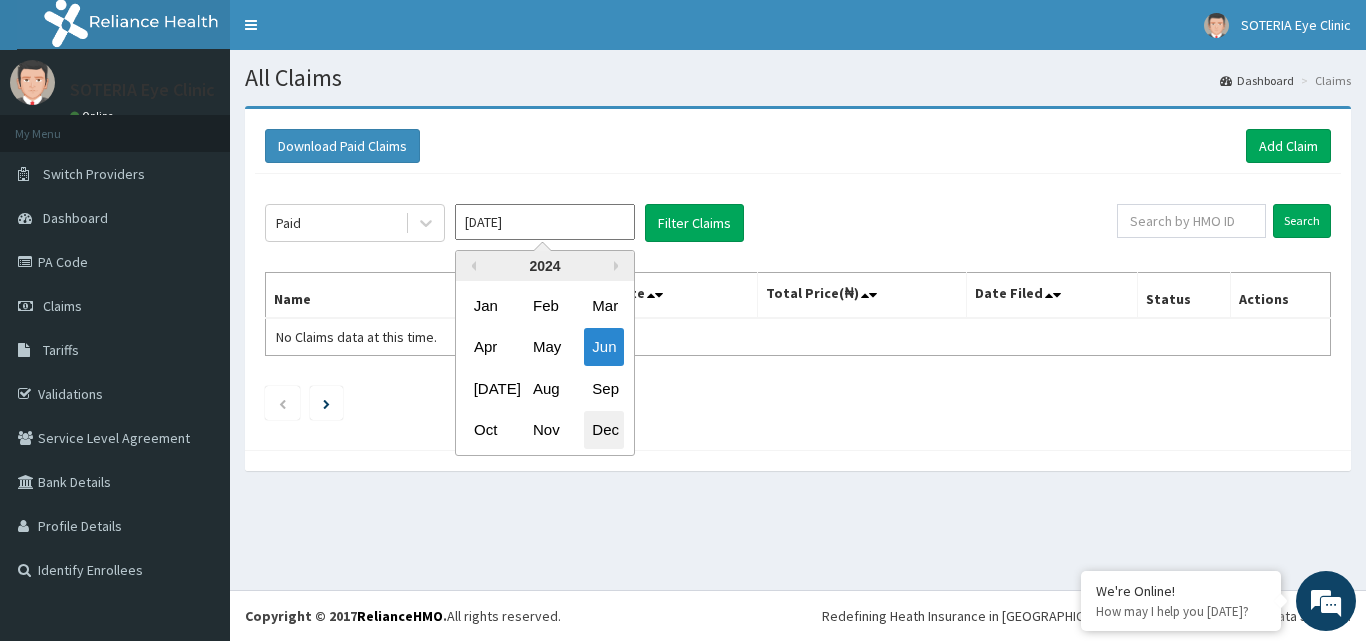click on "Dec" at bounding box center (604, 430) 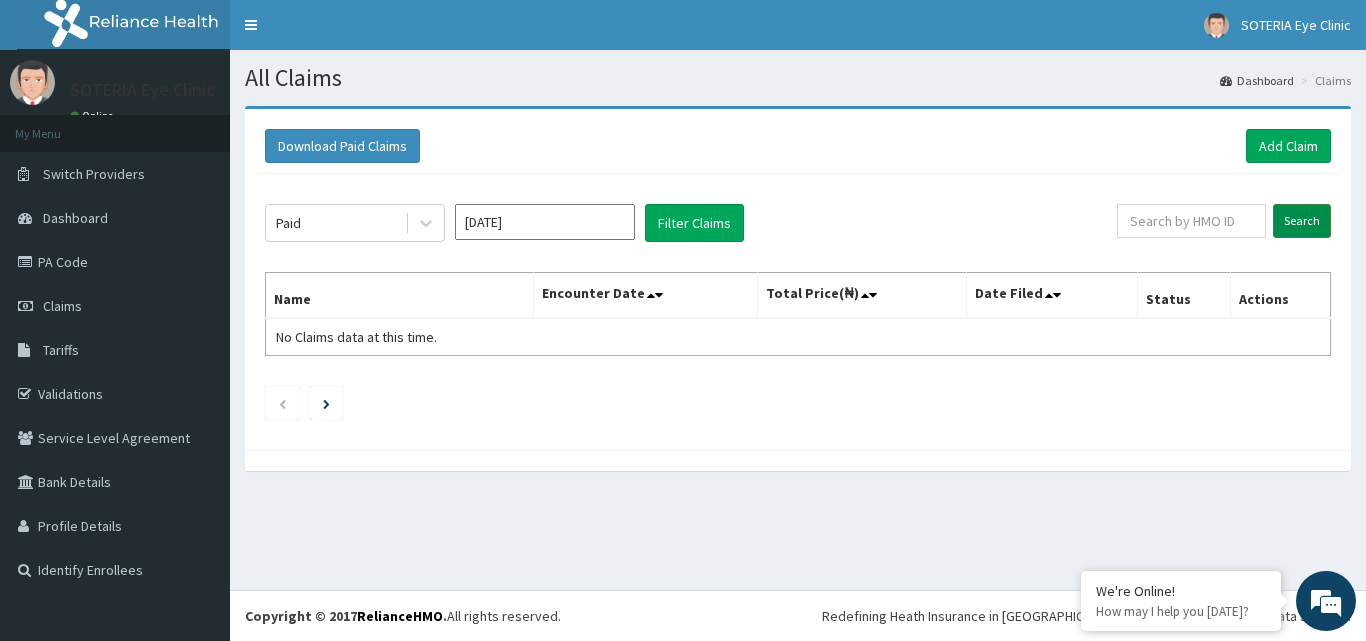 click on "Search" at bounding box center [1302, 221] 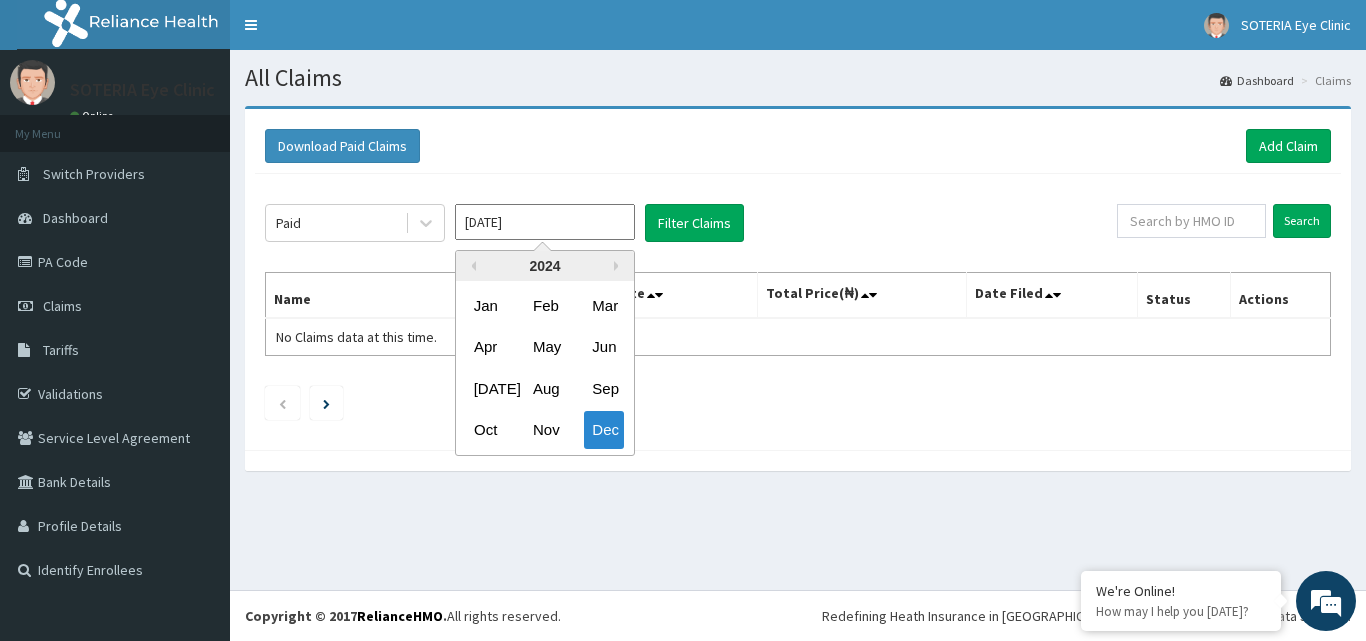 click on "Dec 2024" at bounding box center (545, 222) 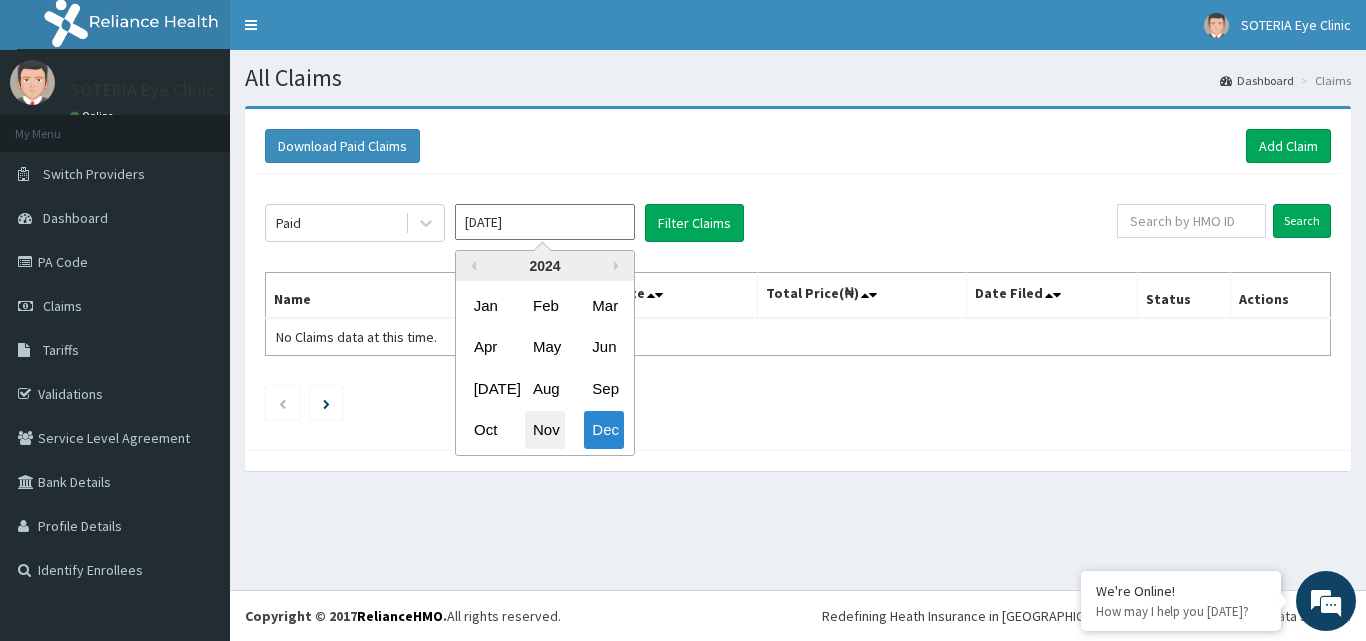 click on "Nov" at bounding box center (545, 430) 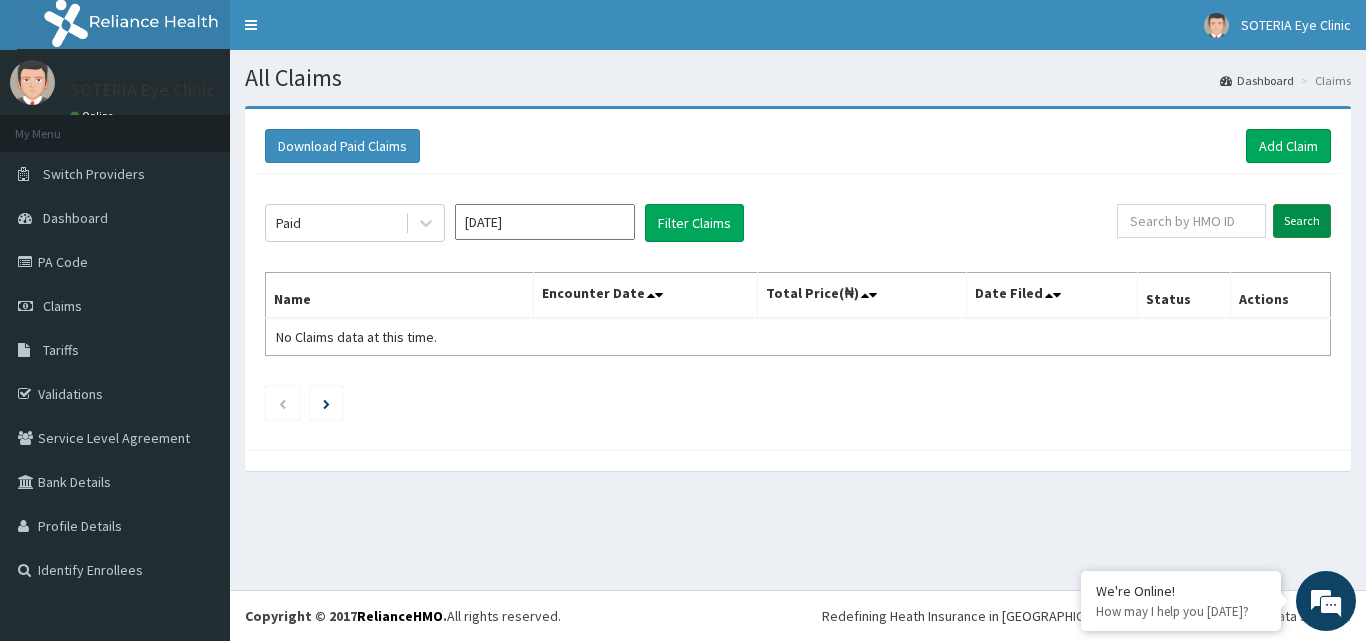 click on "Search" at bounding box center (1302, 221) 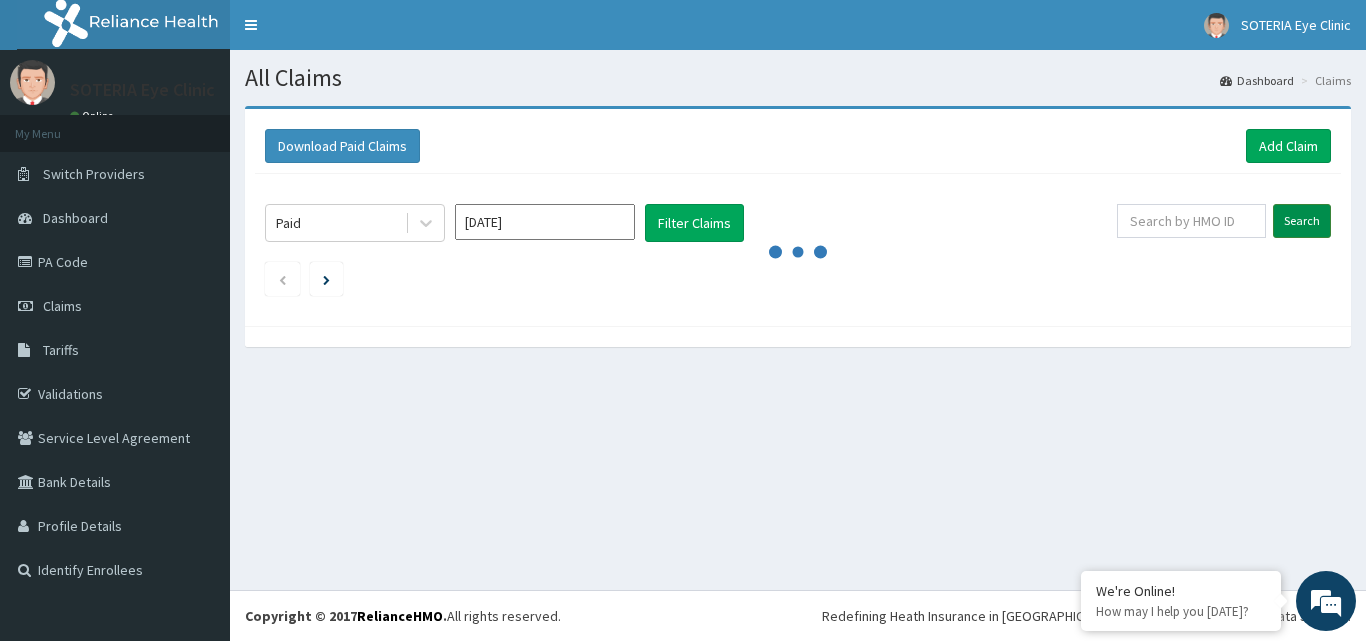 click on "Search" at bounding box center (1302, 221) 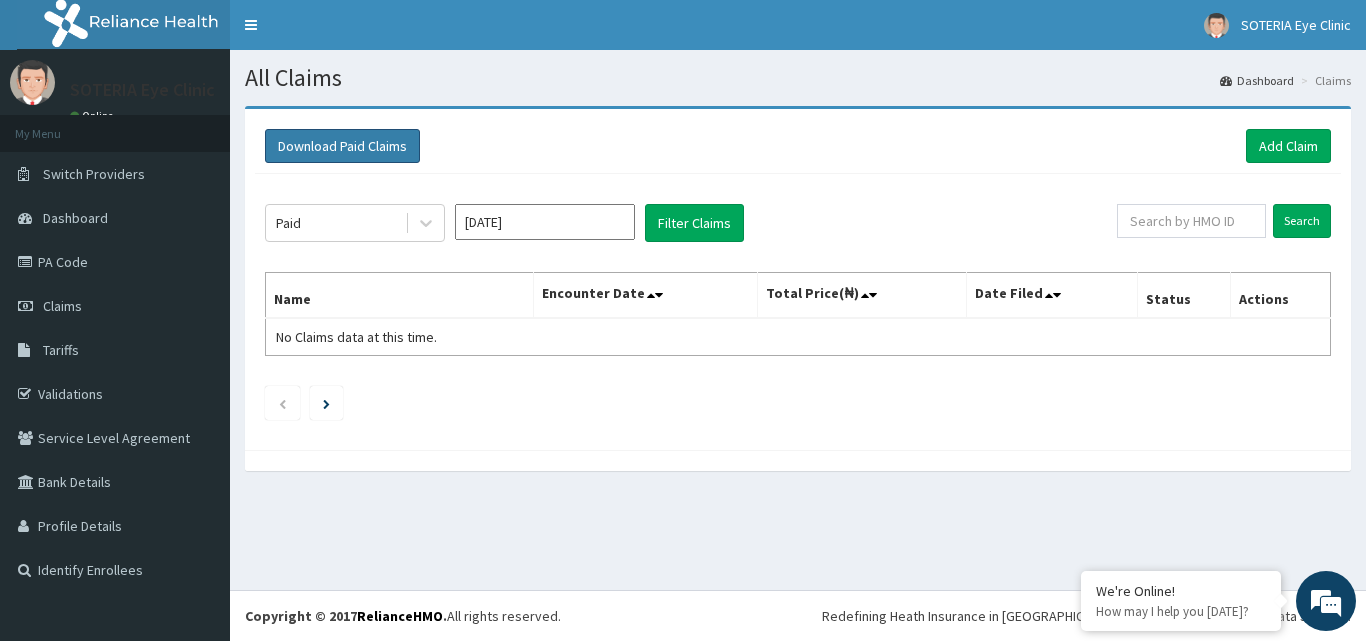 click on "Download Paid Claims" at bounding box center (342, 146) 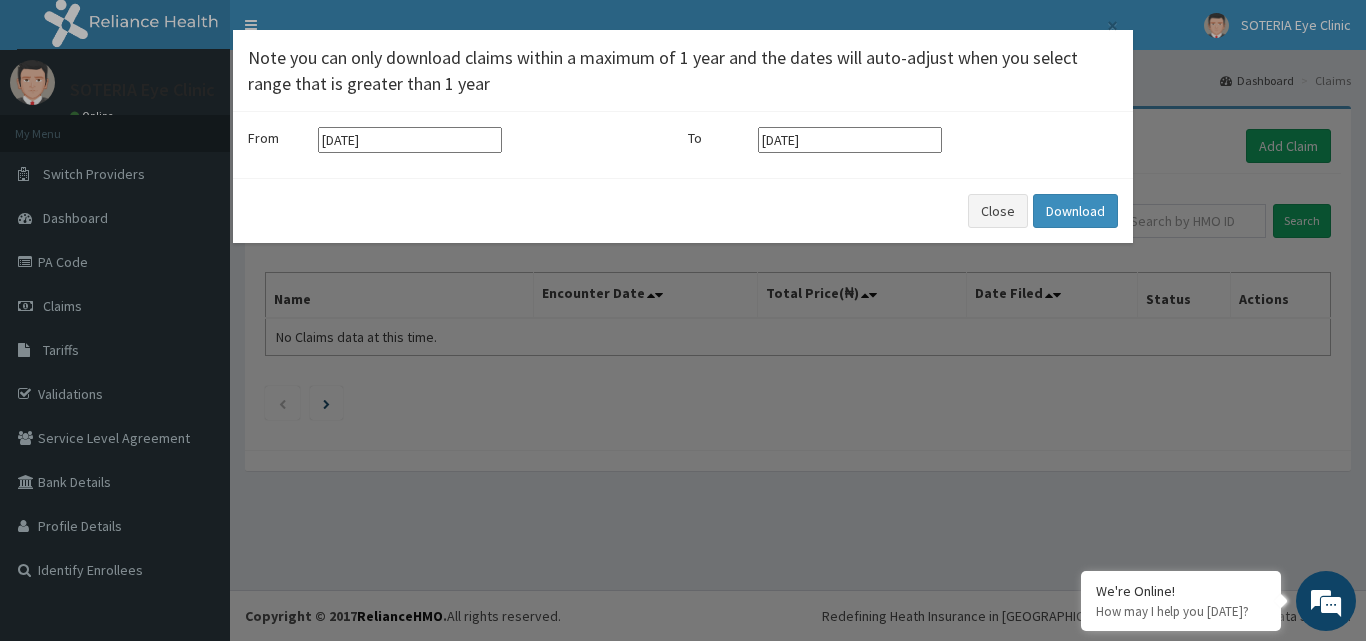 click on "× Note you can only download claims within a maximum of 1 year and the dates will auto-adjust when you select range that is greater than 1 year From 11-04-2025 To 11-07-2025 Close Download" at bounding box center [683, 320] 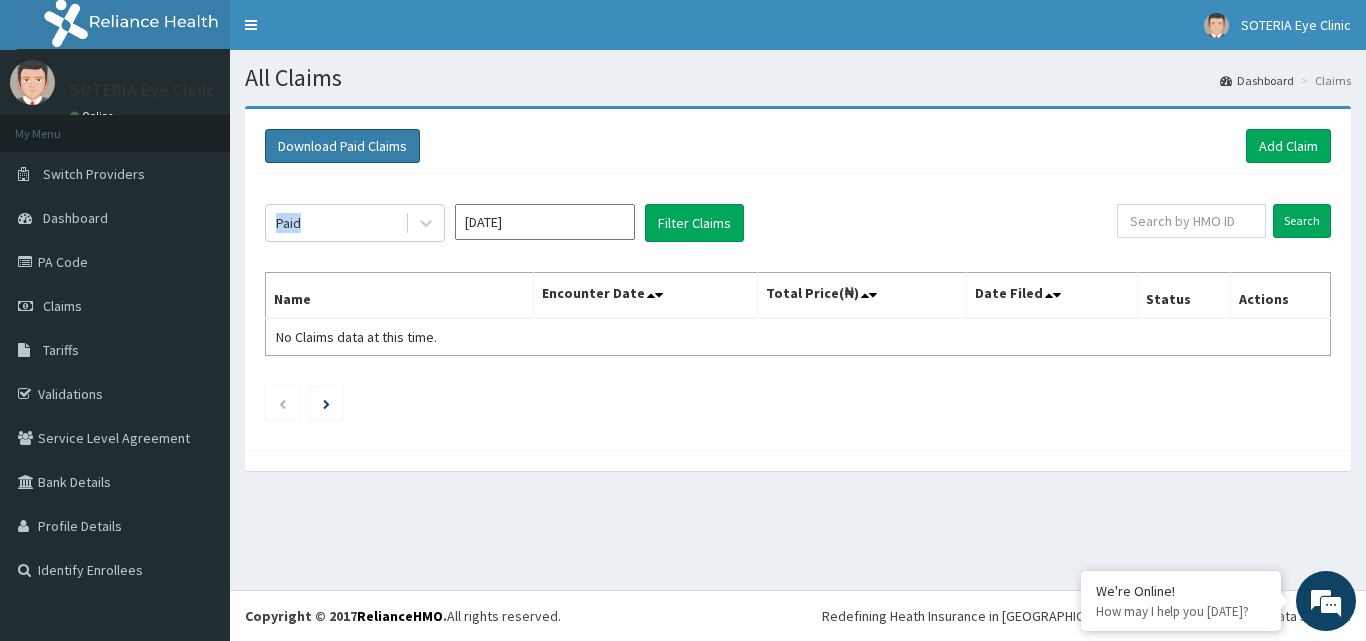drag, startPoint x: 324, startPoint y: 202, endPoint x: 297, endPoint y: 130, distance: 76.896034 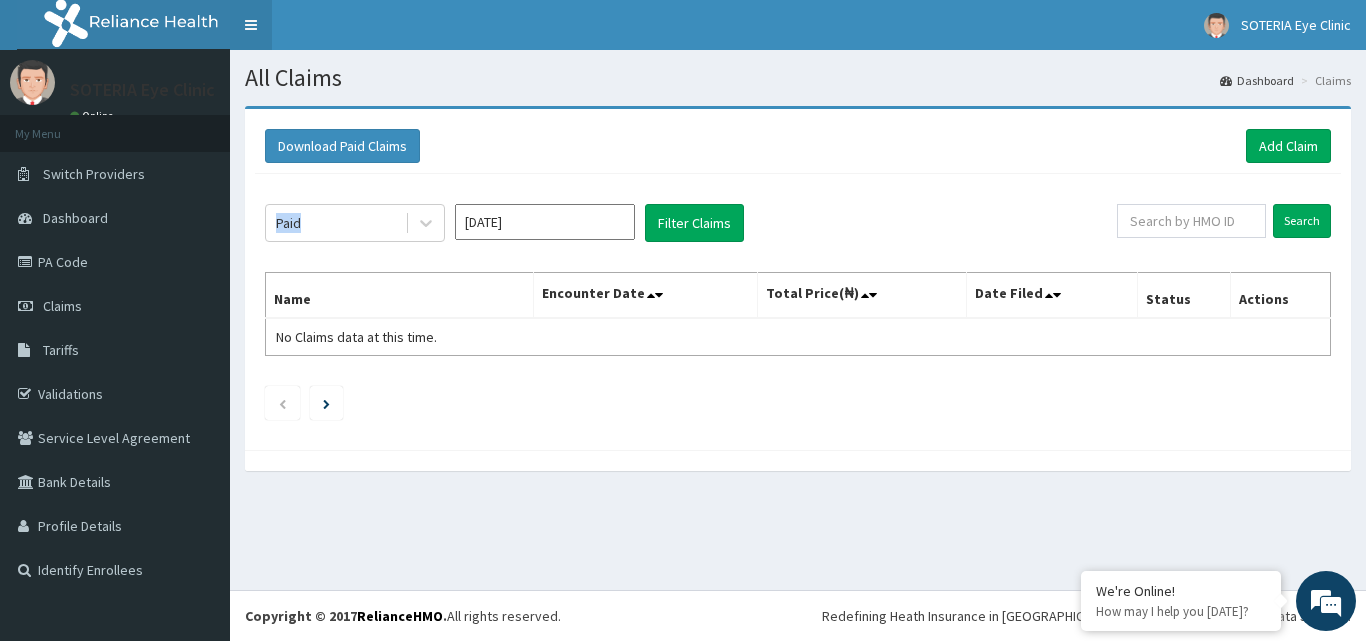 click on "Toggle navigation" at bounding box center [251, 25] 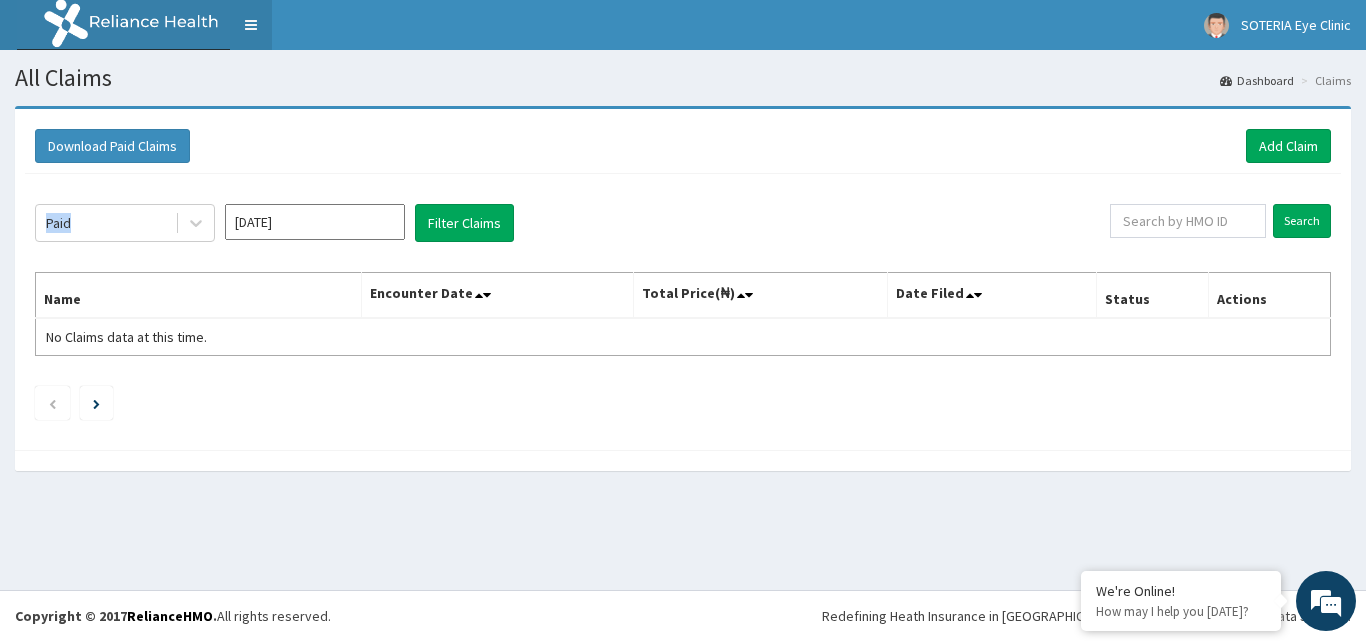 click on "Toggle navigation" at bounding box center (251, 25) 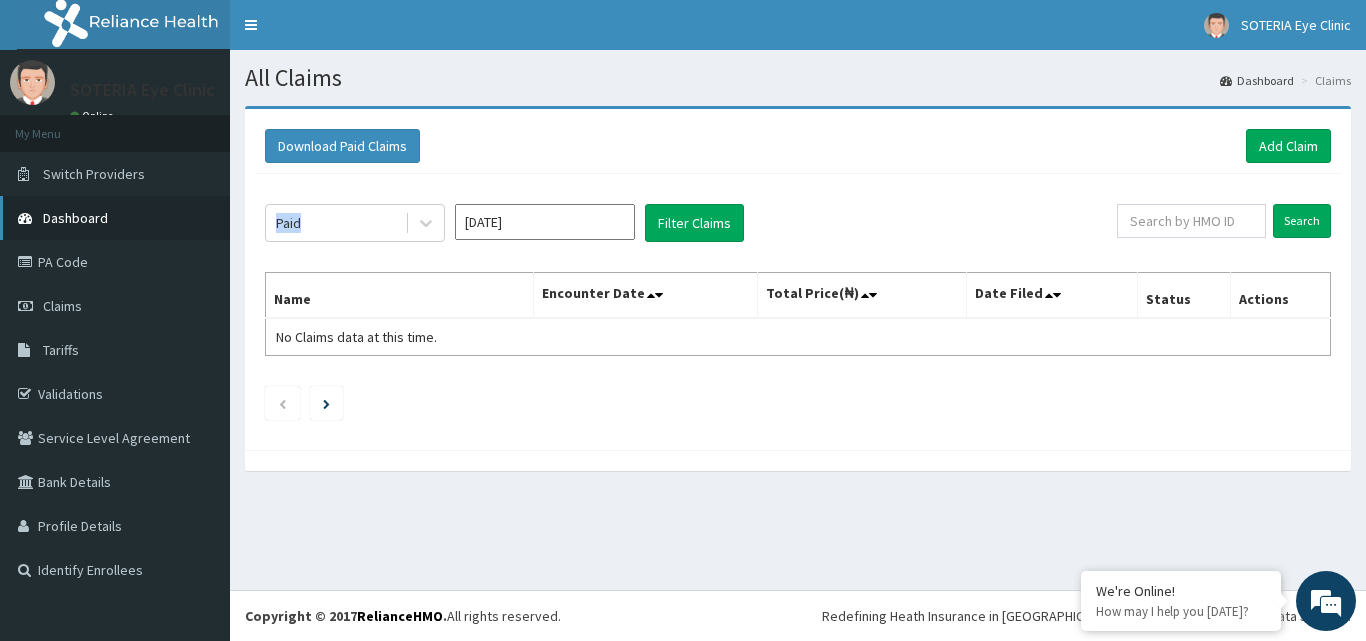 click on "Dashboard" at bounding box center [75, 218] 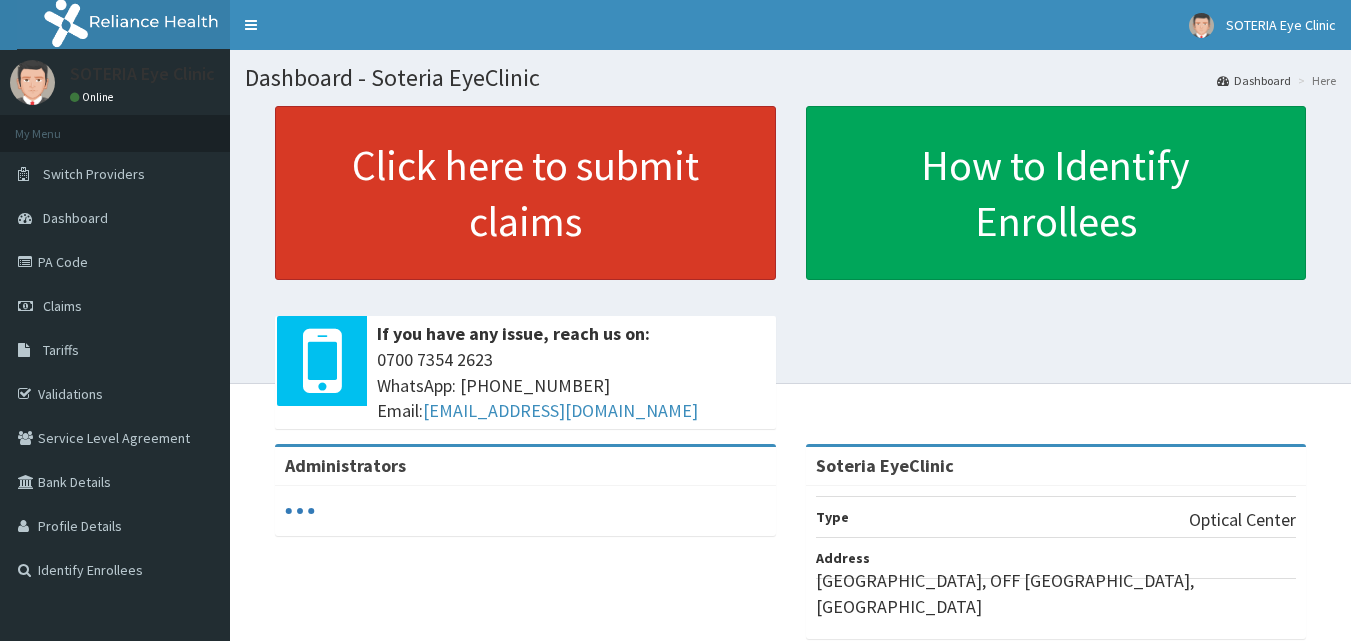 scroll, scrollTop: 0, scrollLeft: 0, axis: both 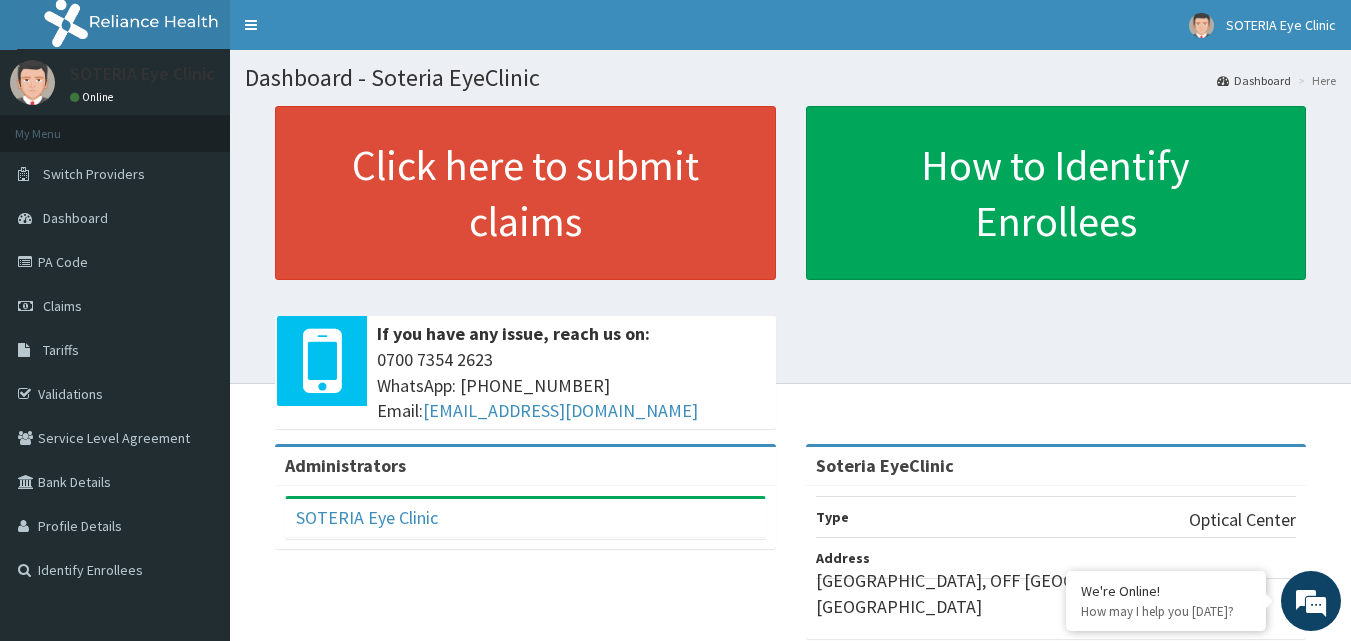 drag, startPoint x: 1138, startPoint y: 325, endPoint x: 1316, endPoint y: 351, distance: 179.88885 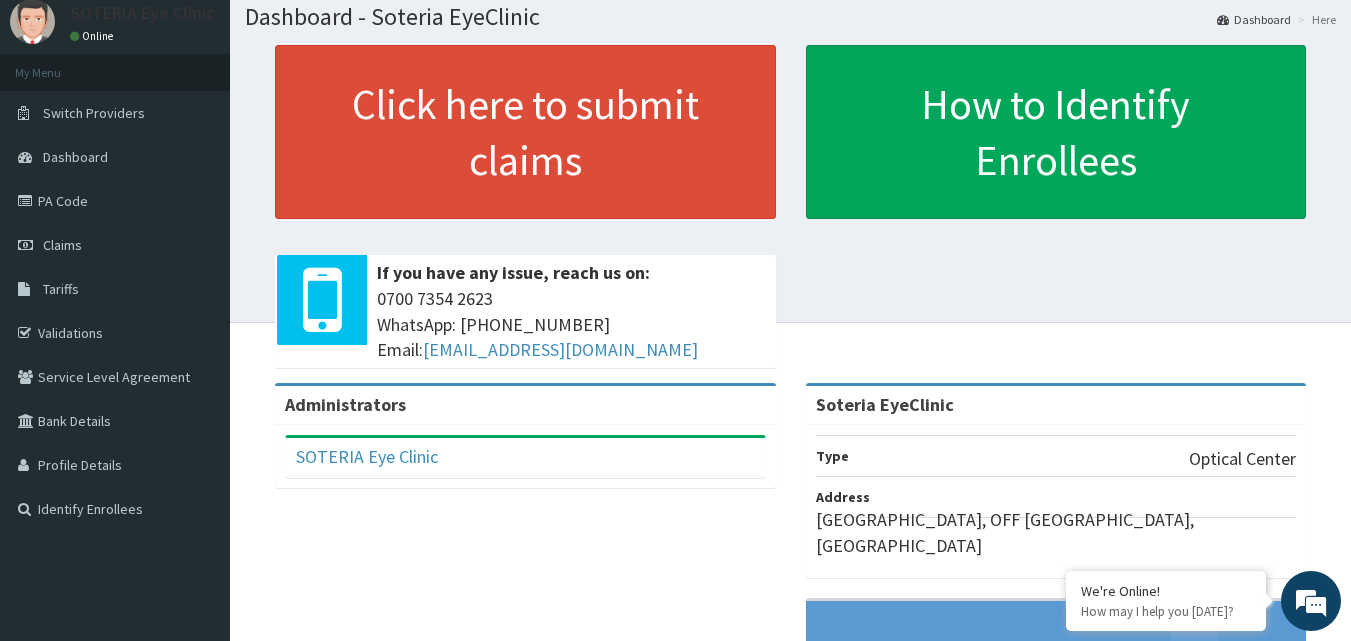 scroll, scrollTop: 63, scrollLeft: 0, axis: vertical 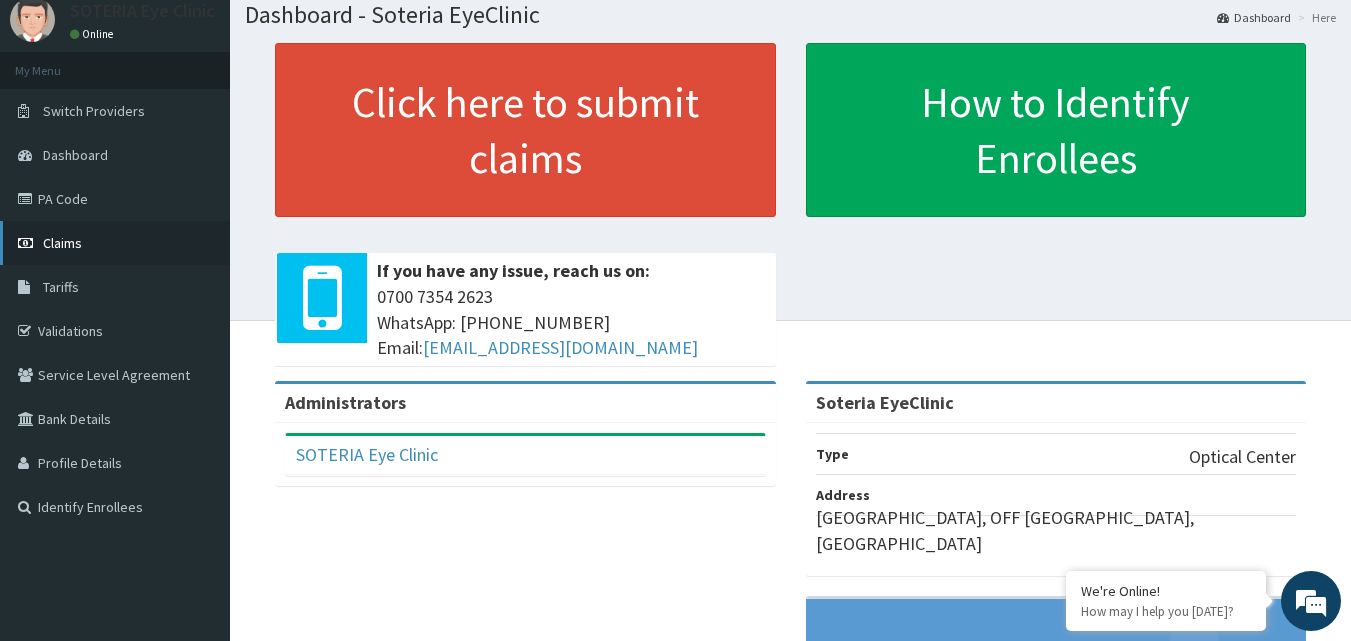 click on "Claims" at bounding box center [115, 243] 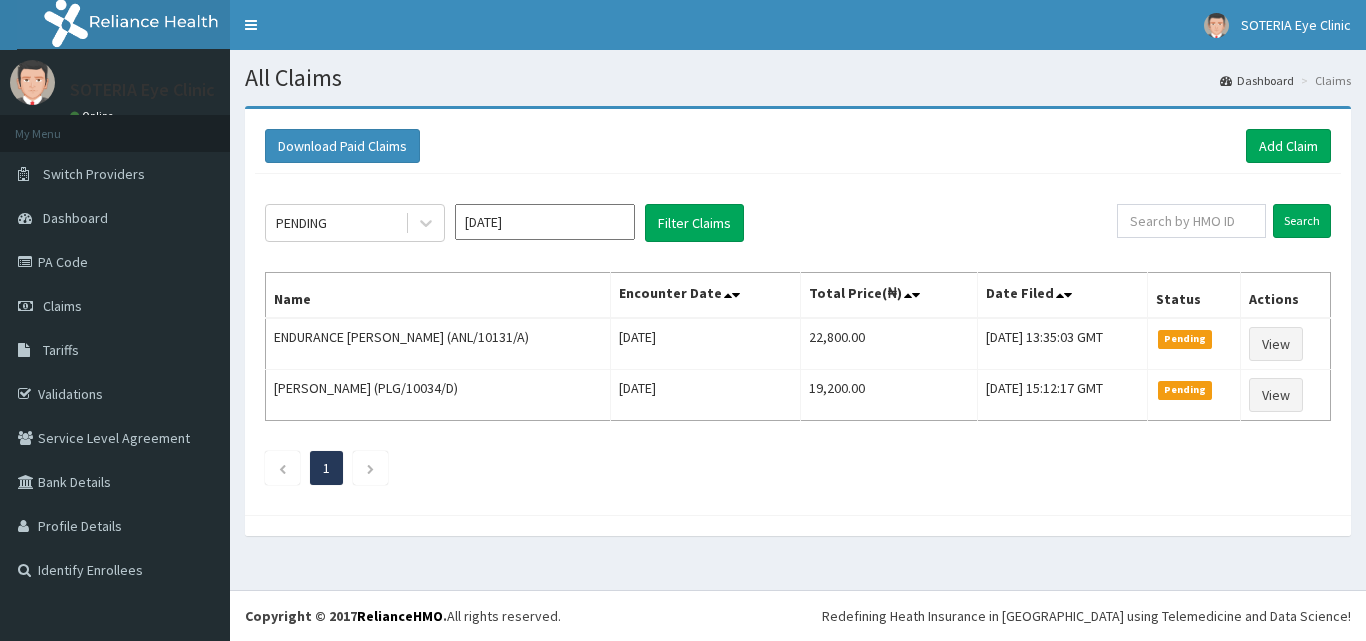 scroll, scrollTop: 0, scrollLeft: 0, axis: both 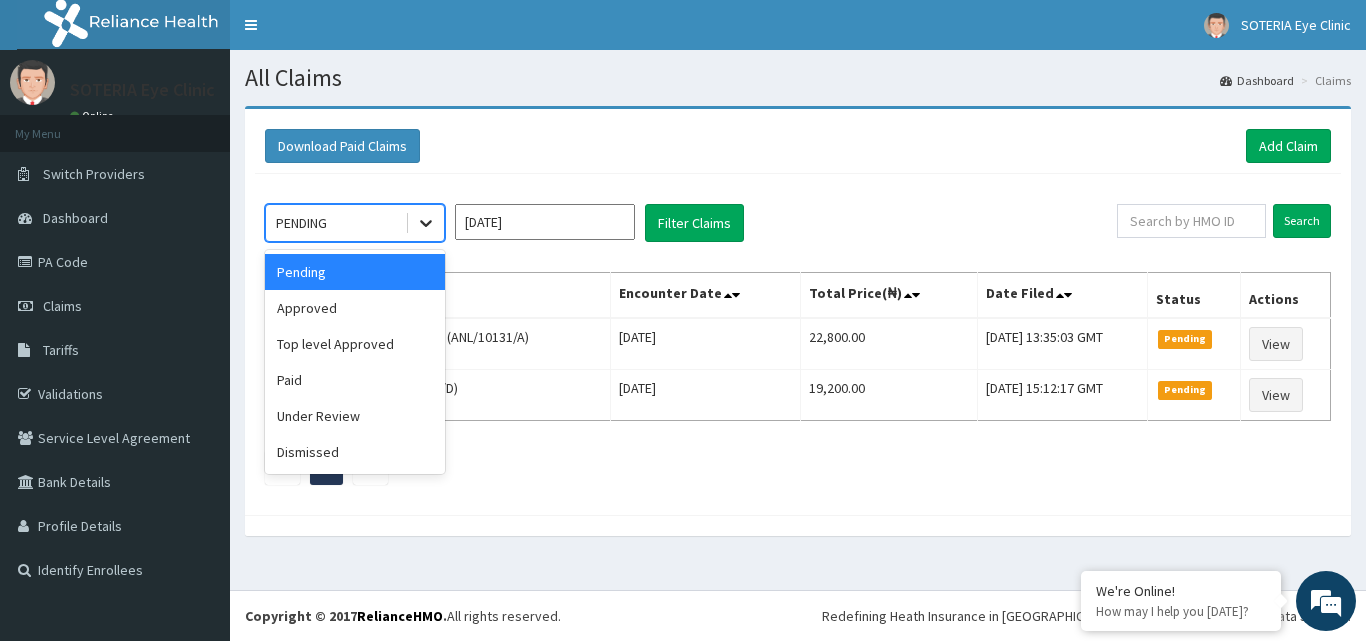 click 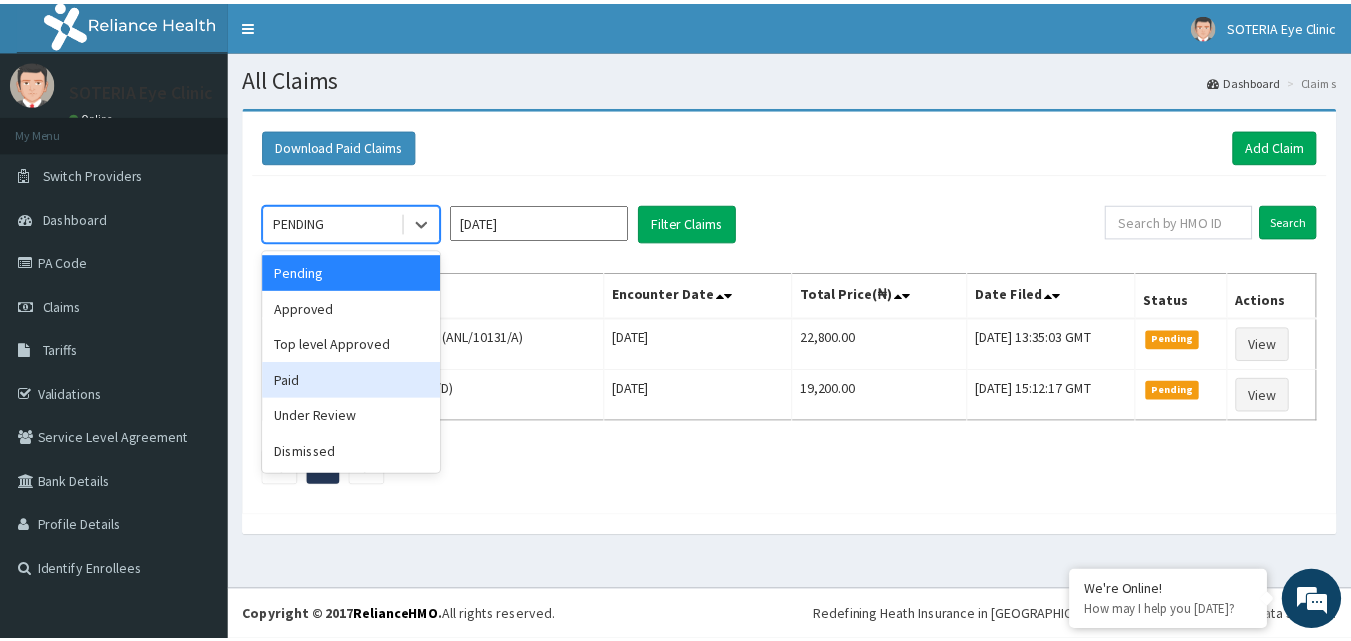 scroll, scrollTop: 0, scrollLeft: 0, axis: both 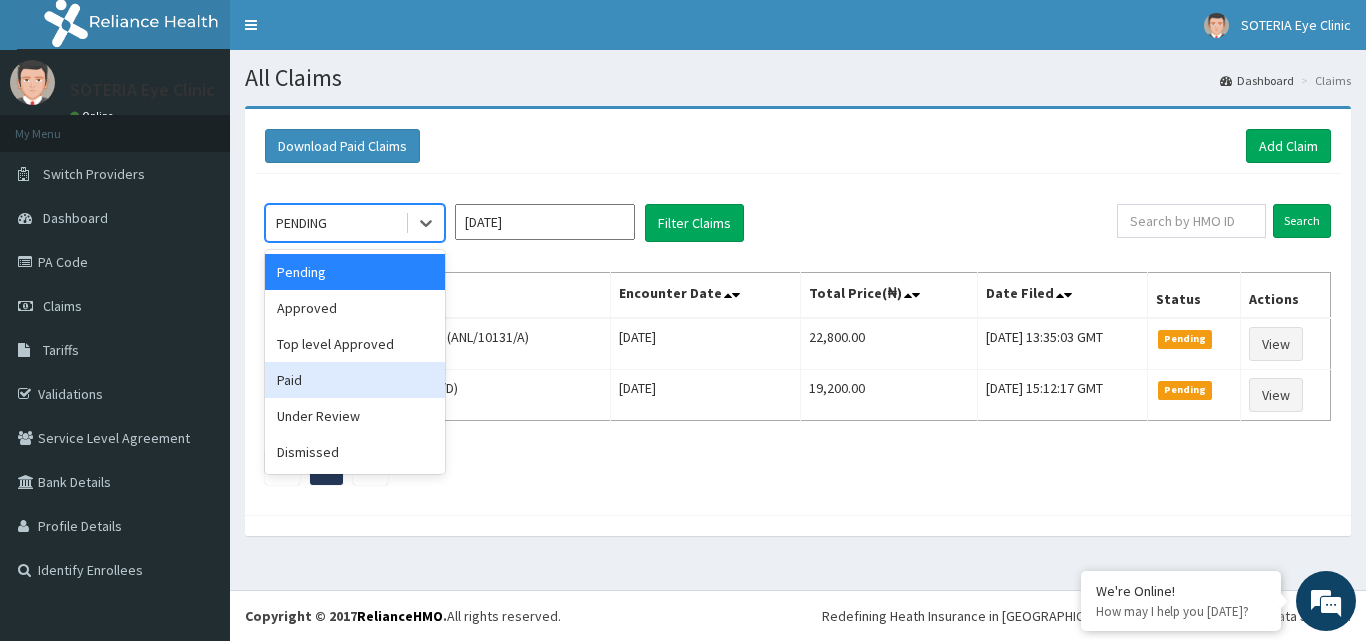 click on "Paid" at bounding box center (355, 380) 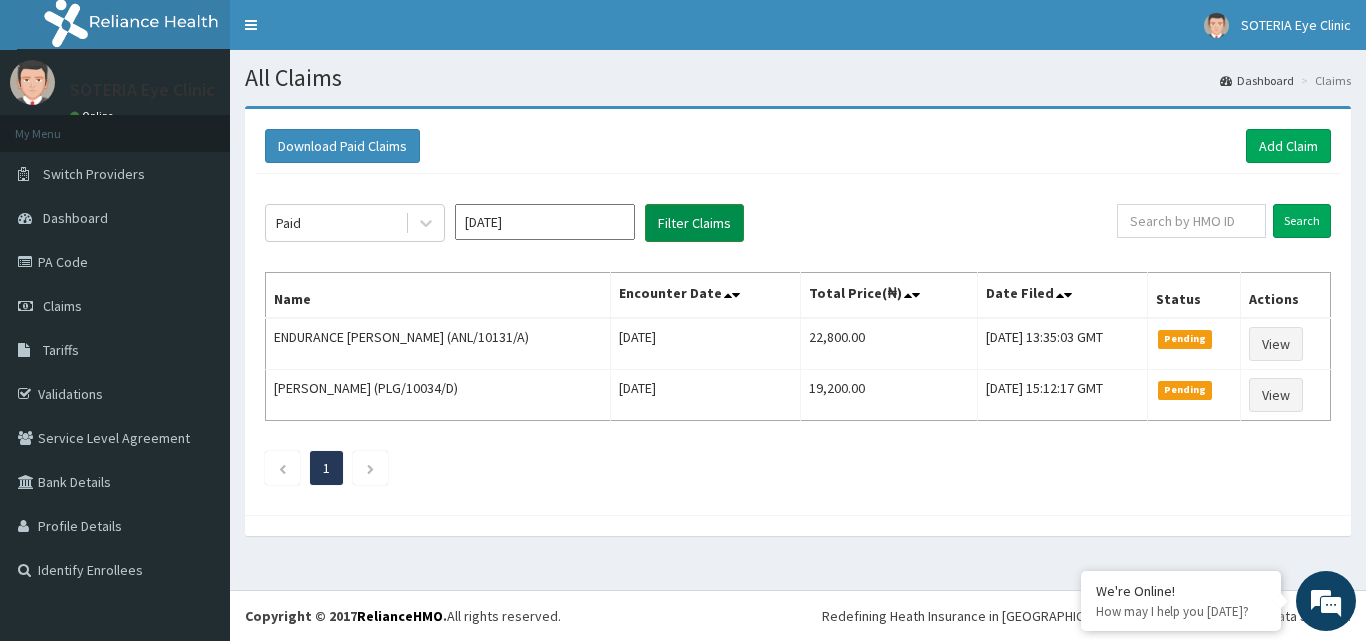 click on "Filter Claims" at bounding box center [694, 223] 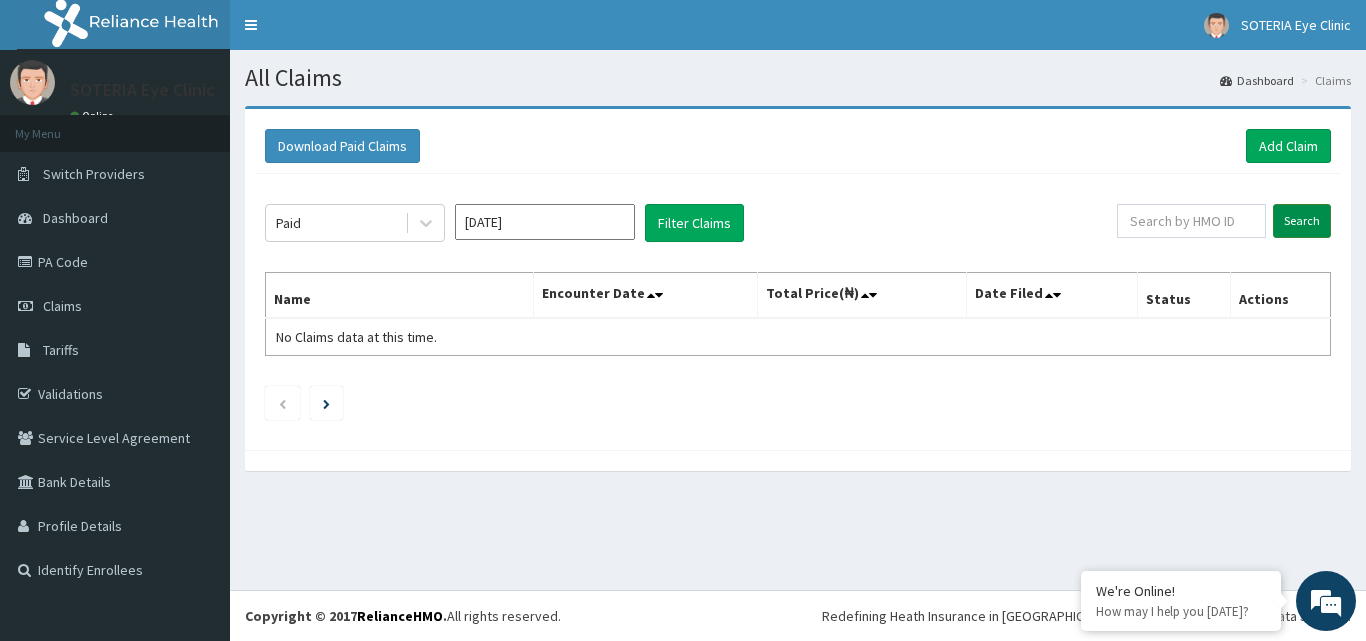click on "Search" at bounding box center [1302, 221] 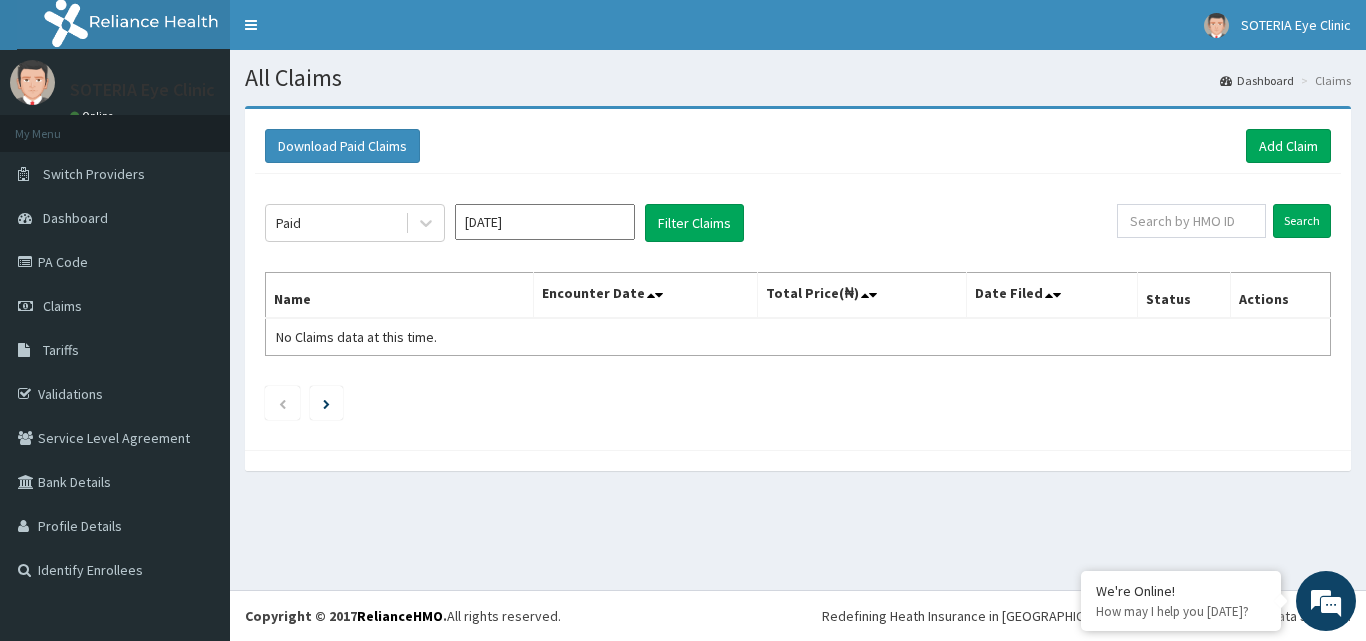 click on "Jul 2025" at bounding box center (545, 222) 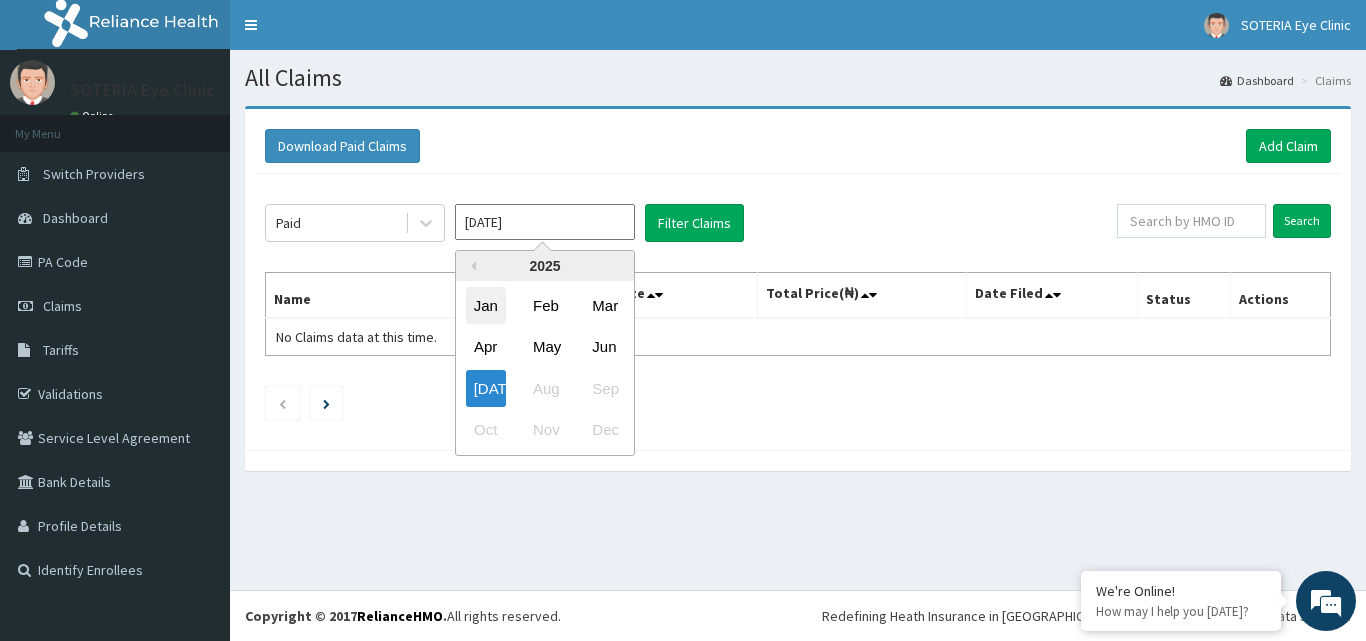 click on "Jan" at bounding box center (486, 305) 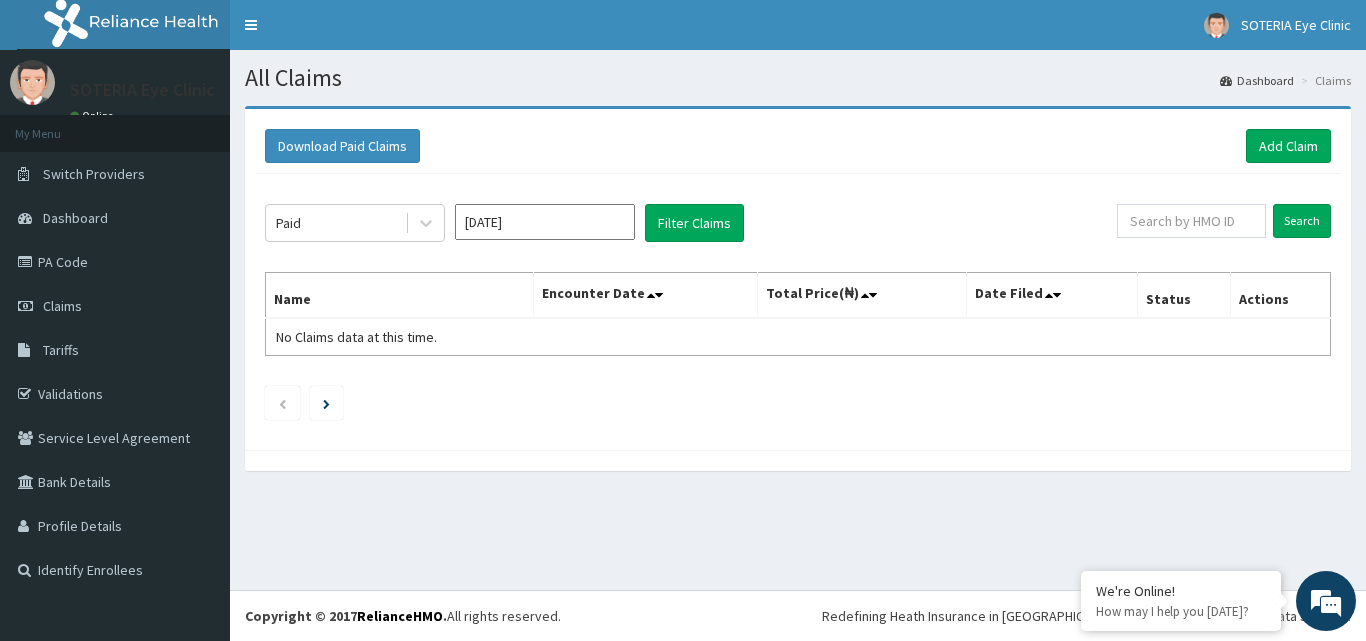 click on "Name" at bounding box center (400, 296) 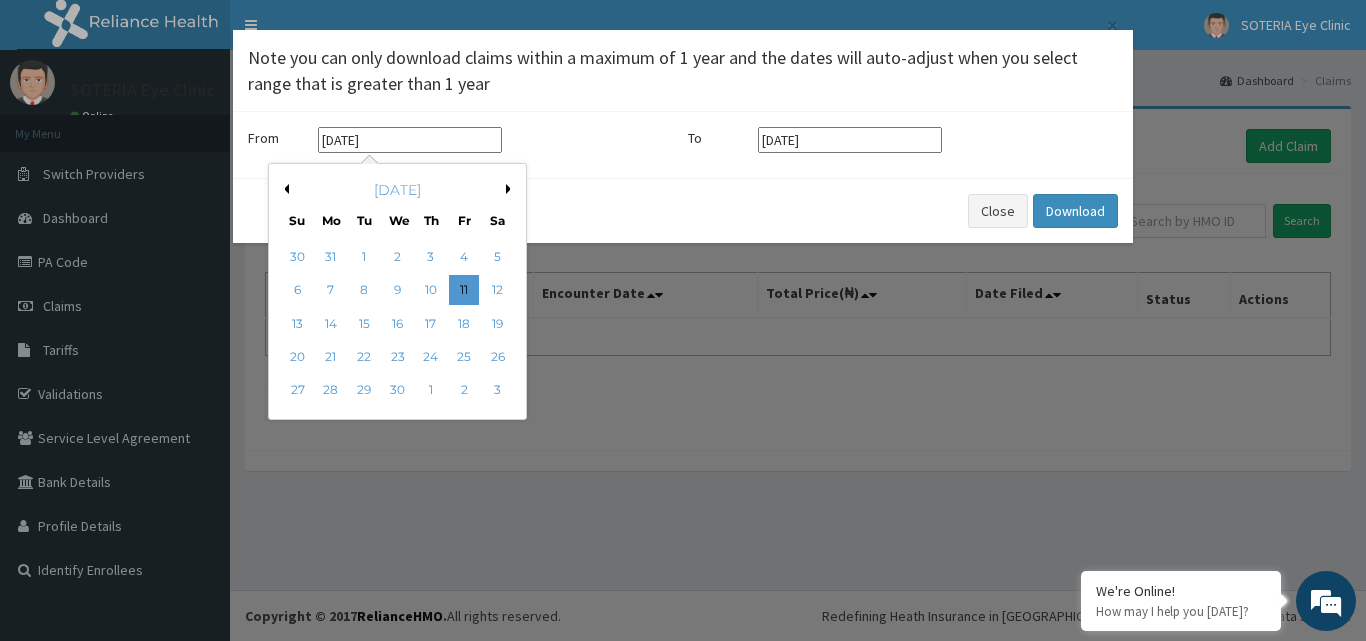 click on "11-04-2025" at bounding box center [410, 140] 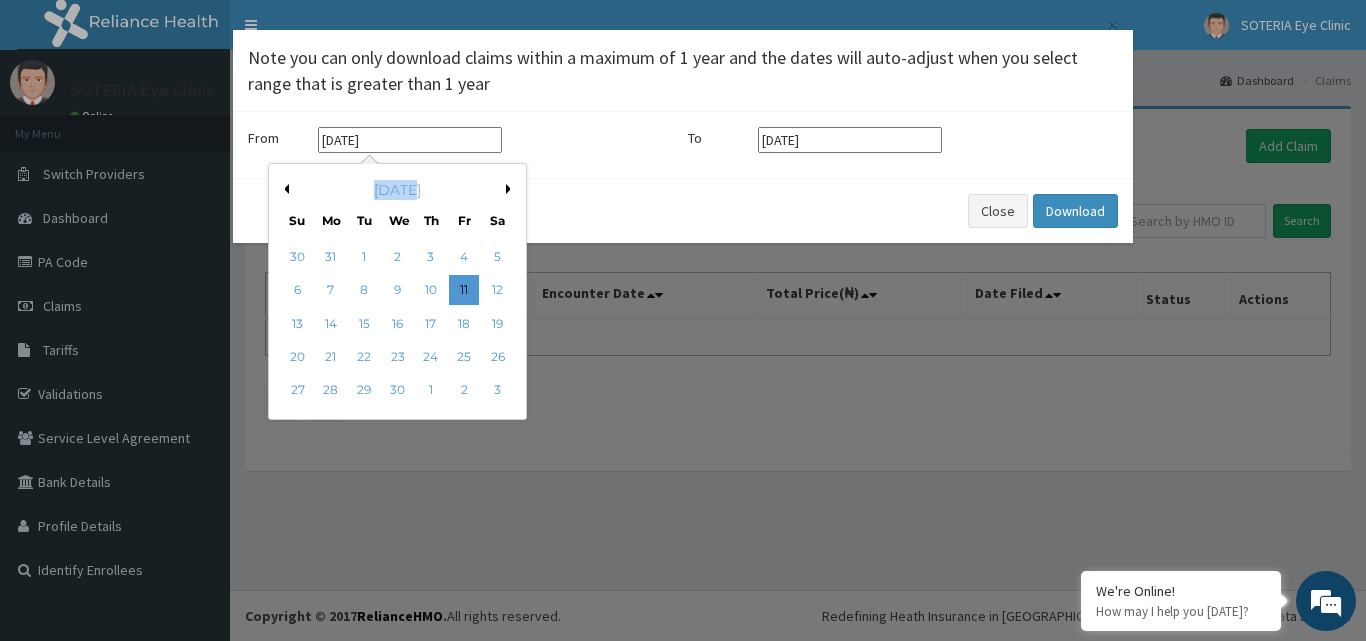 click on "April 2025" at bounding box center [397, 190] 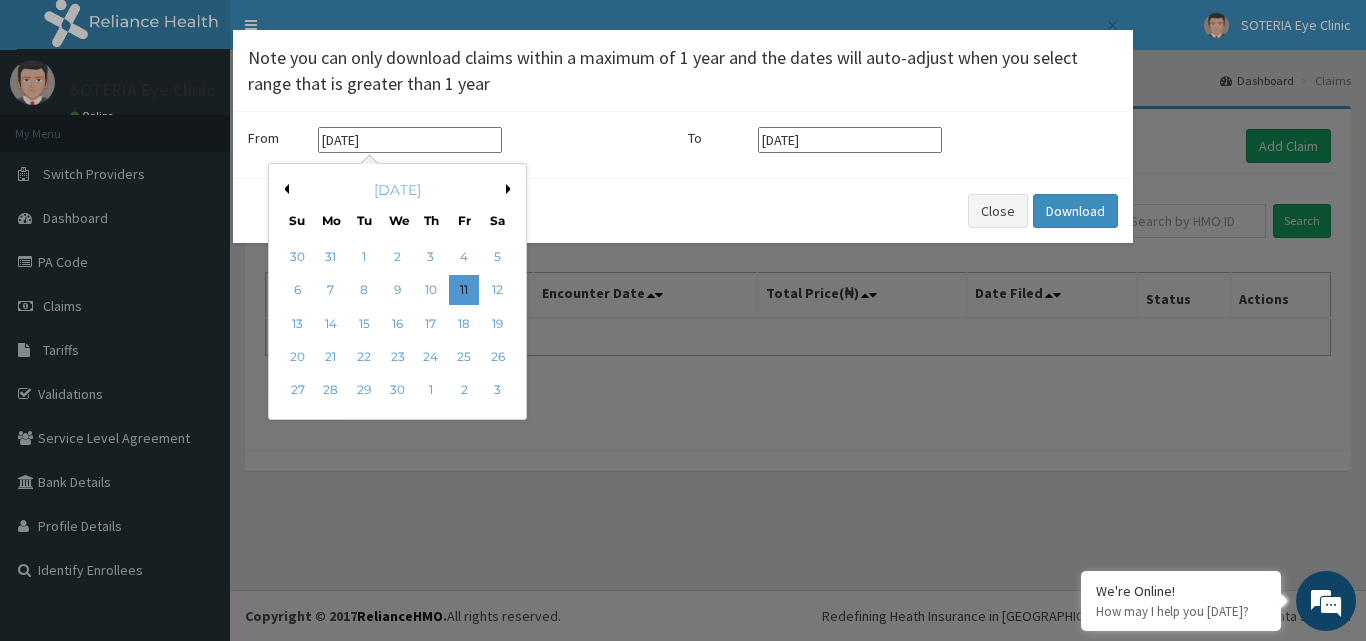 click on "April 2025" at bounding box center (397, 190) 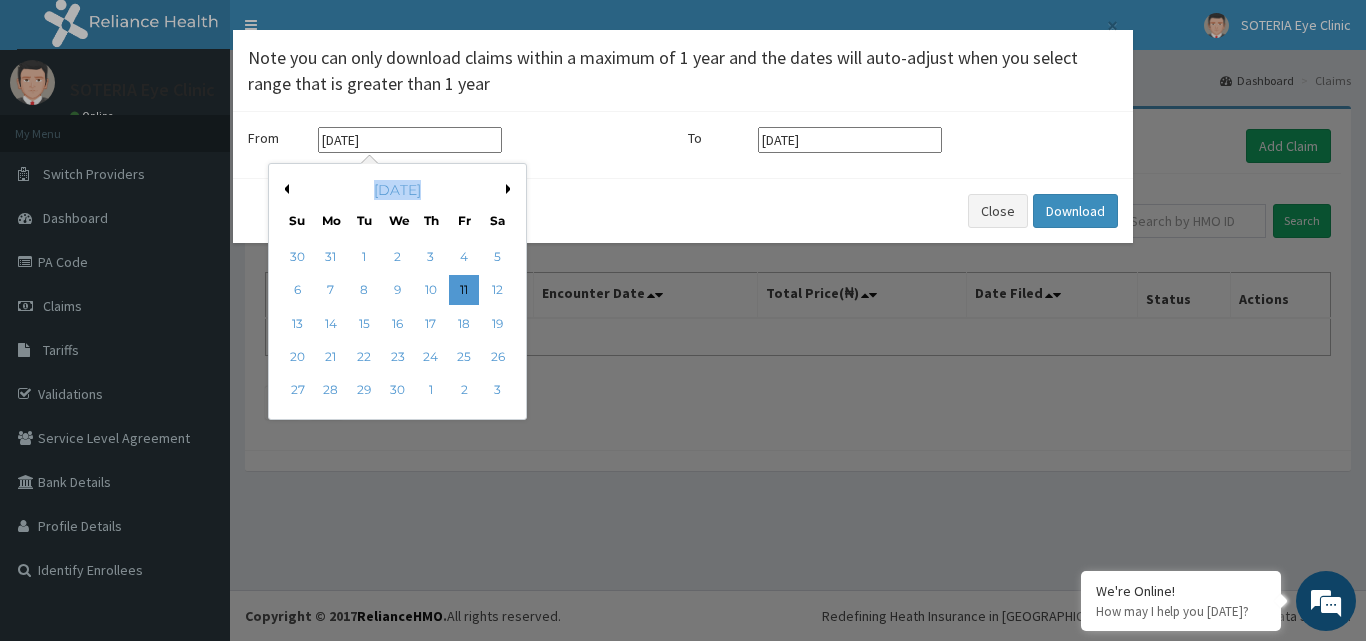 click on "April 2025" at bounding box center [397, 190] 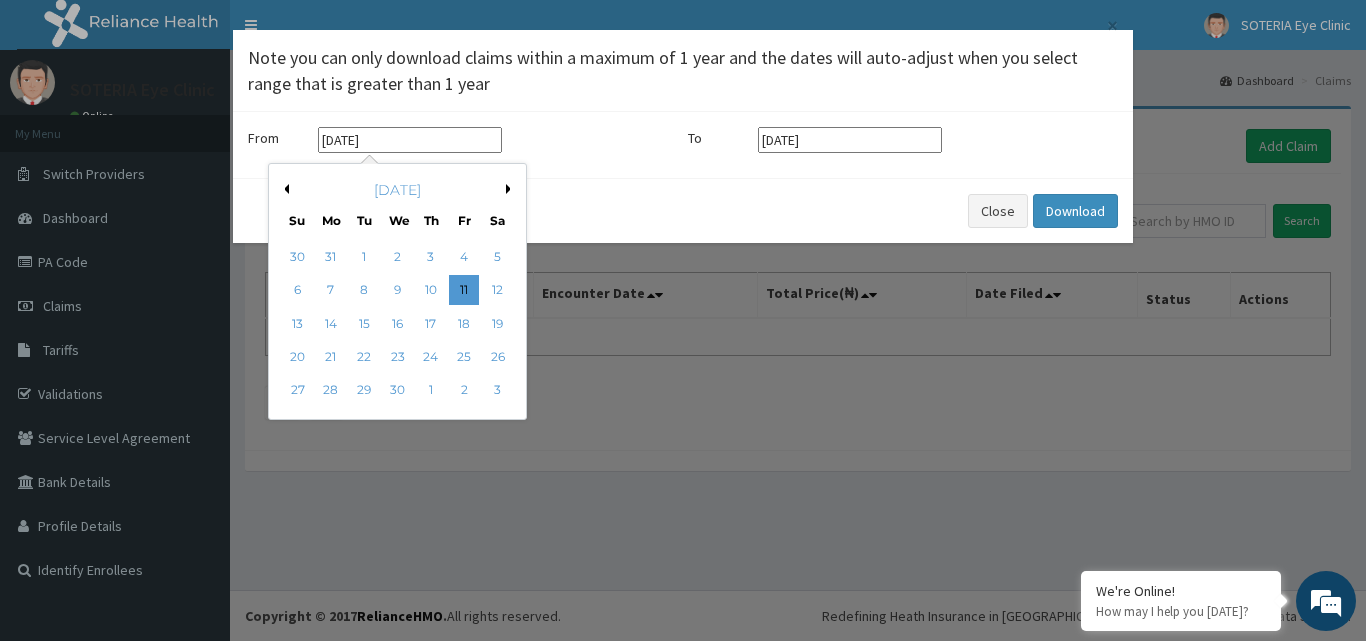 click on "April 2025 Su Mo Tu We Th Fr Sa" at bounding box center (397, 201) 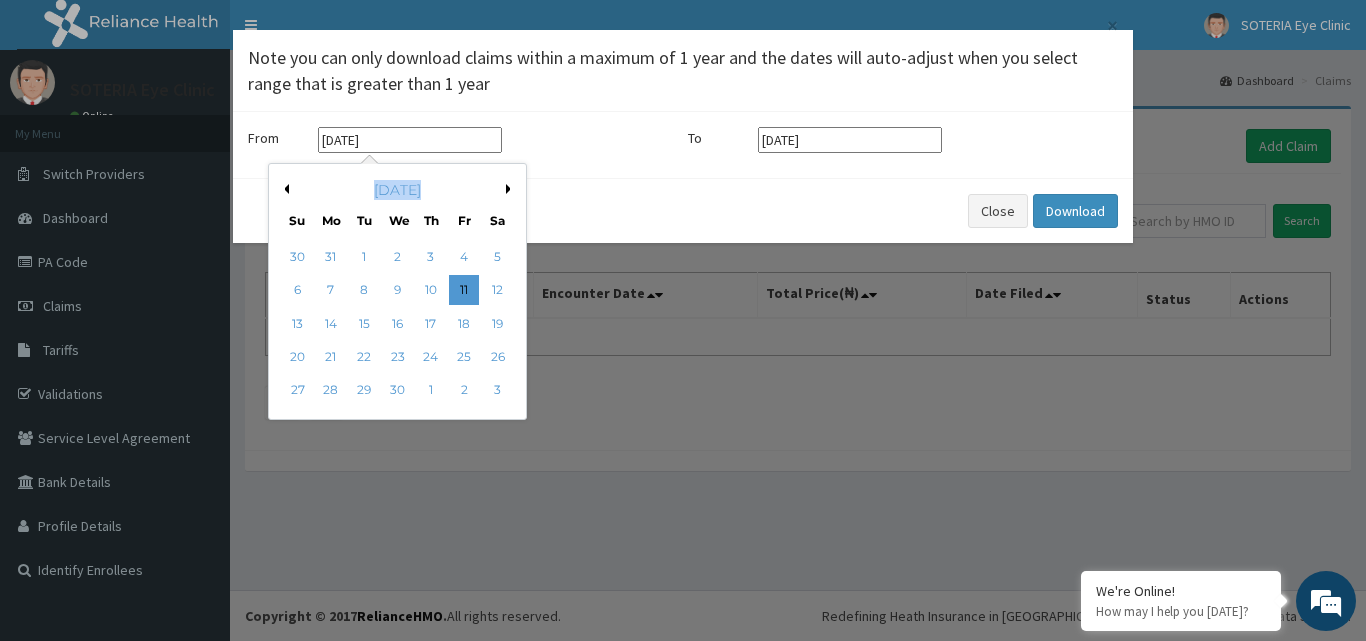 click on "April 2025" at bounding box center (397, 190) 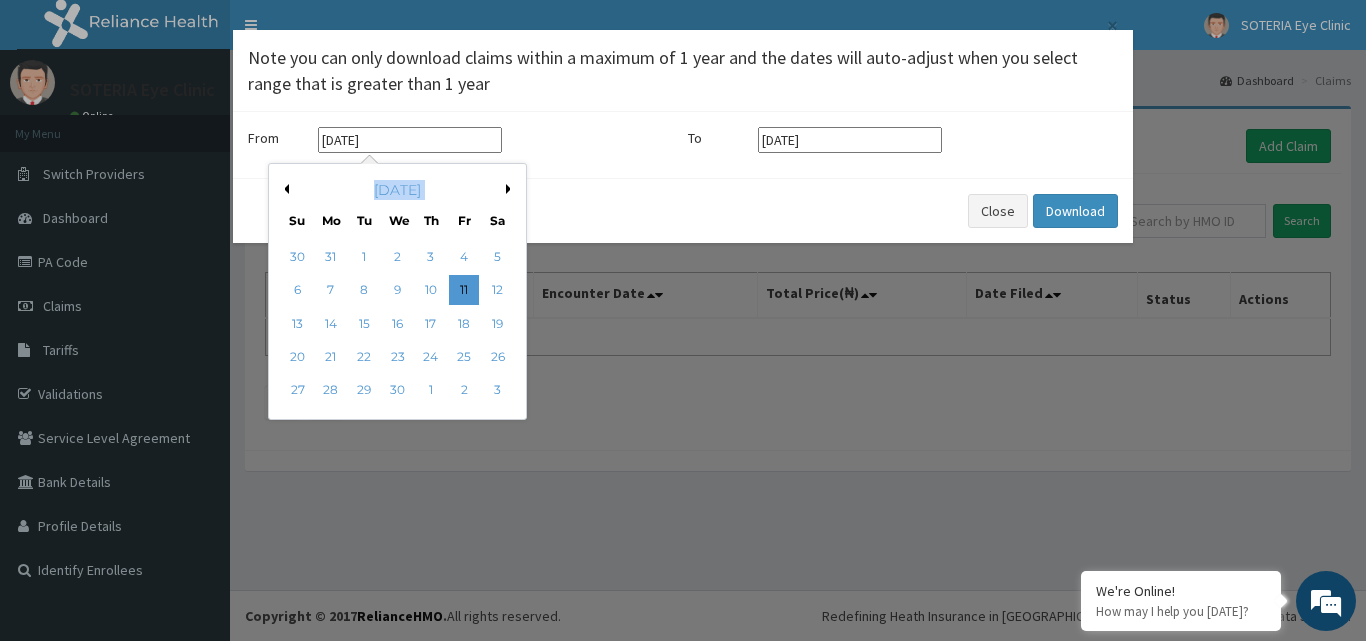 click on "April 2025" at bounding box center (397, 190) 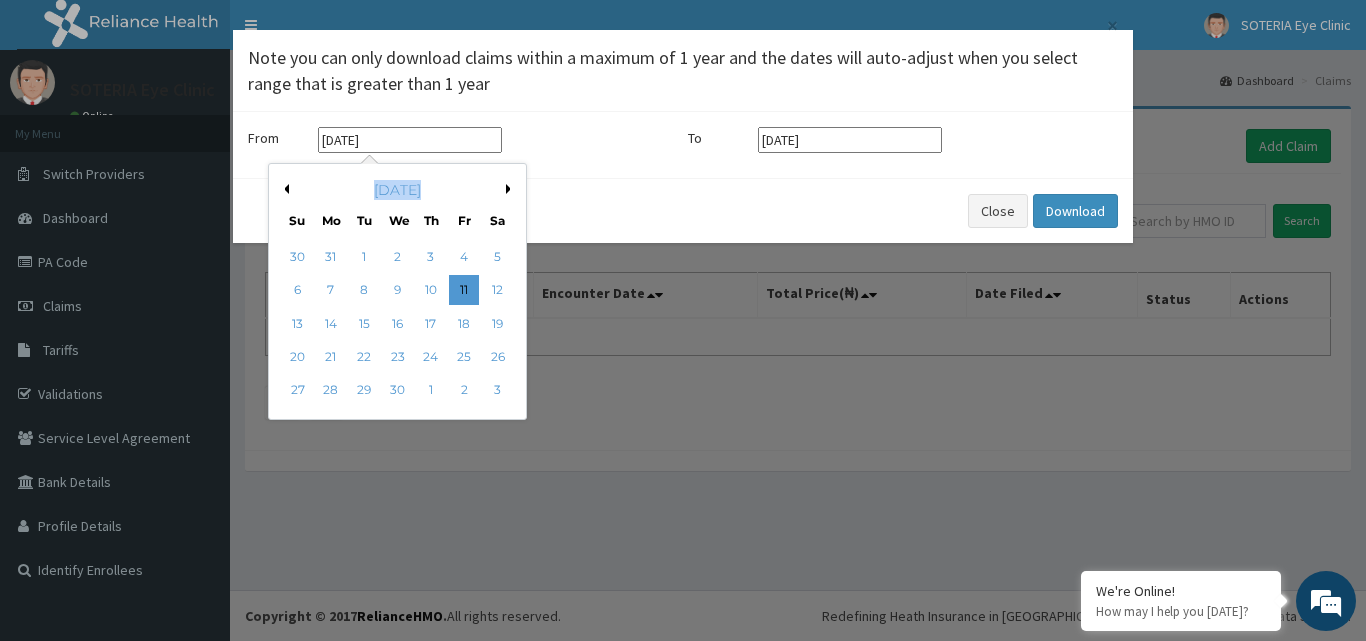 click on "April 2025 Su Mo Tu We Th Fr Sa" at bounding box center (397, 201) 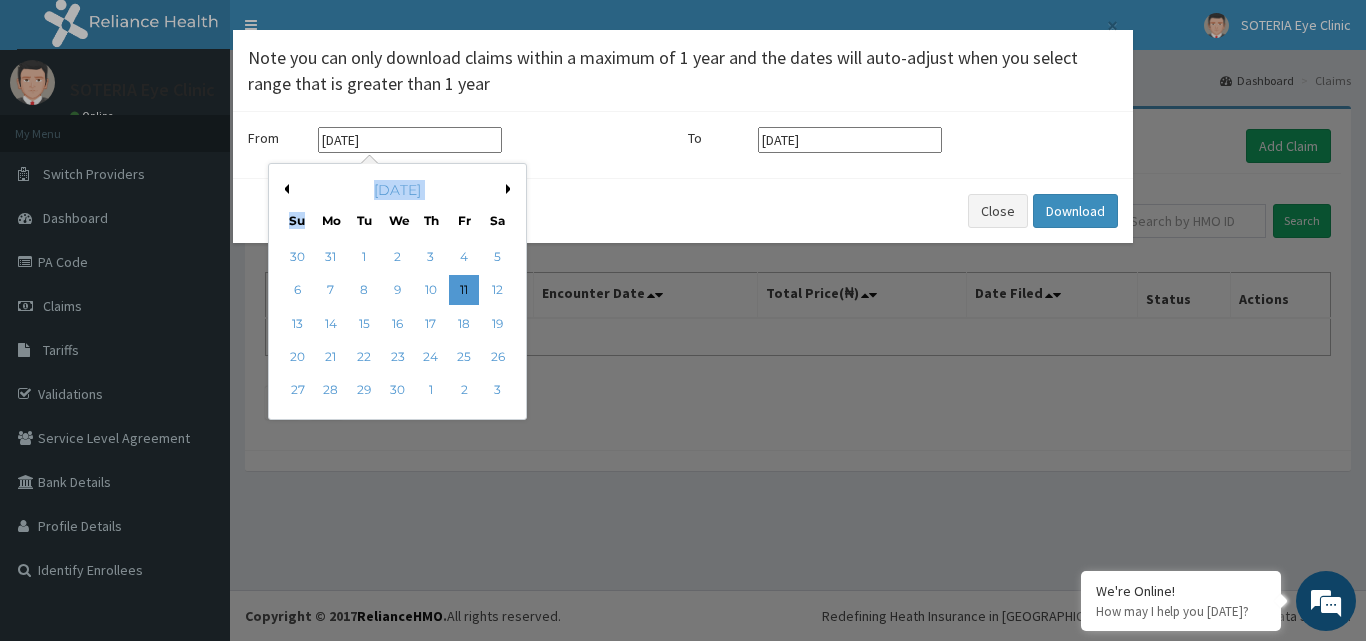 click on "April 2025 Su Mo Tu We Th Fr Sa" at bounding box center [397, 201] 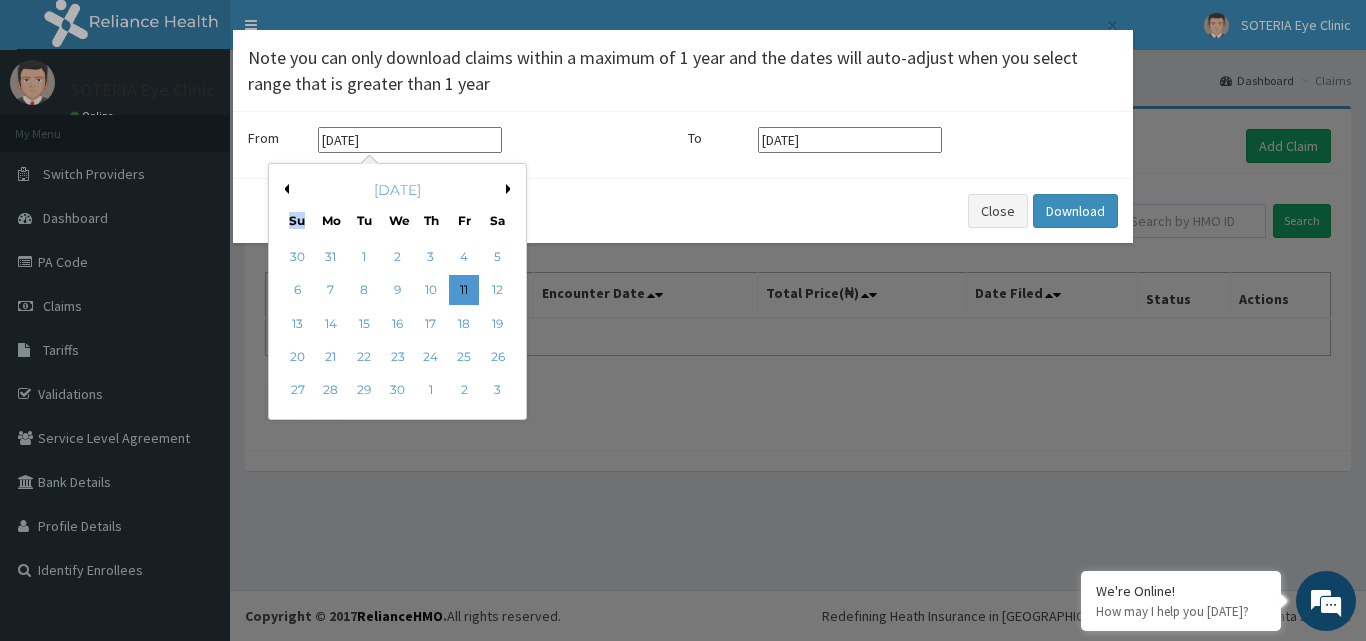 click on "April 2025 Su Mo Tu We Th Fr Sa" at bounding box center [397, 201] 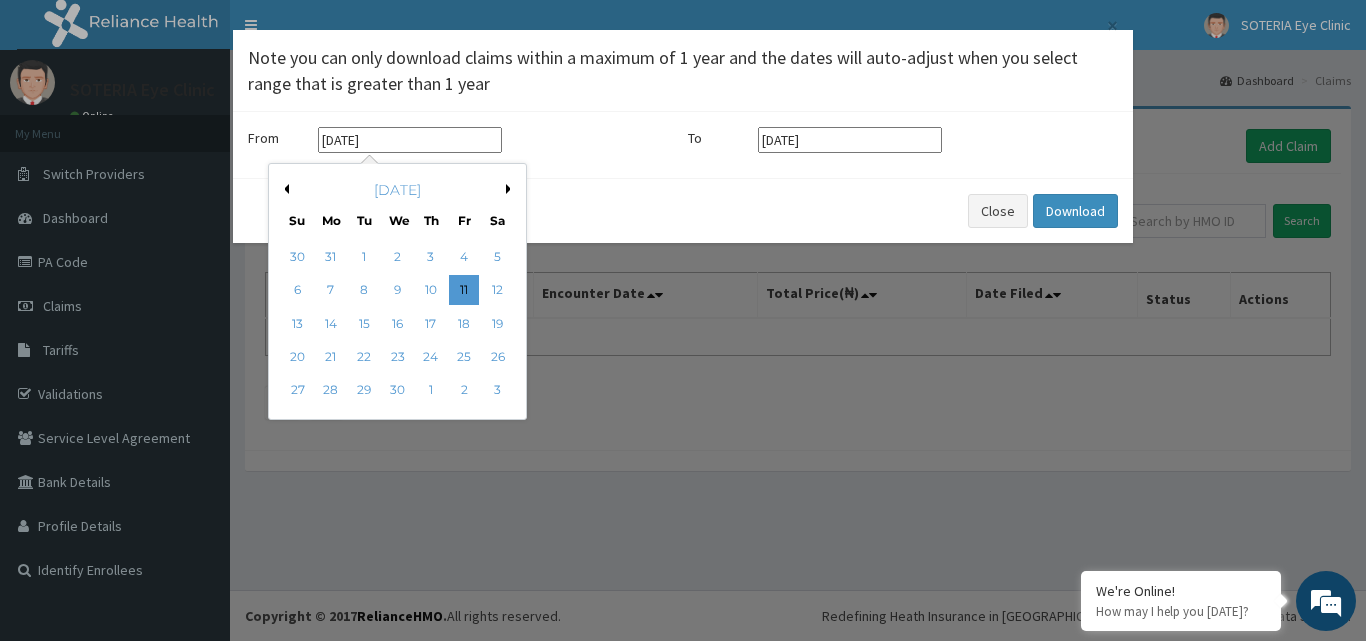 click on "April 2025" at bounding box center [397, 190] 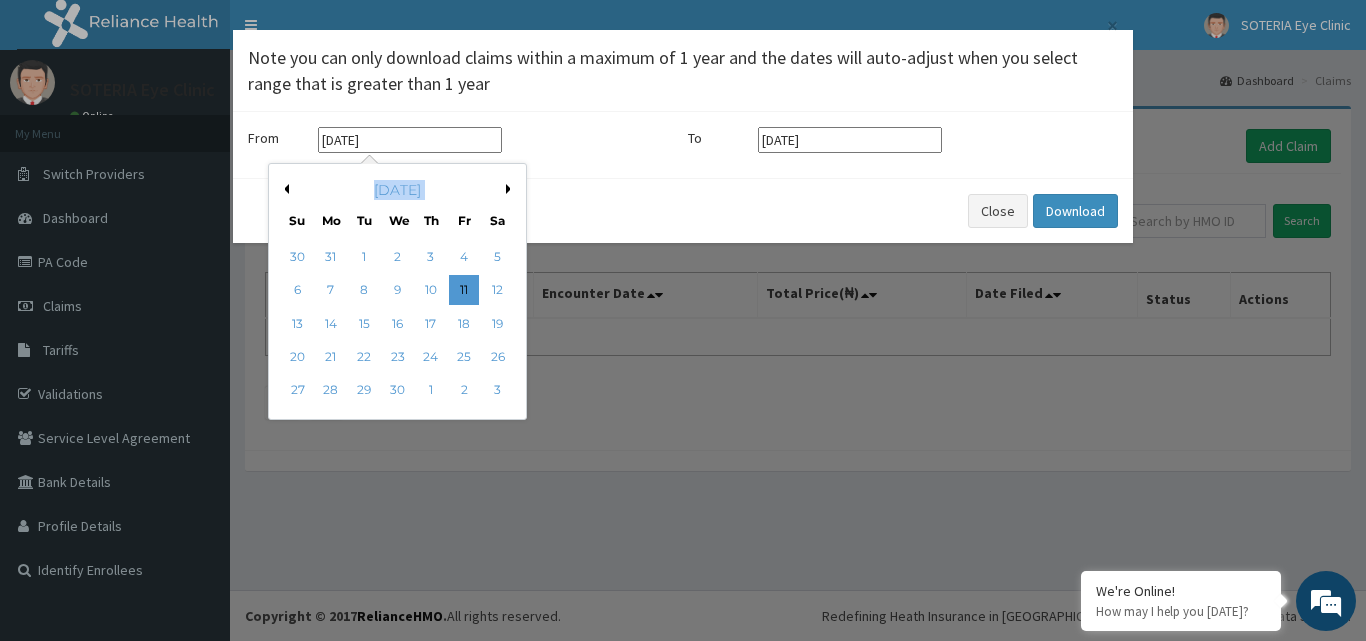 click on "April 2025" at bounding box center (397, 190) 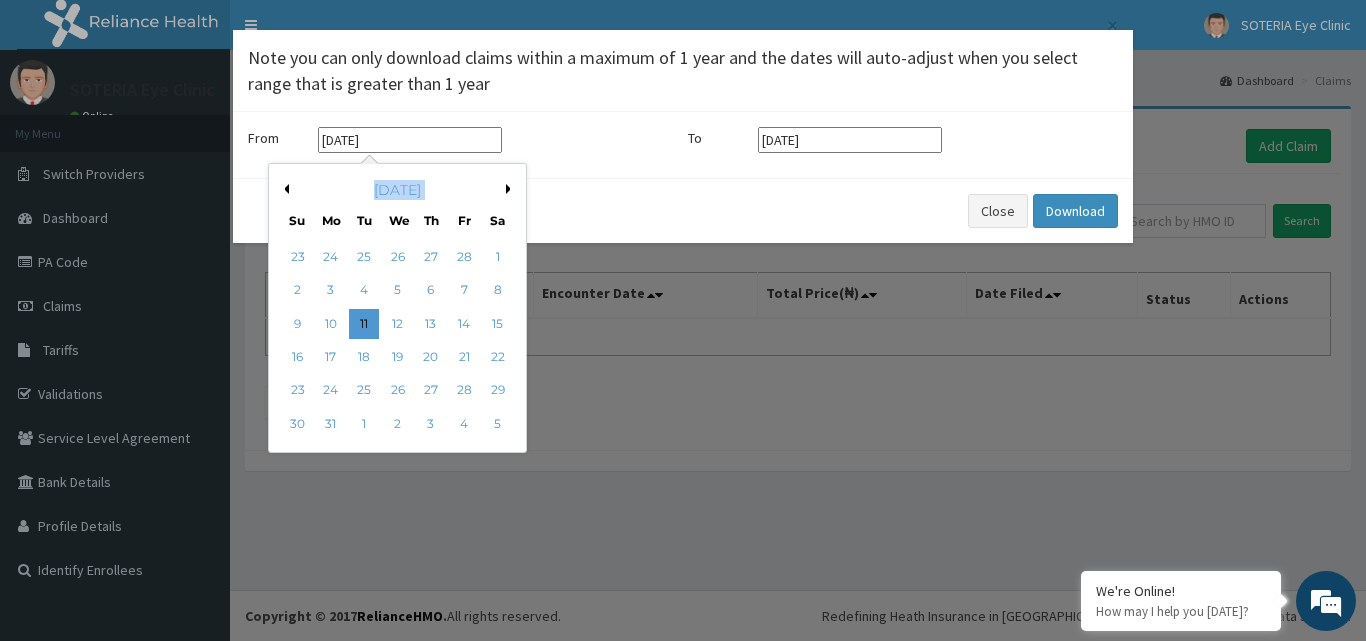 click on "Previous Month" at bounding box center (284, 189) 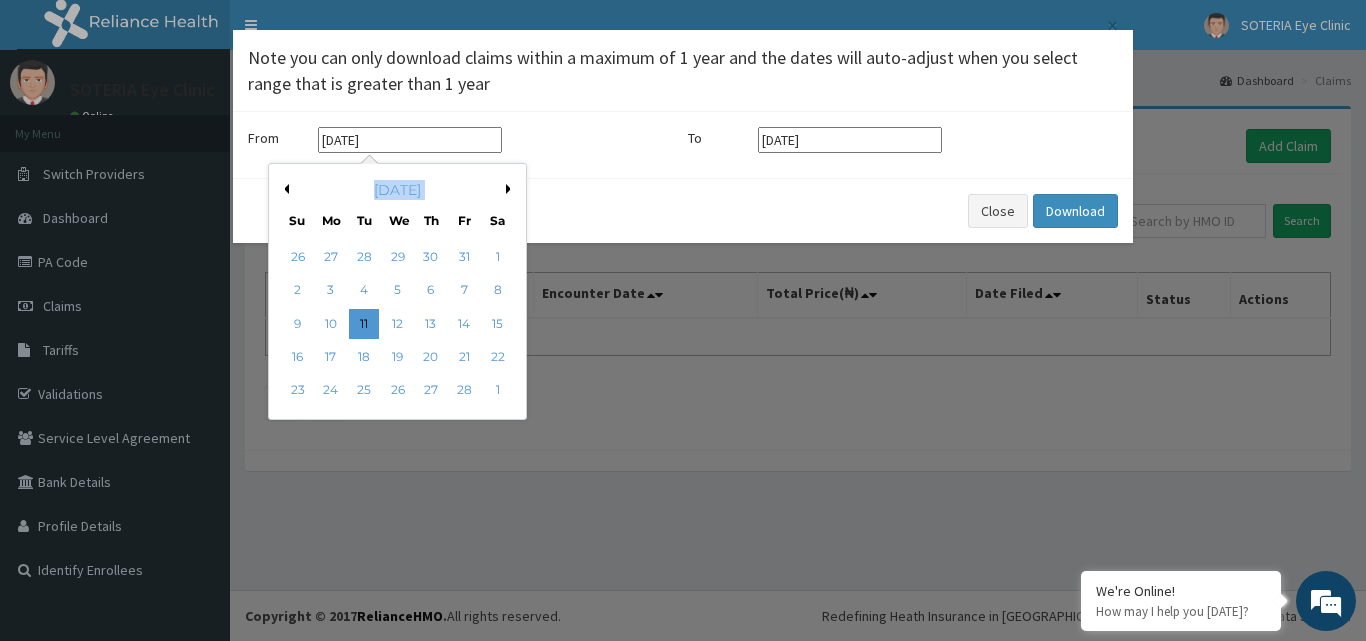 click on "Previous Month" at bounding box center (284, 189) 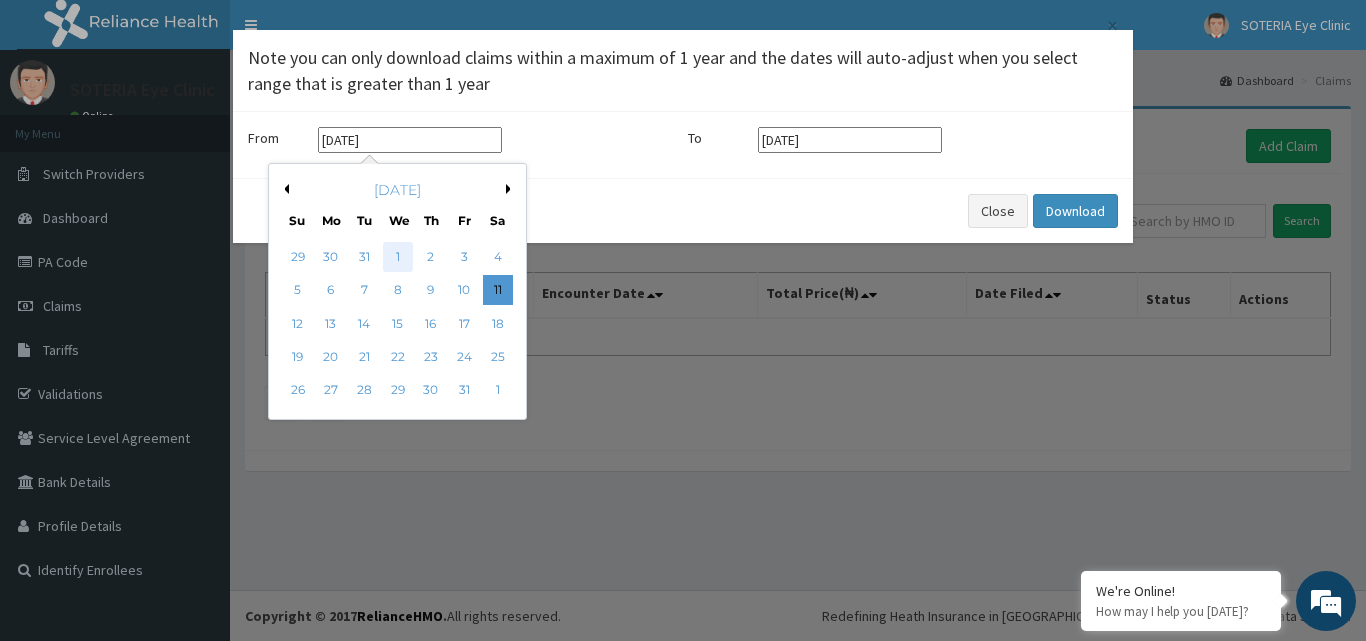 click on "1" at bounding box center [398, 257] 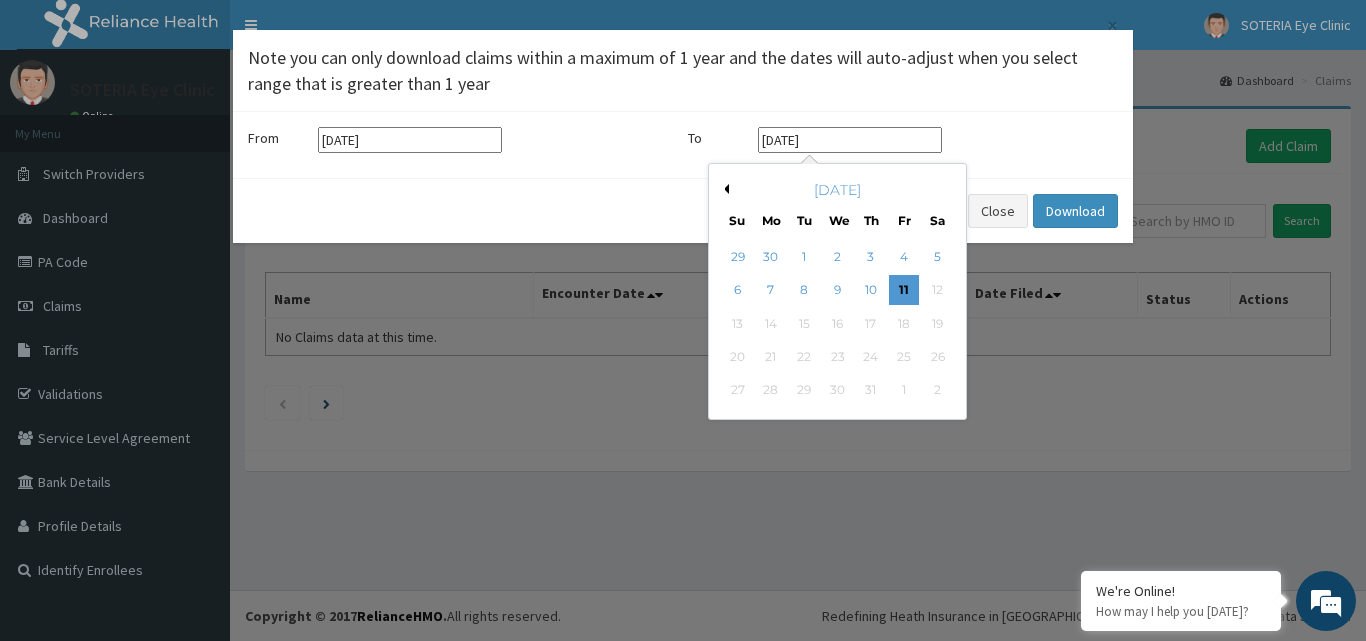 click on "[DATE]" at bounding box center (850, 140) 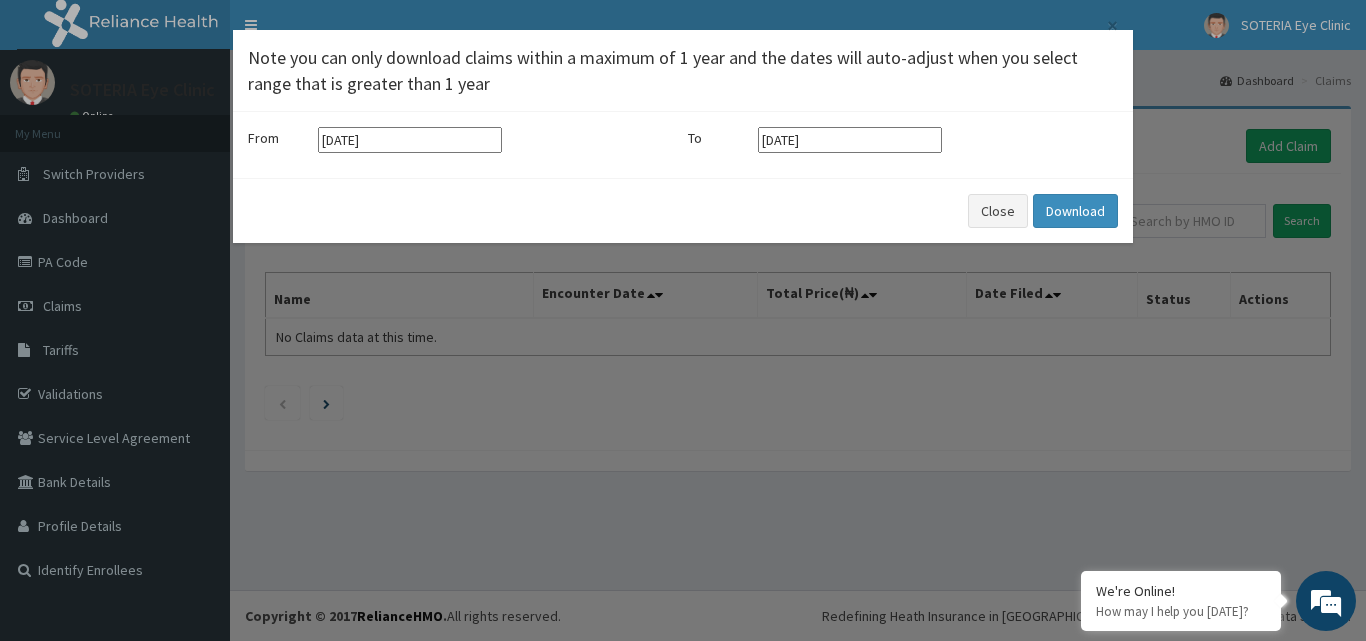 click on "To 11-07-2025" at bounding box center [903, 140] 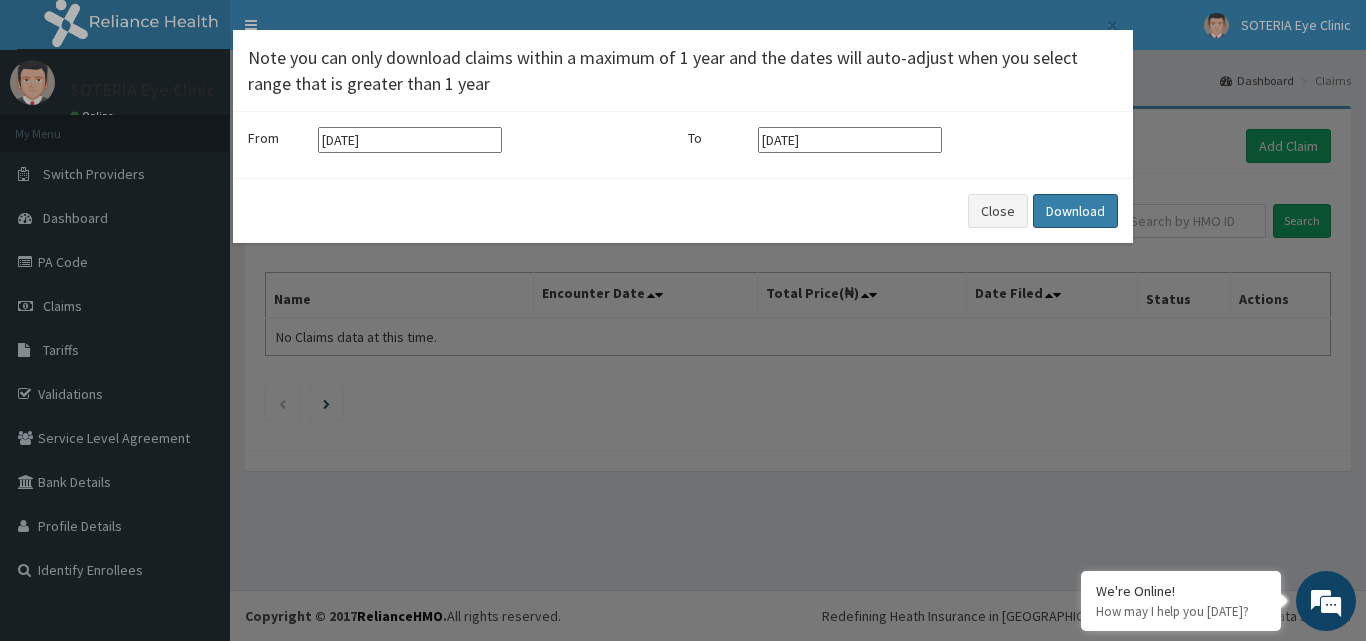 click on "Download" at bounding box center (1075, 211) 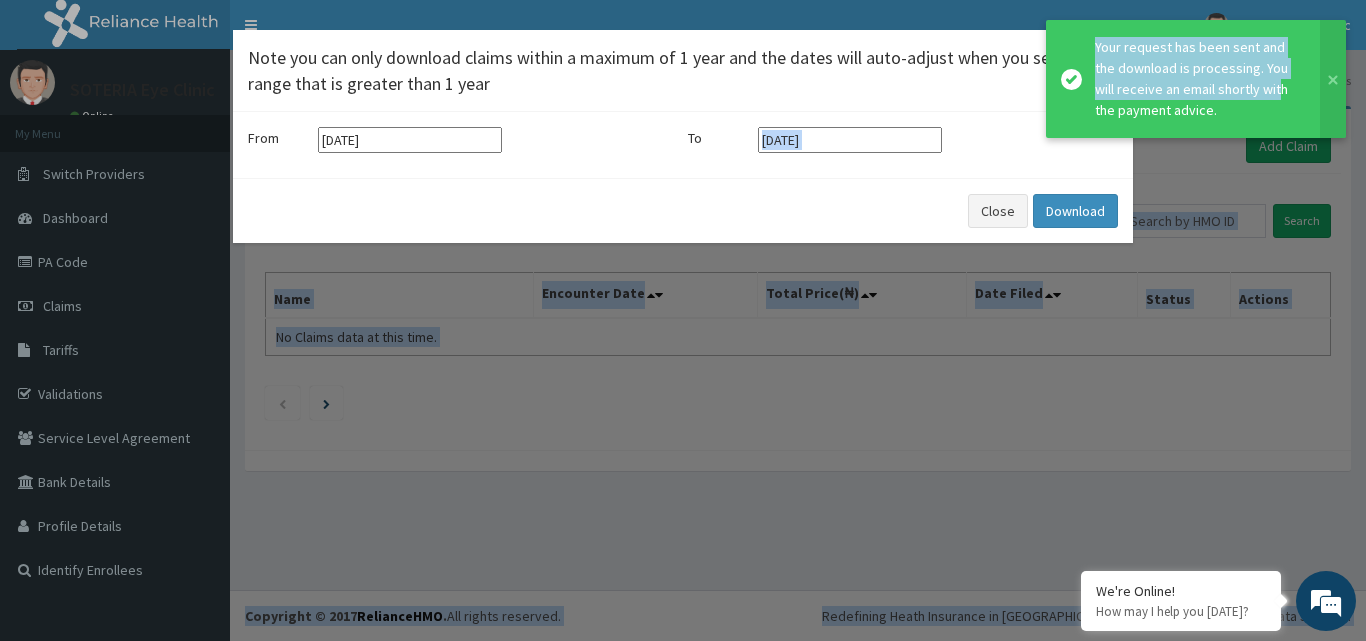 drag, startPoint x: 1185, startPoint y: 142, endPoint x: 1248, endPoint y: 91, distance: 81.055534 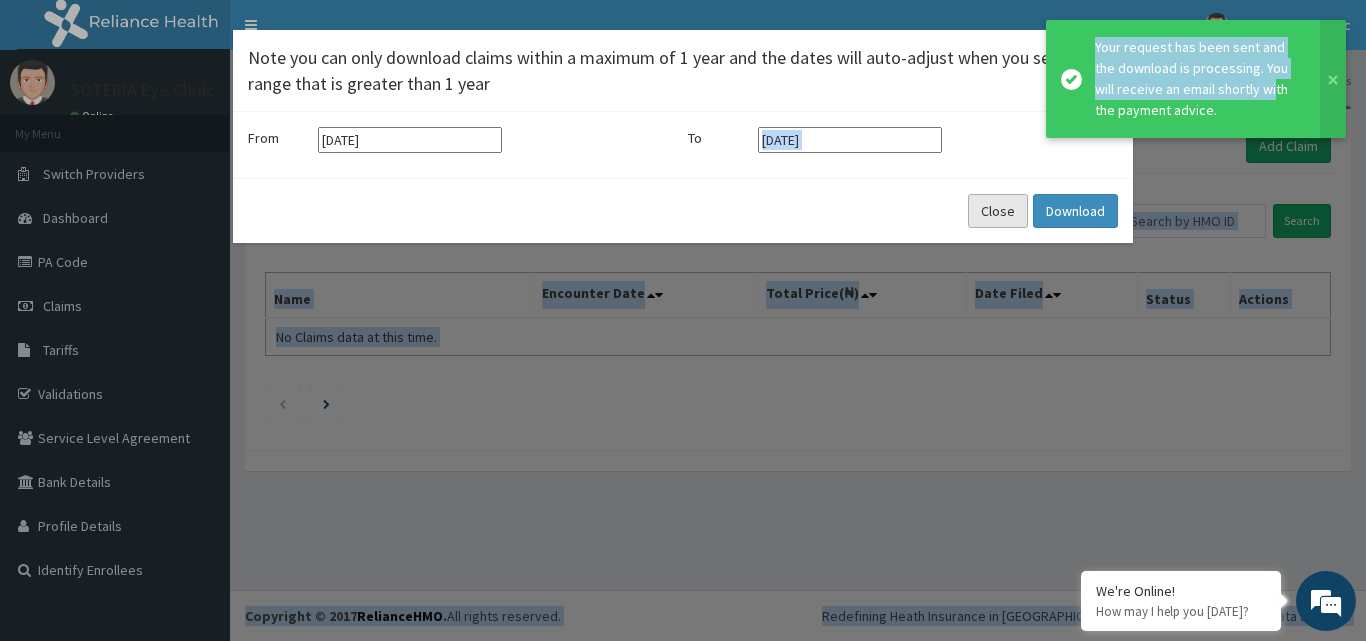 click on "Close" at bounding box center (998, 211) 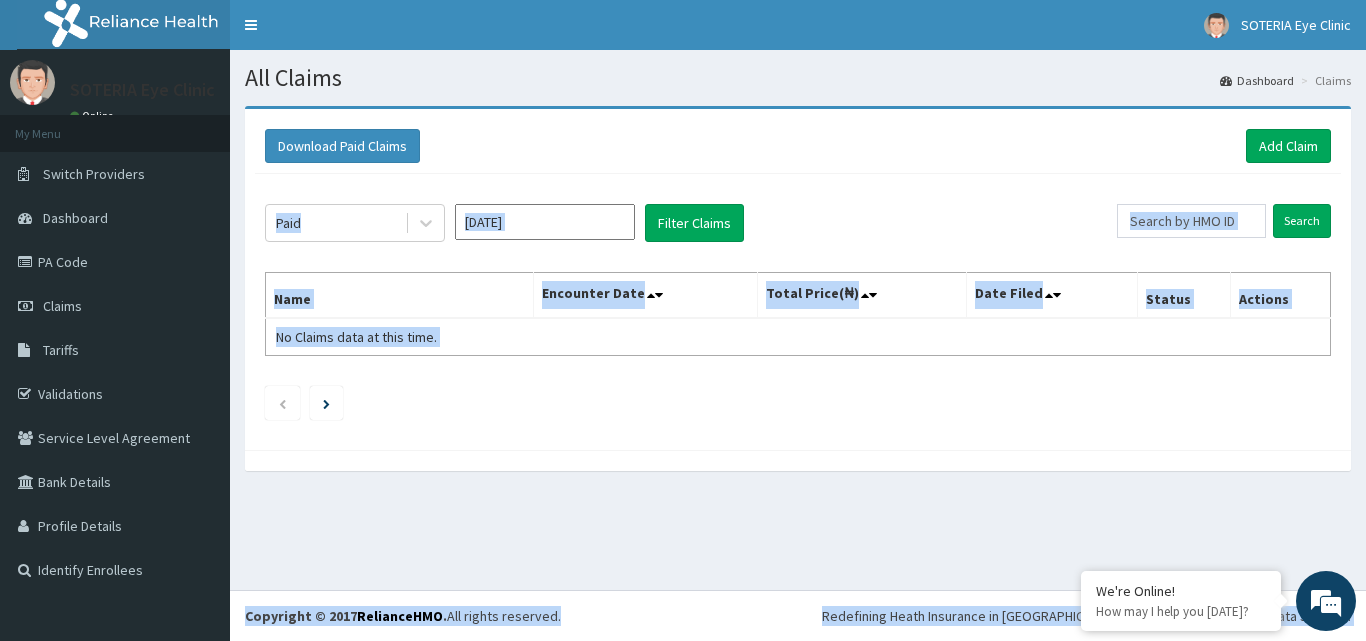 click on "Name" at bounding box center (400, 296) 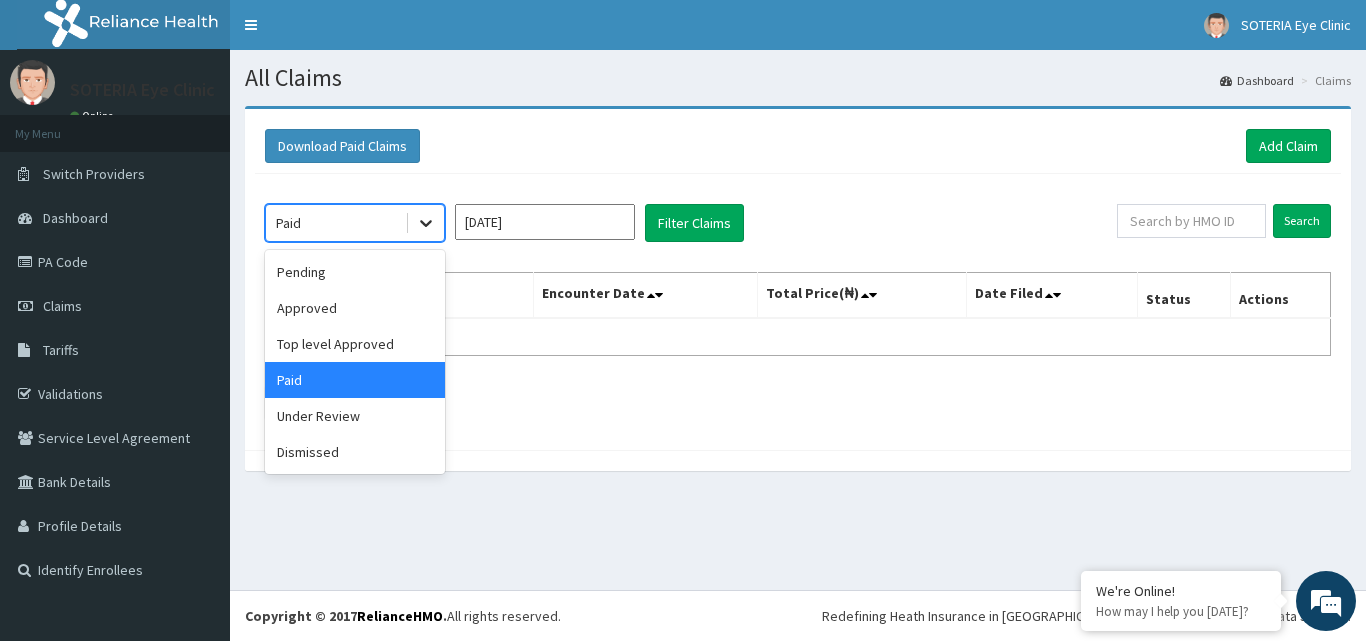 click 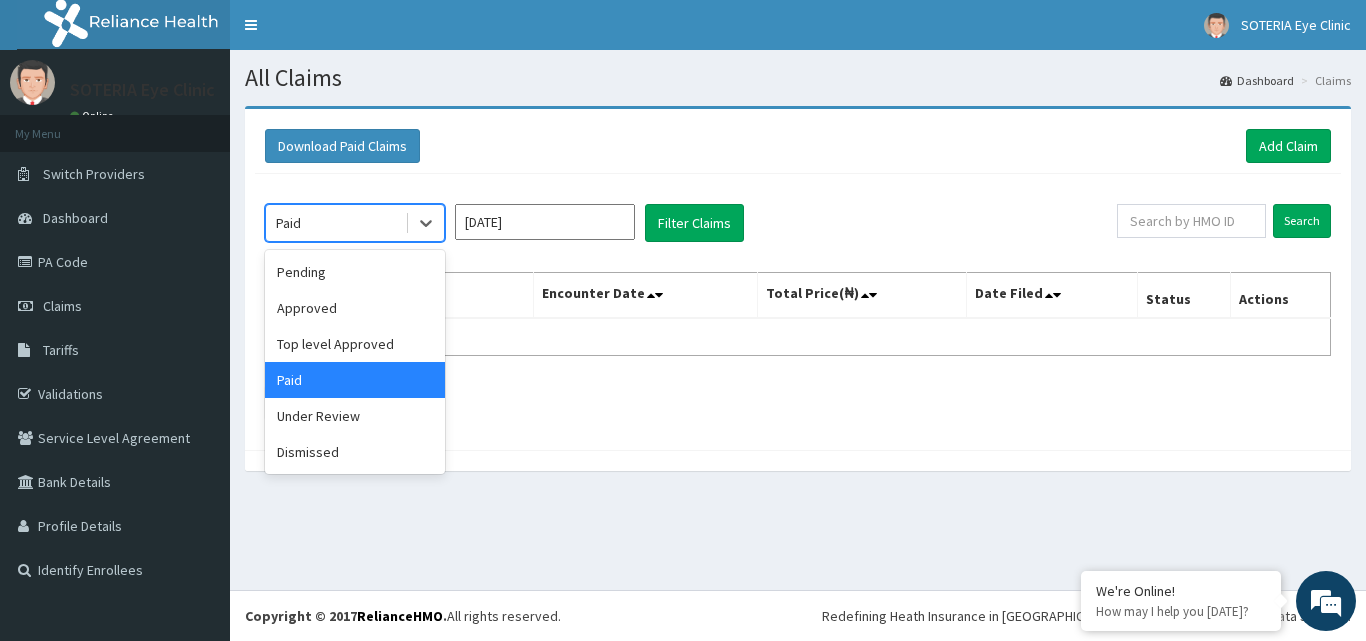 drag, startPoint x: 327, startPoint y: 344, endPoint x: 314, endPoint y: 373, distance: 31.780497 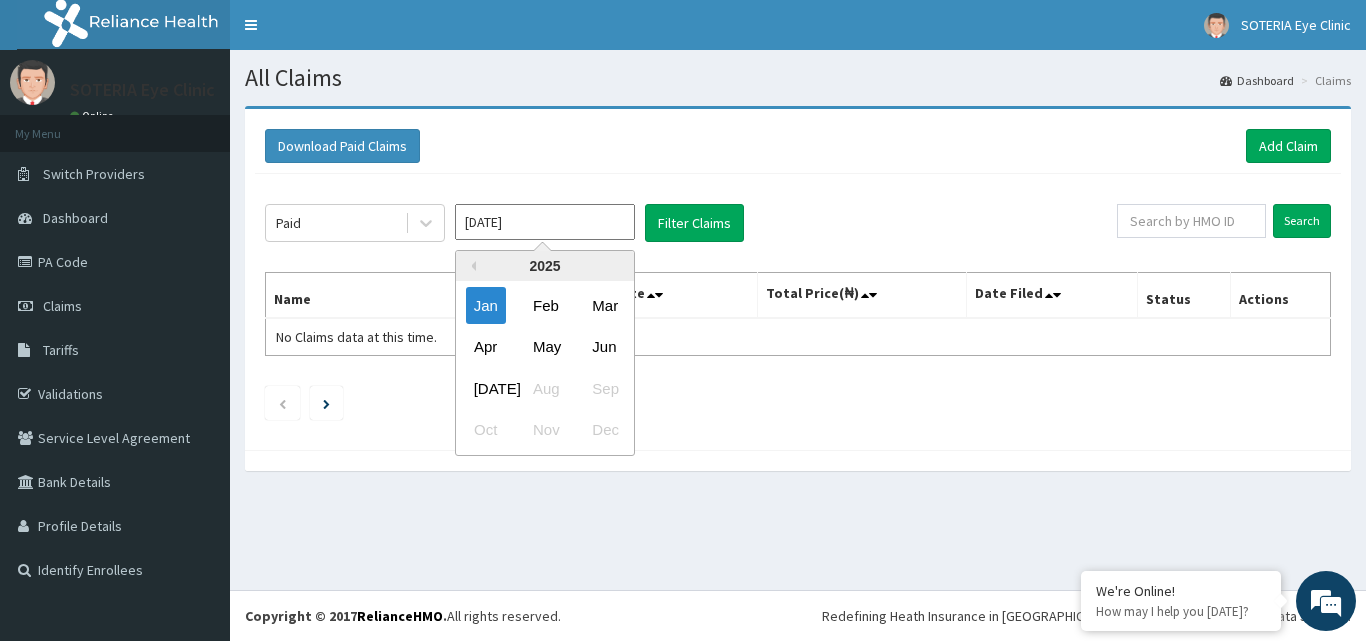 click on "Jan 2025" at bounding box center [545, 222] 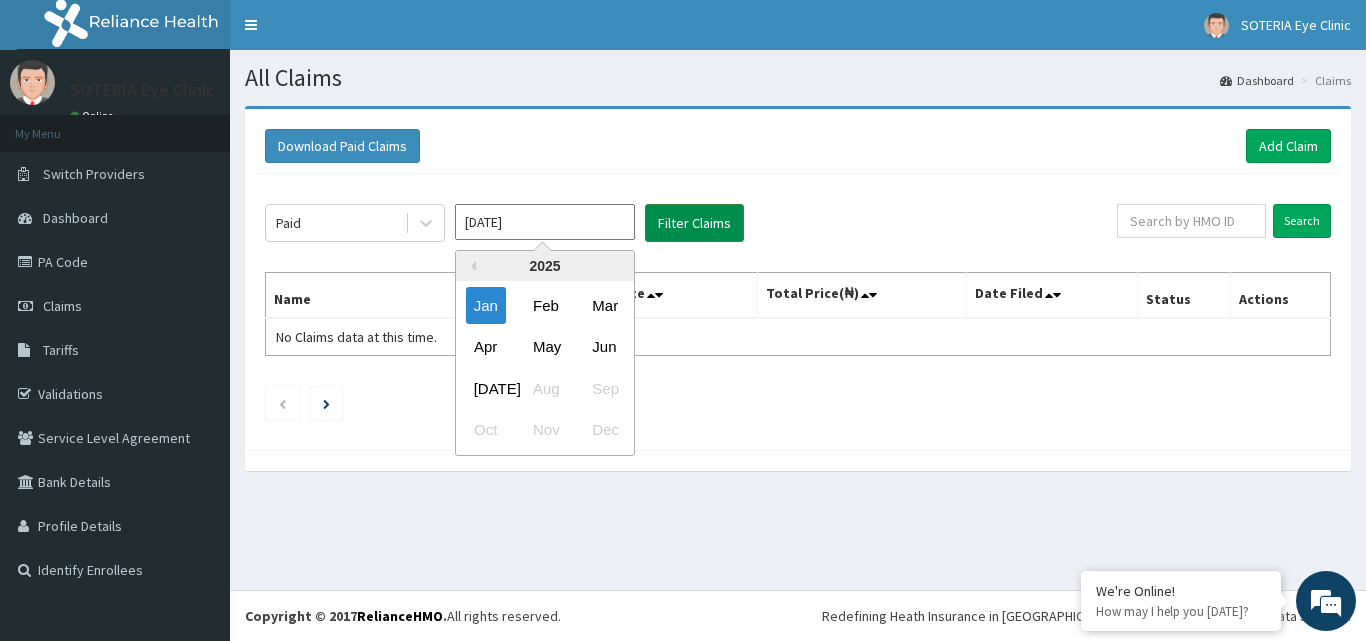 click on "Filter Claims" at bounding box center (694, 223) 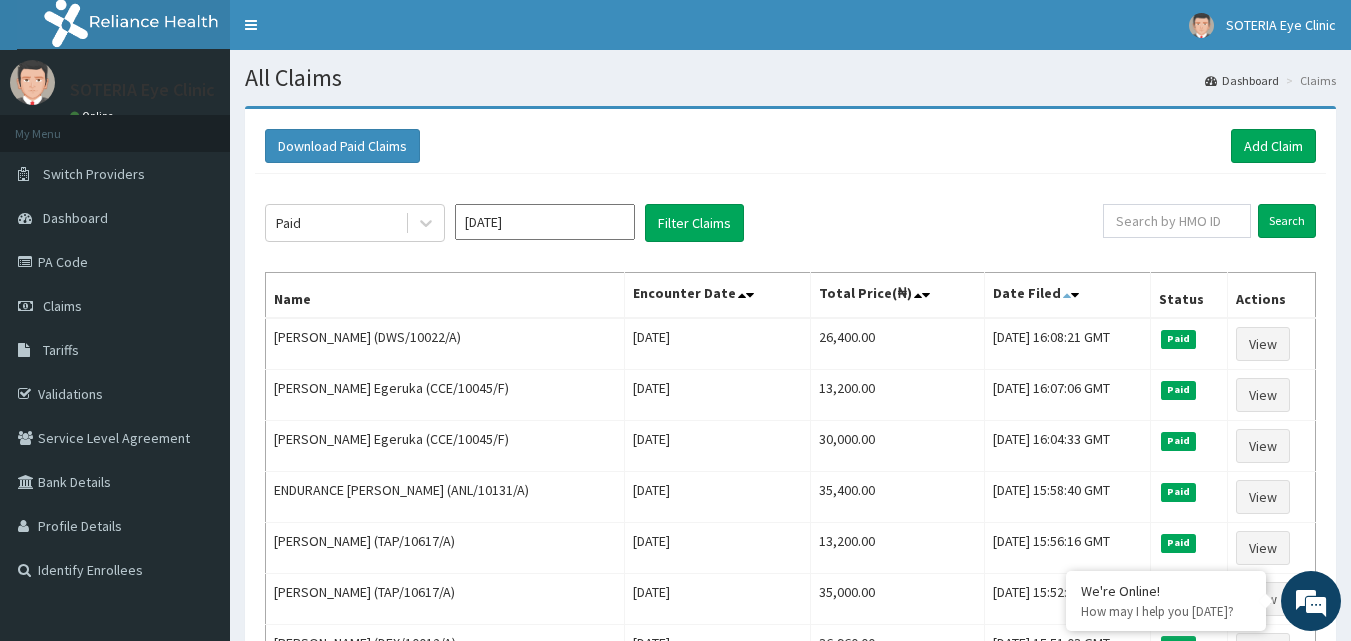 click at bounding box center [1067, 295] 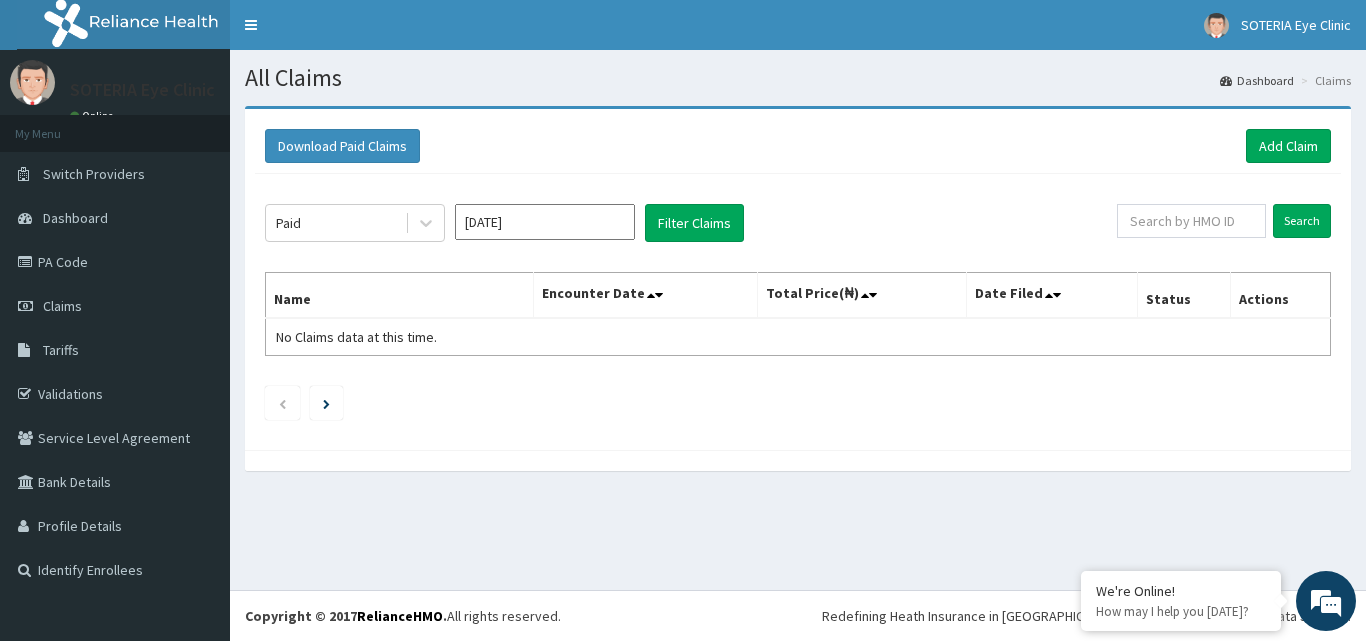 click on "Date Filed" at bounding box center (1052, 296) 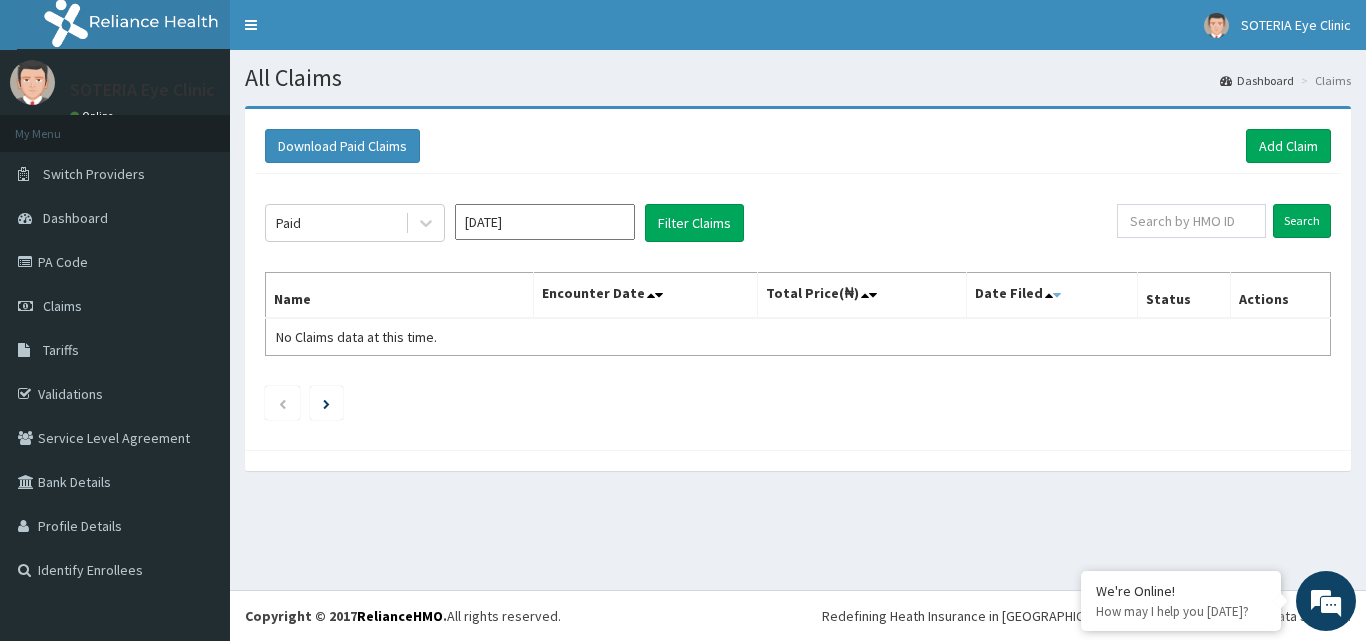 click at bounding box center [1057, 295] 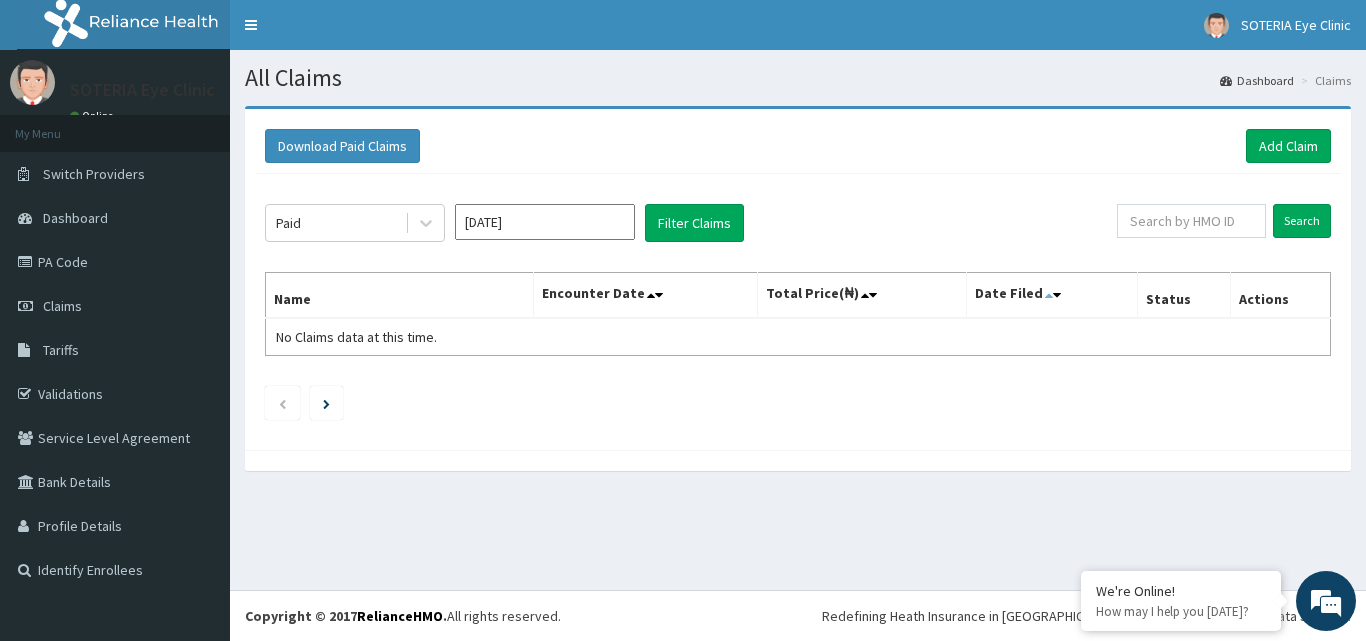 click at bounding box center [1049, 295] 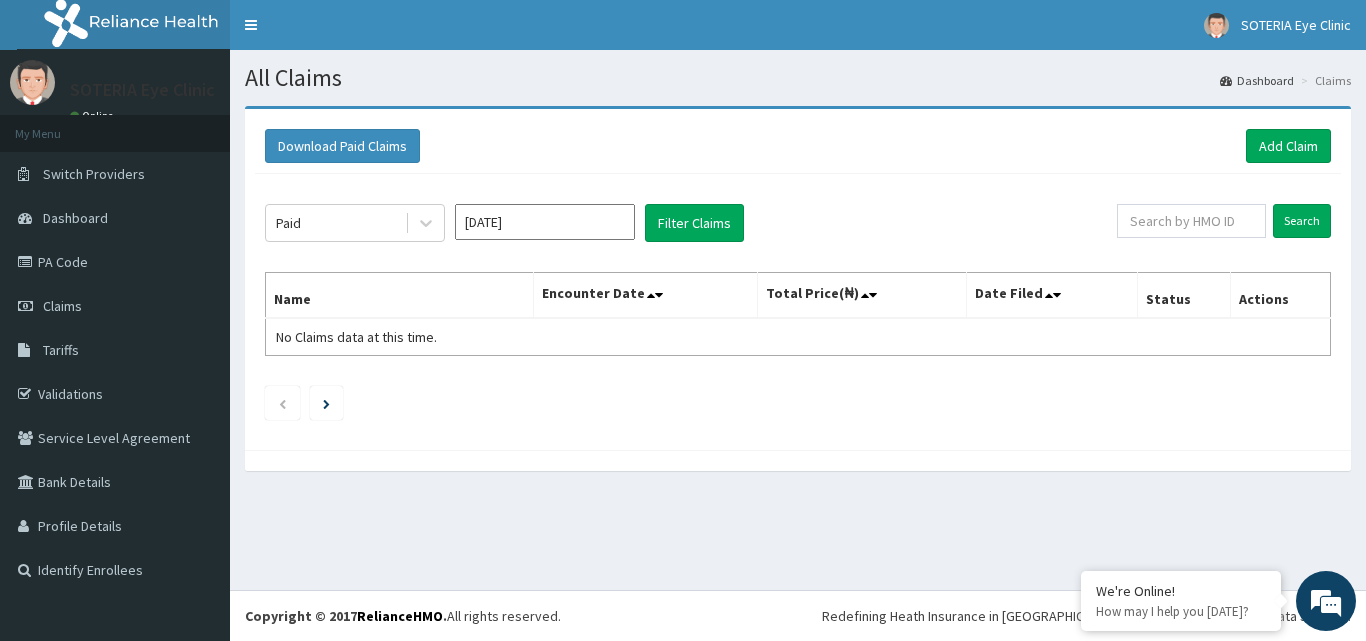 click at bounding box center [1059, 295] 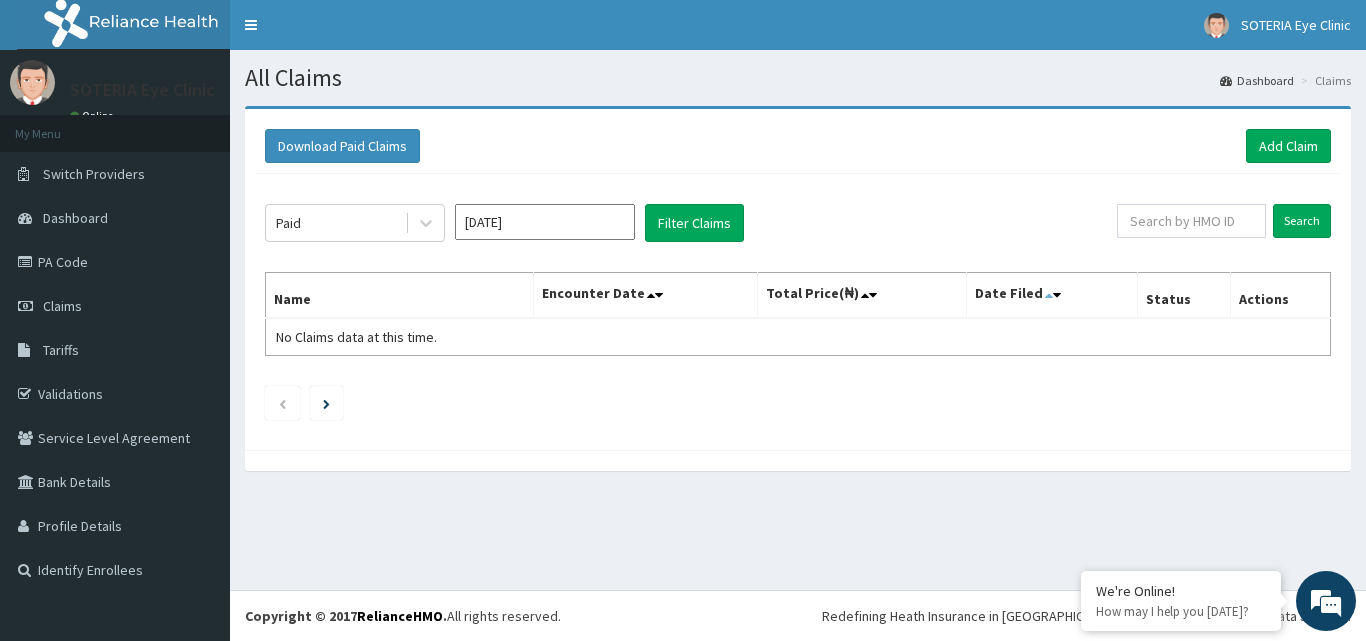 click at bounding box center (1049, 295) 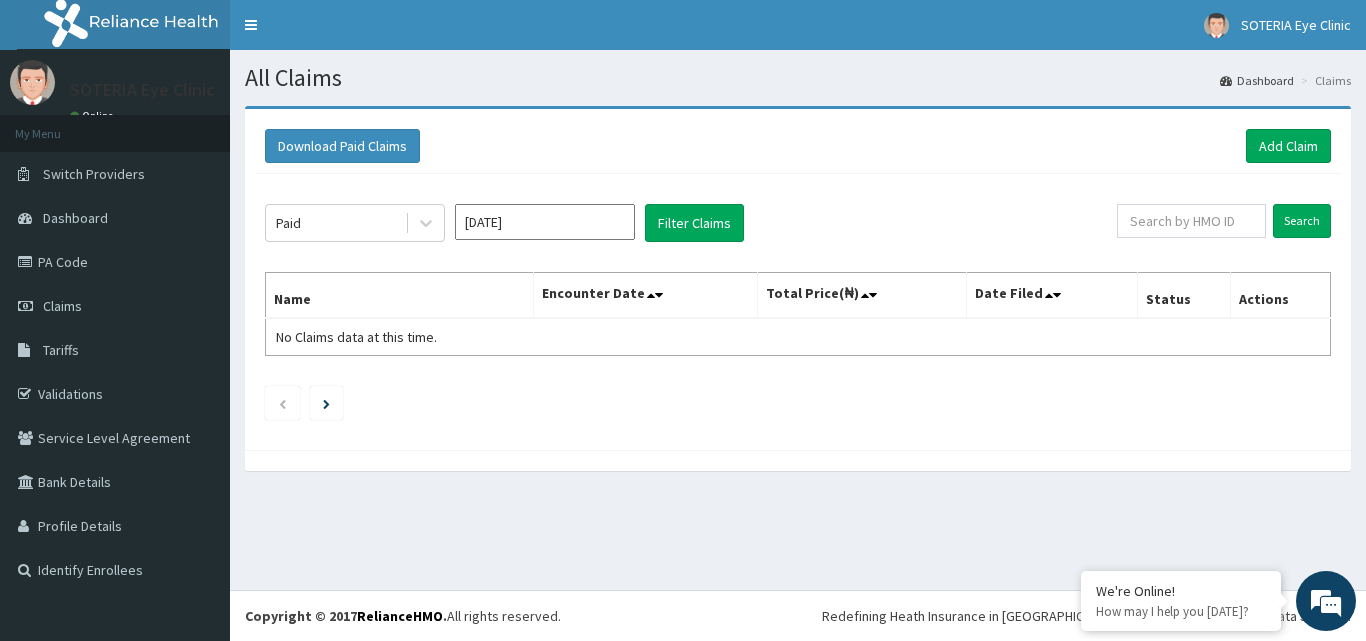 click on "Paid Jan 2025 Filter Claims Search Name Encounter Date Total Price(₦) Date Filed Status Actions No Claims data at this time." 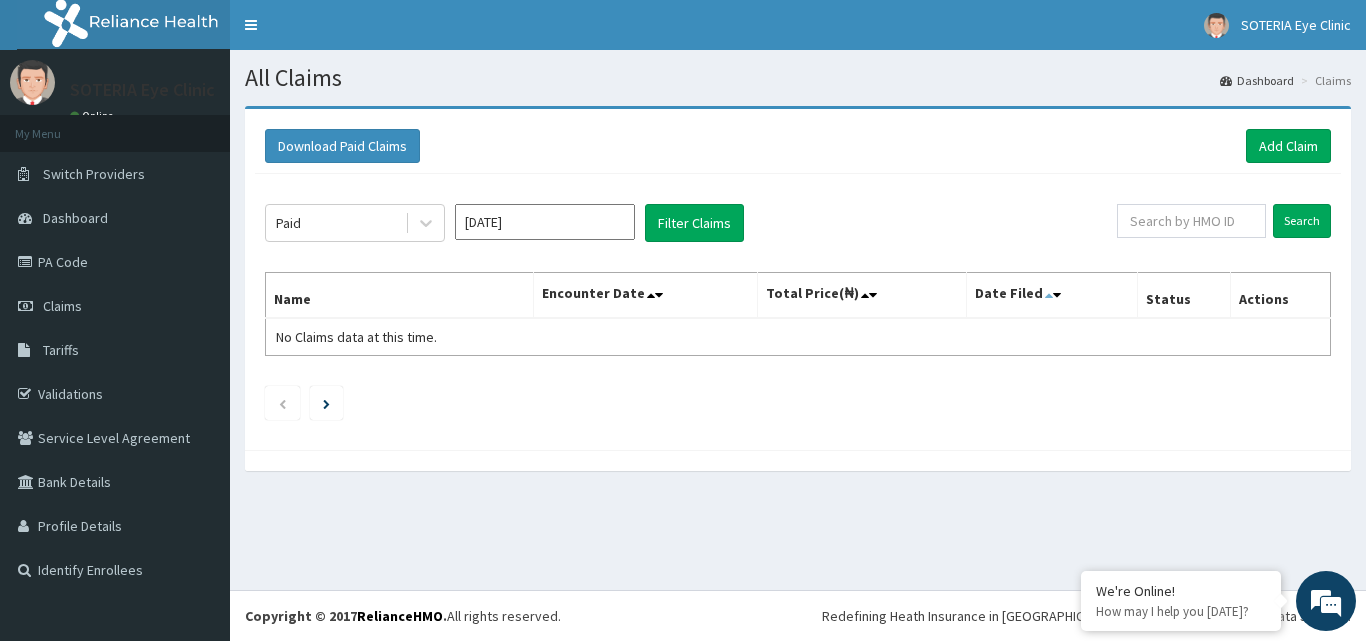 click at bounding box center (1049, 295) 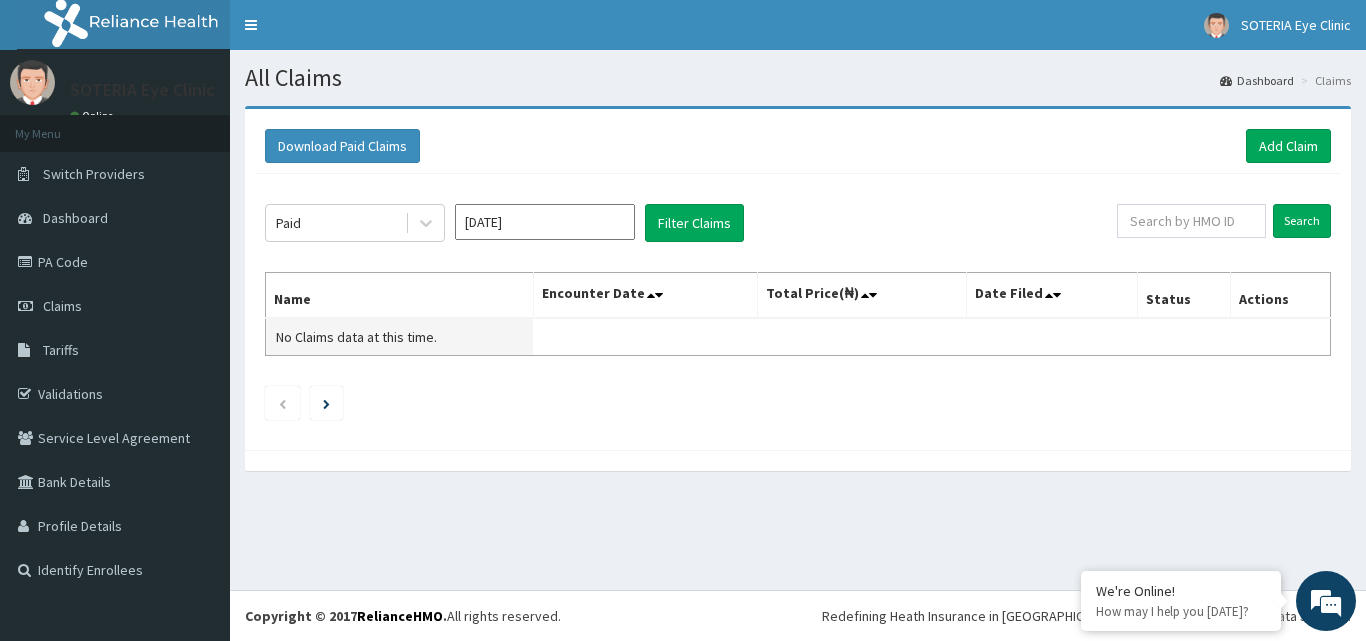 click on "No Claims data at this time." at bounding box center [400, 337] 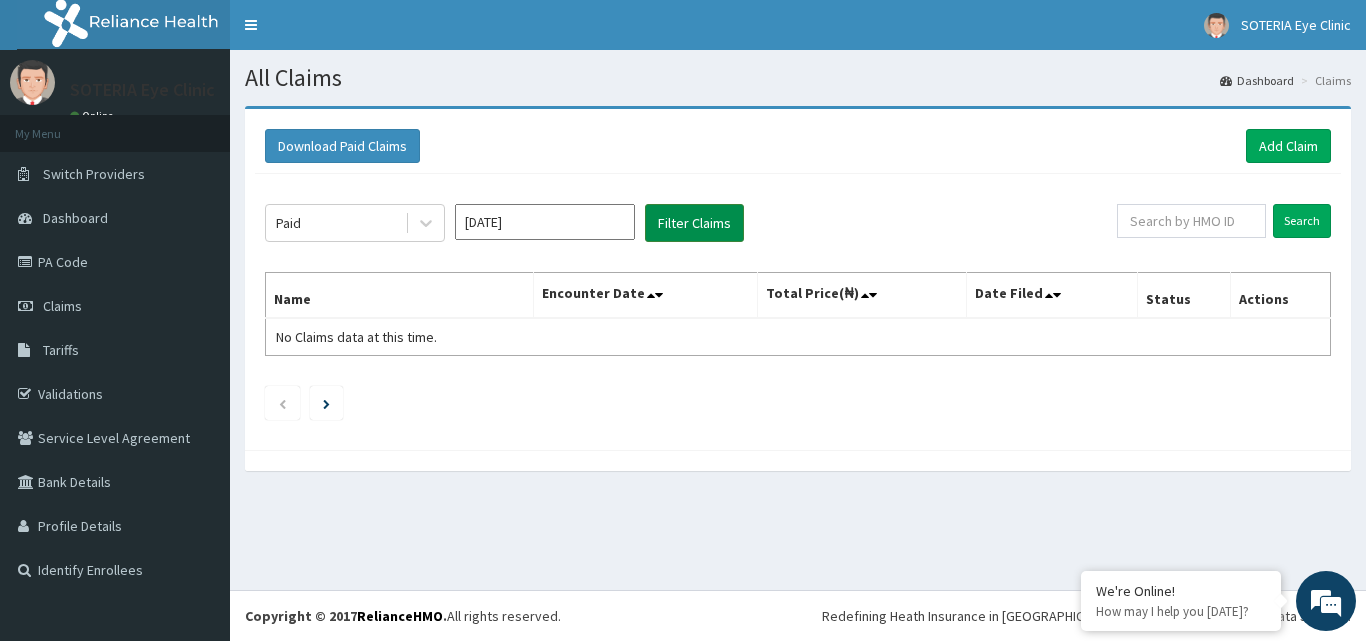 click on "Filter Claims" at bounding box center (694, 223) 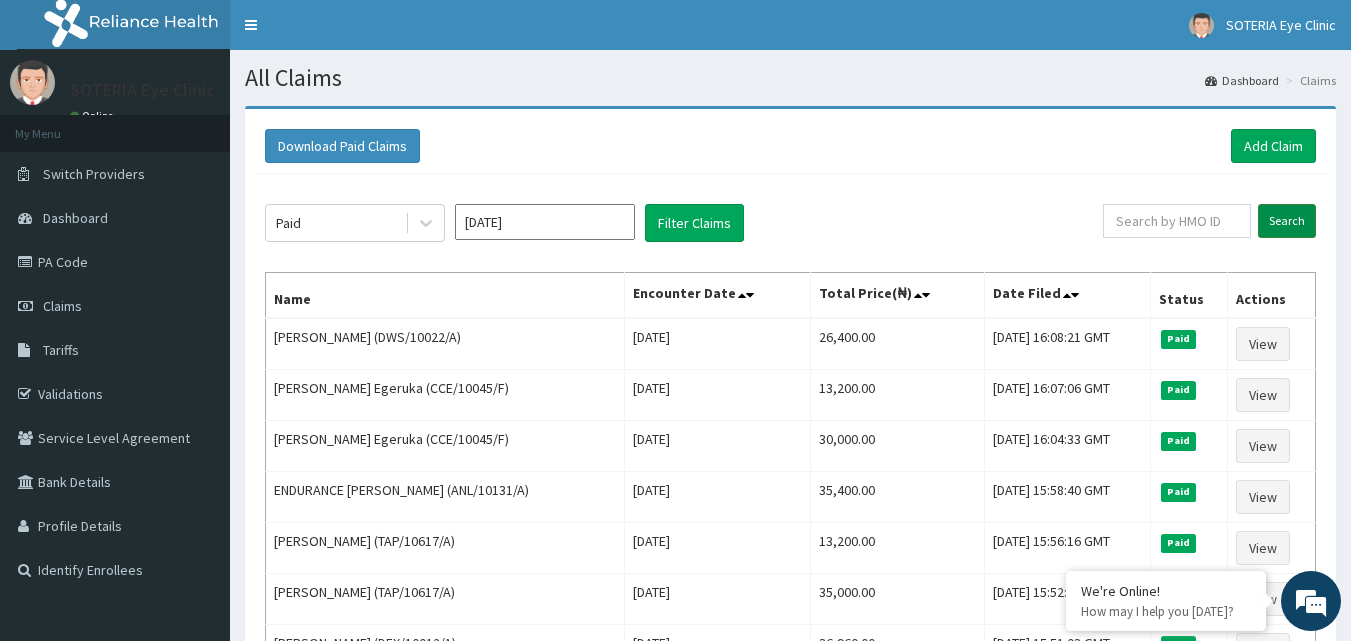 click on "Search" at bounding box center [1287, 221] 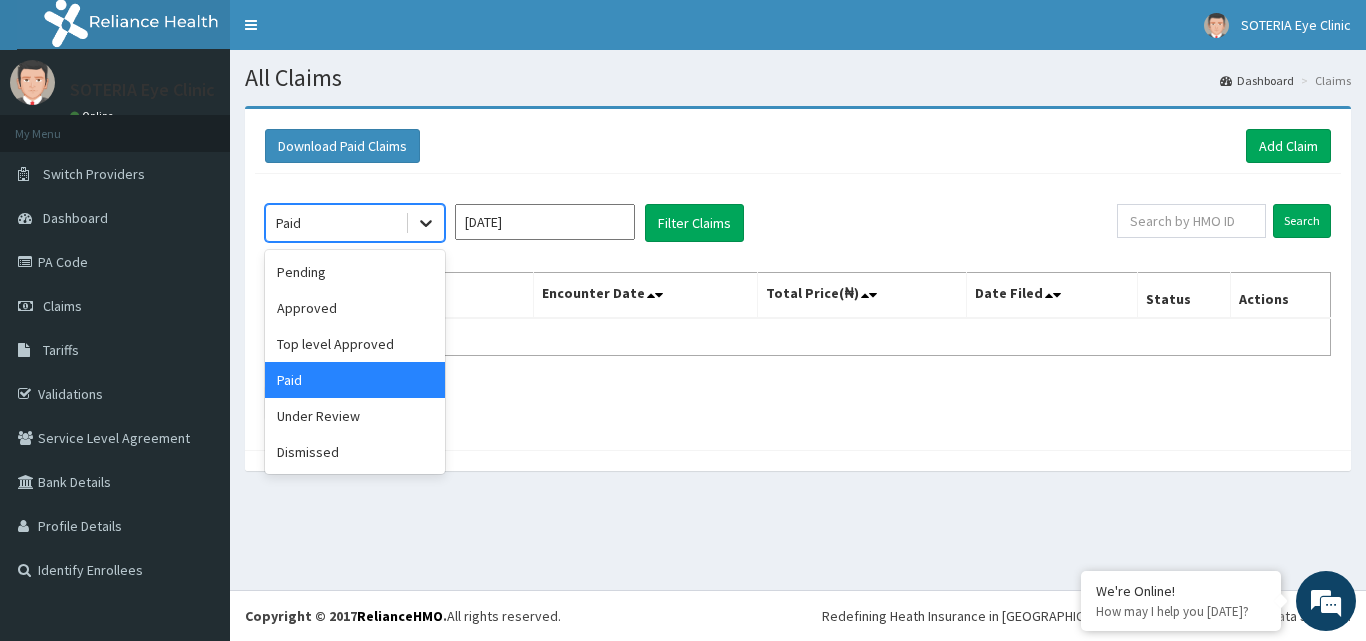 click at bounding box center (426, 223) 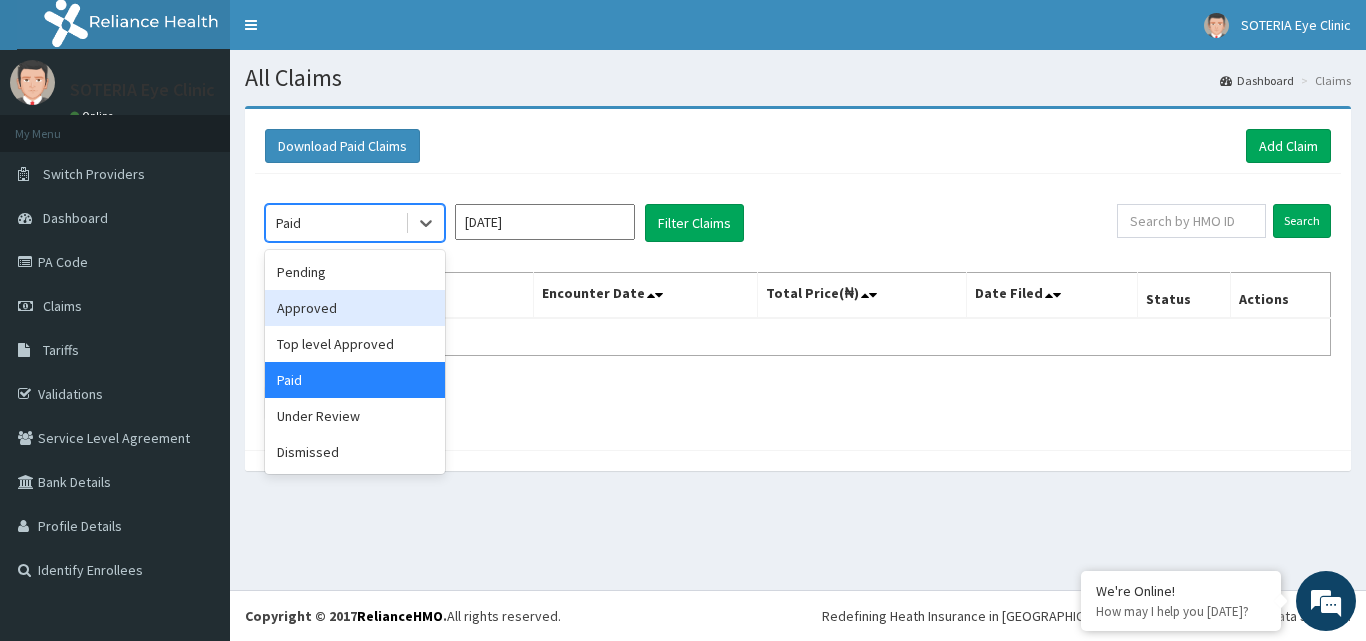 click on "Approved" at bounding box center [355, 308] 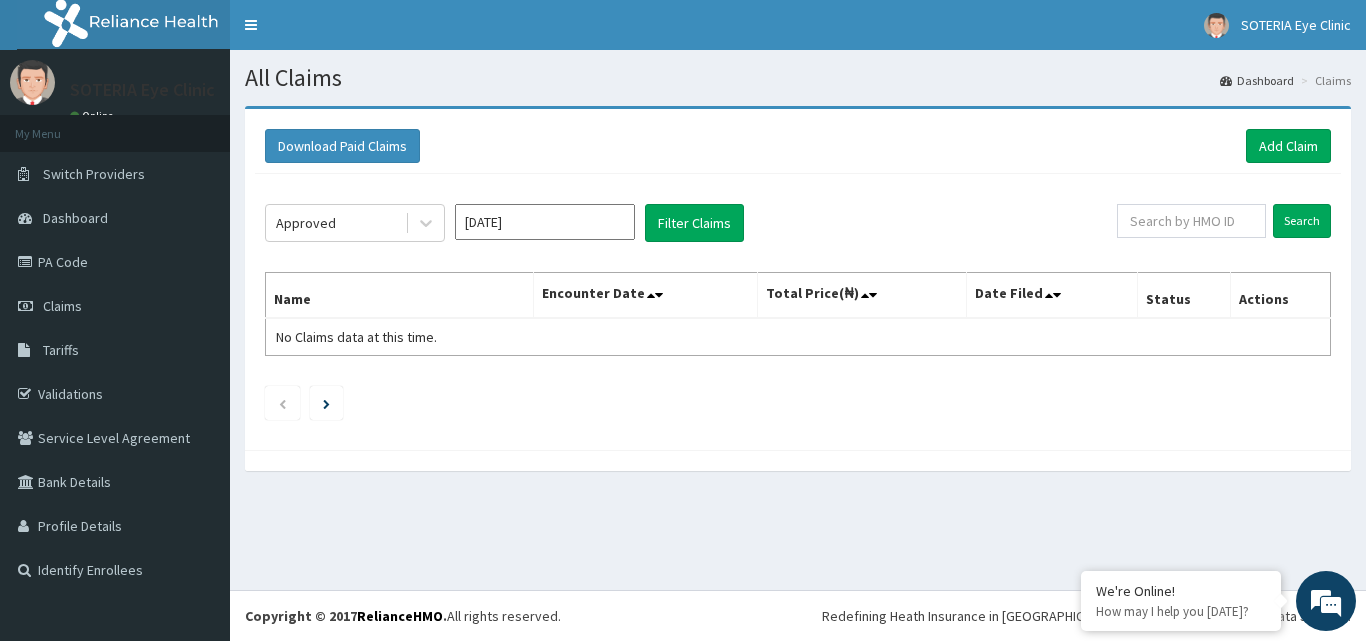 click on "Name" at bounding box center (400, 296) 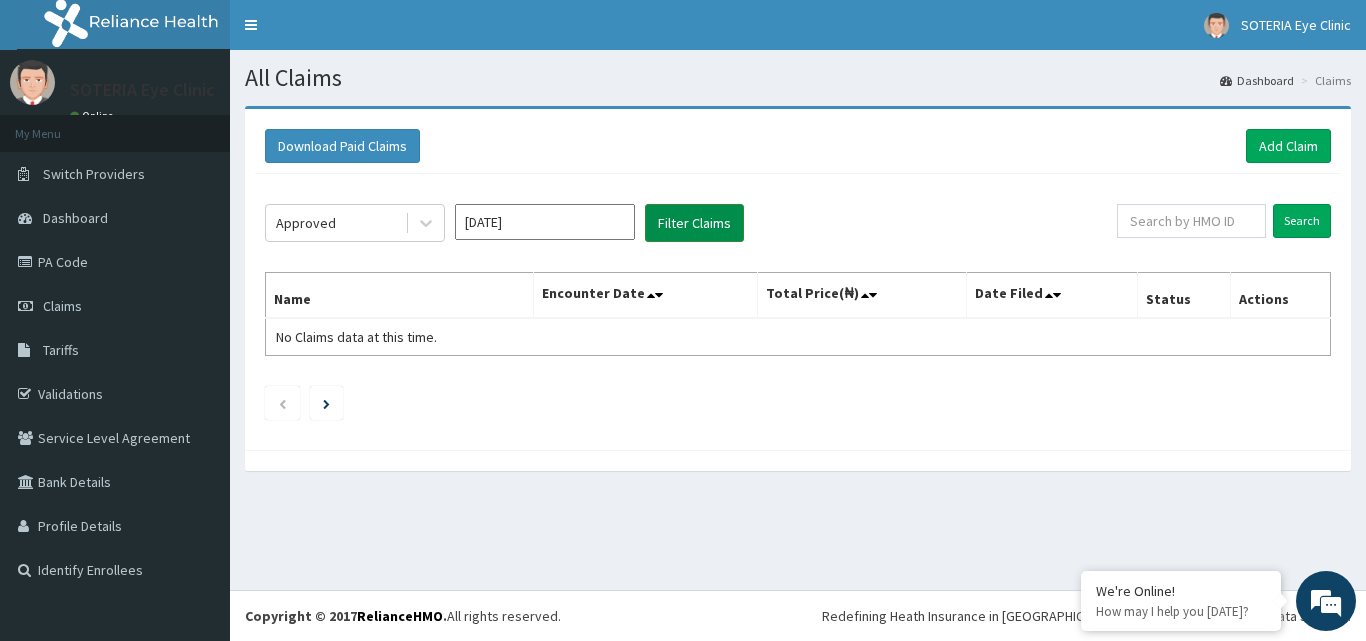 click on "Filter Claims" at bounding box center [694, 223] 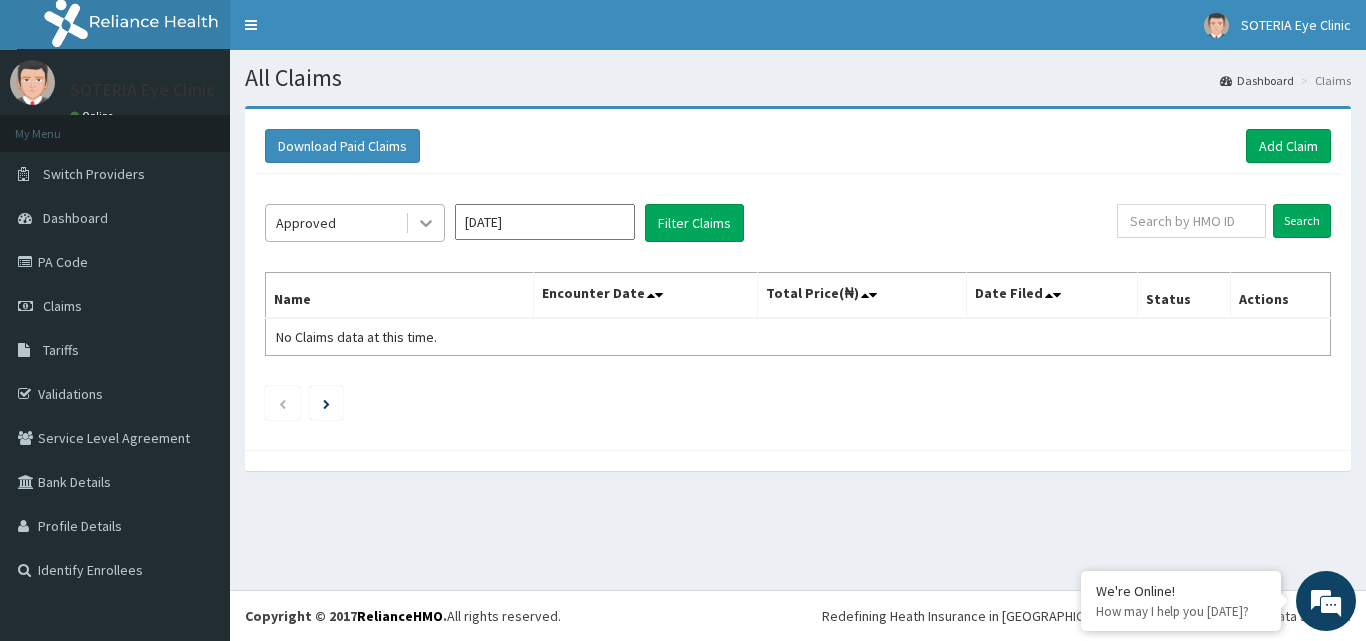 click 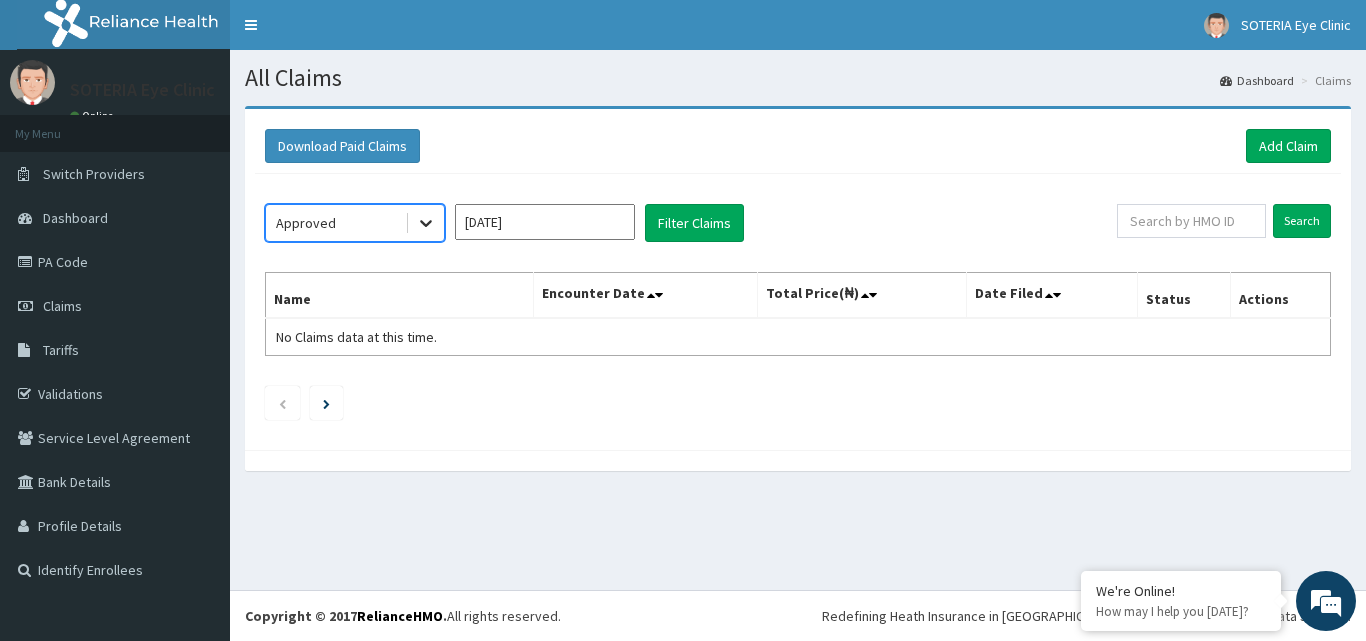 click 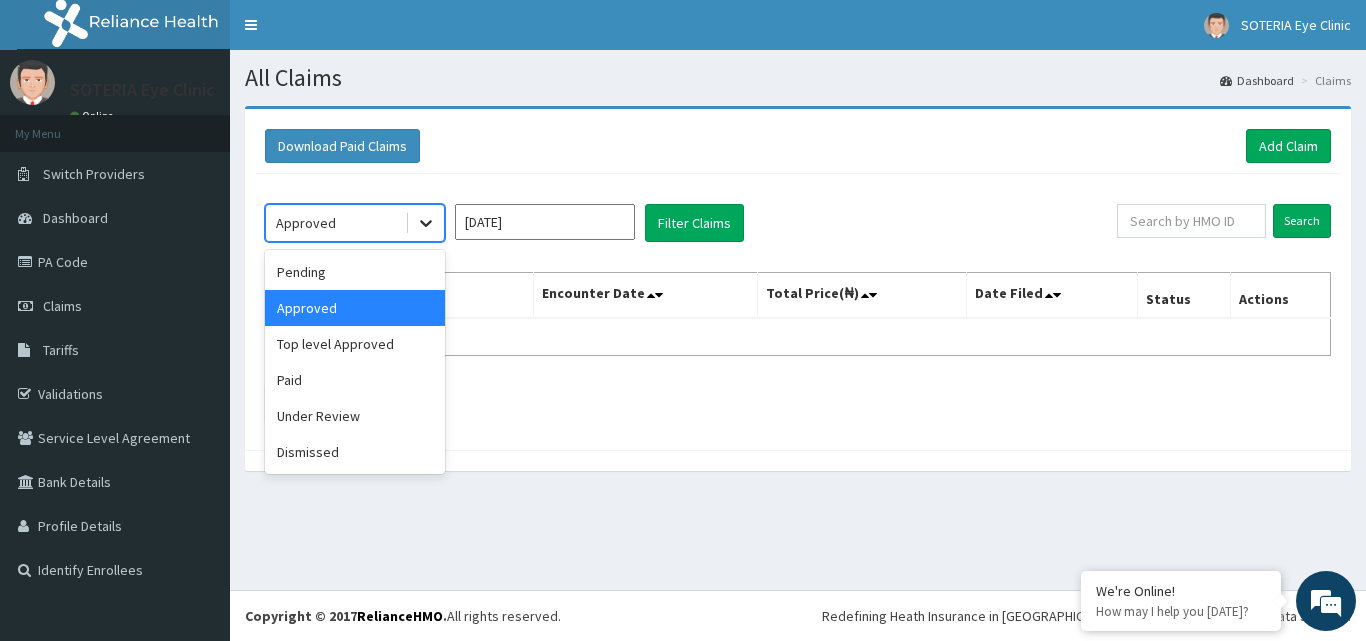 click 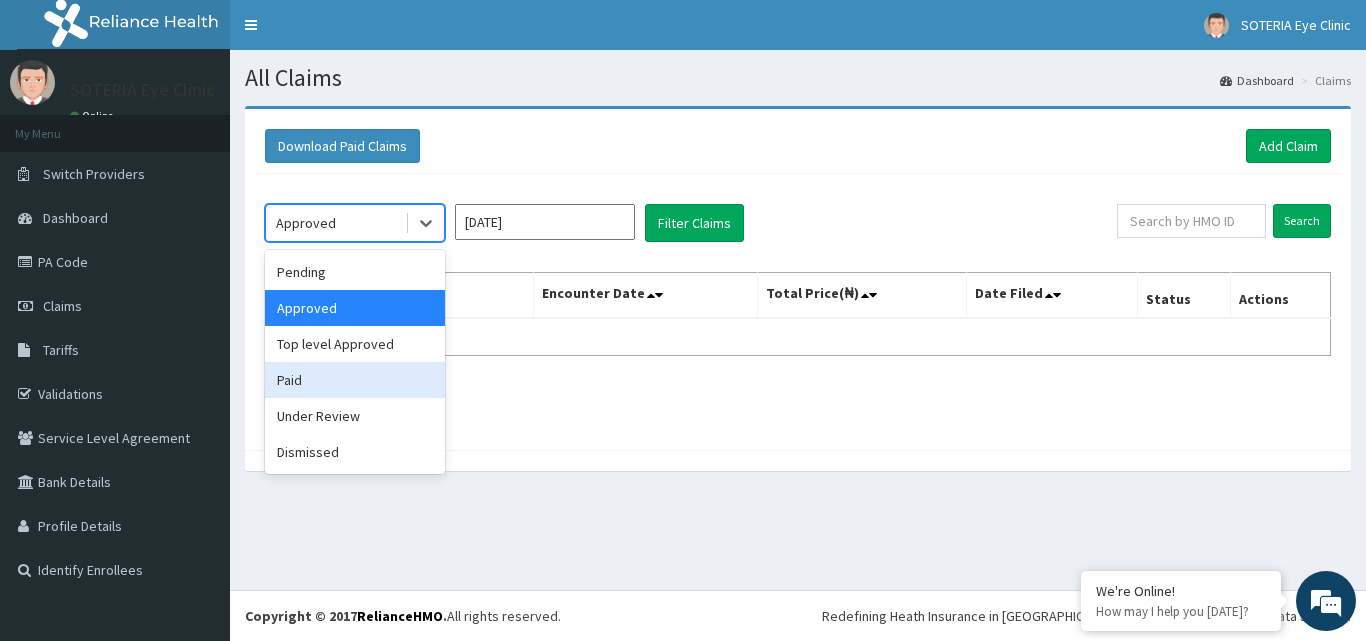 click on "Paid" at bounding box center [355, 380] 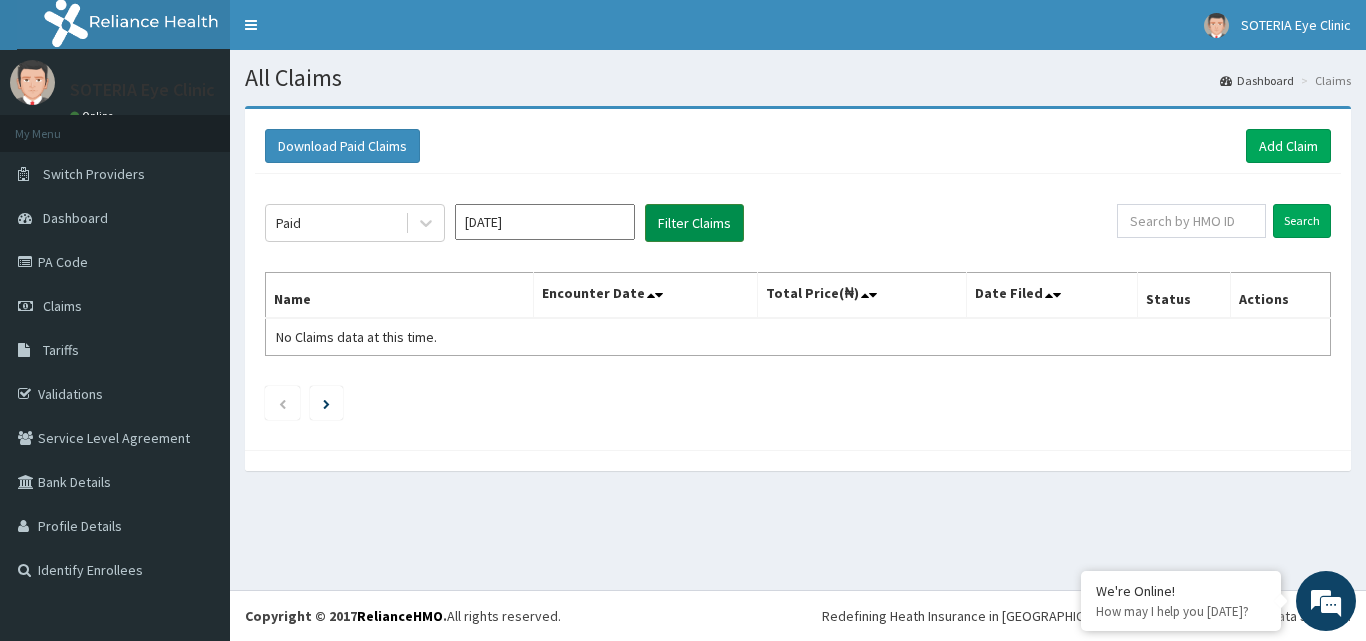click on "Filter Claims" at bounding box center [694, 223] 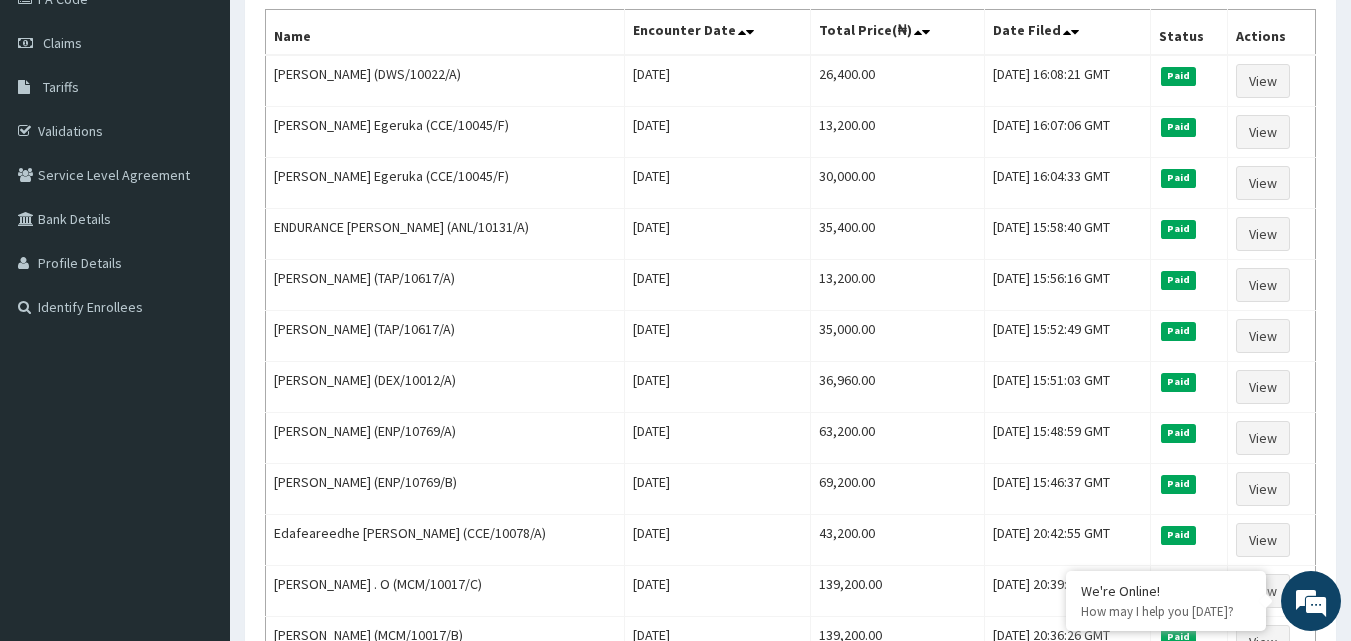 scroll, scrollTop: 252, scrollLeft: 0, axis: vertical 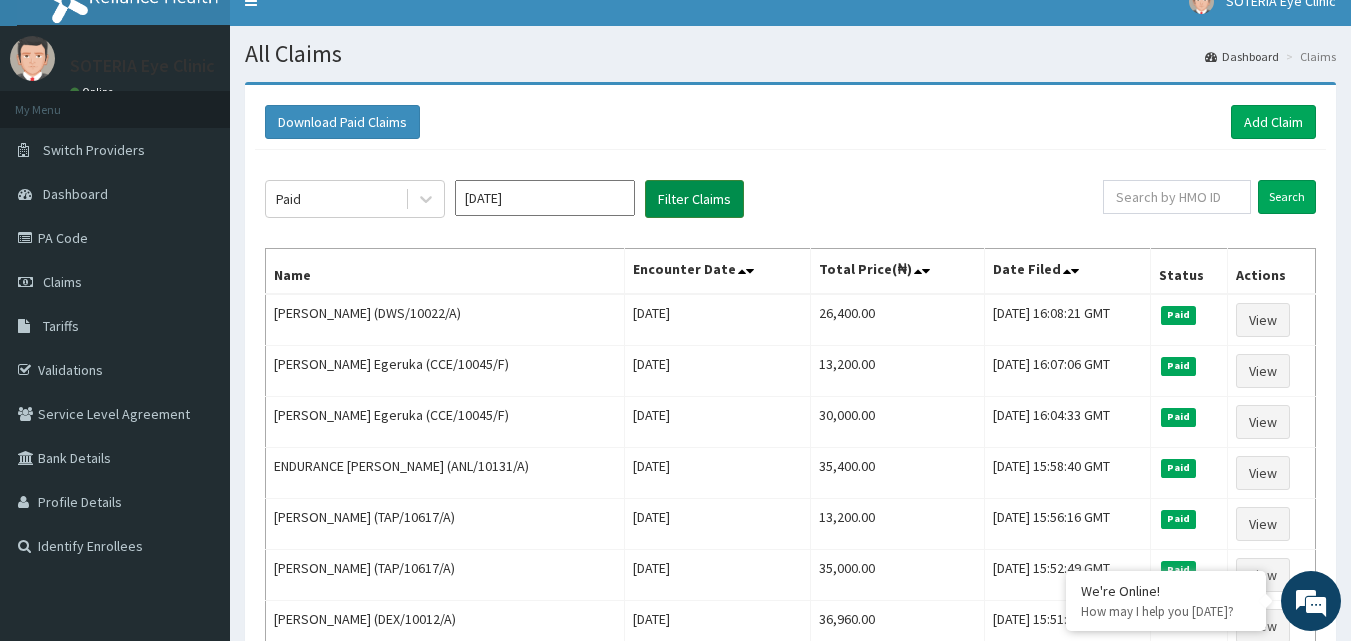 click on "Filter Claims" at bounding box center [694, 199] 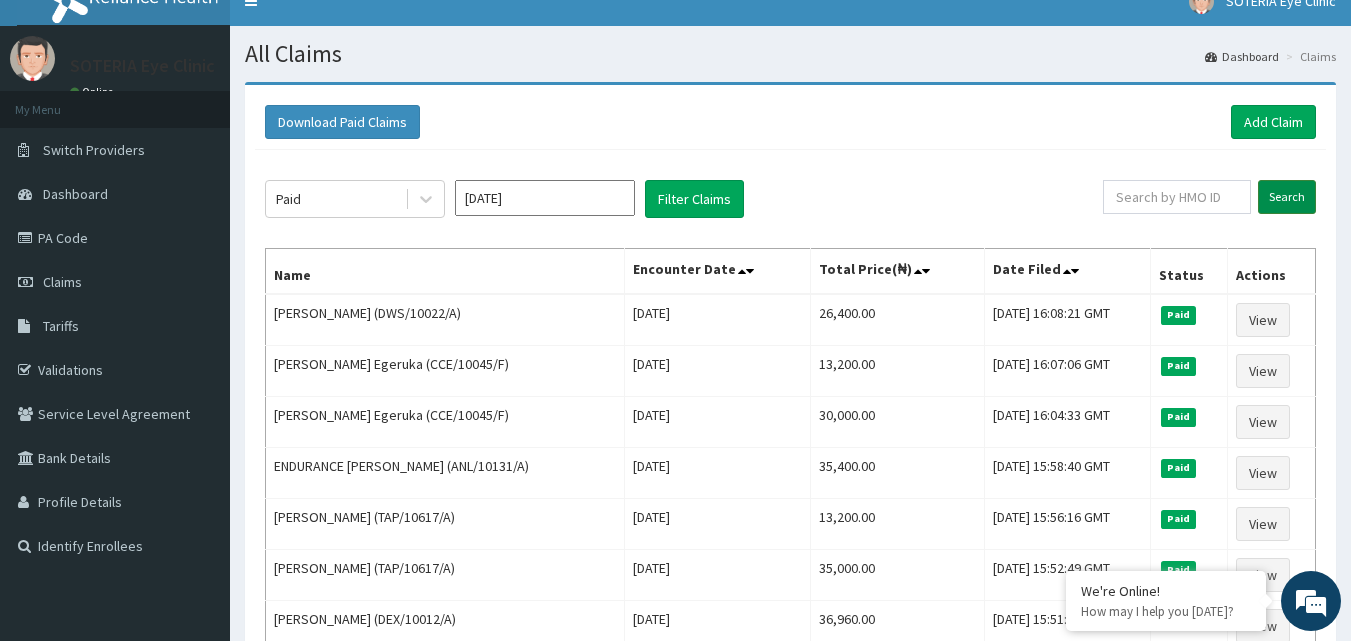 click on "Search" at bounding box center (1287, 197) 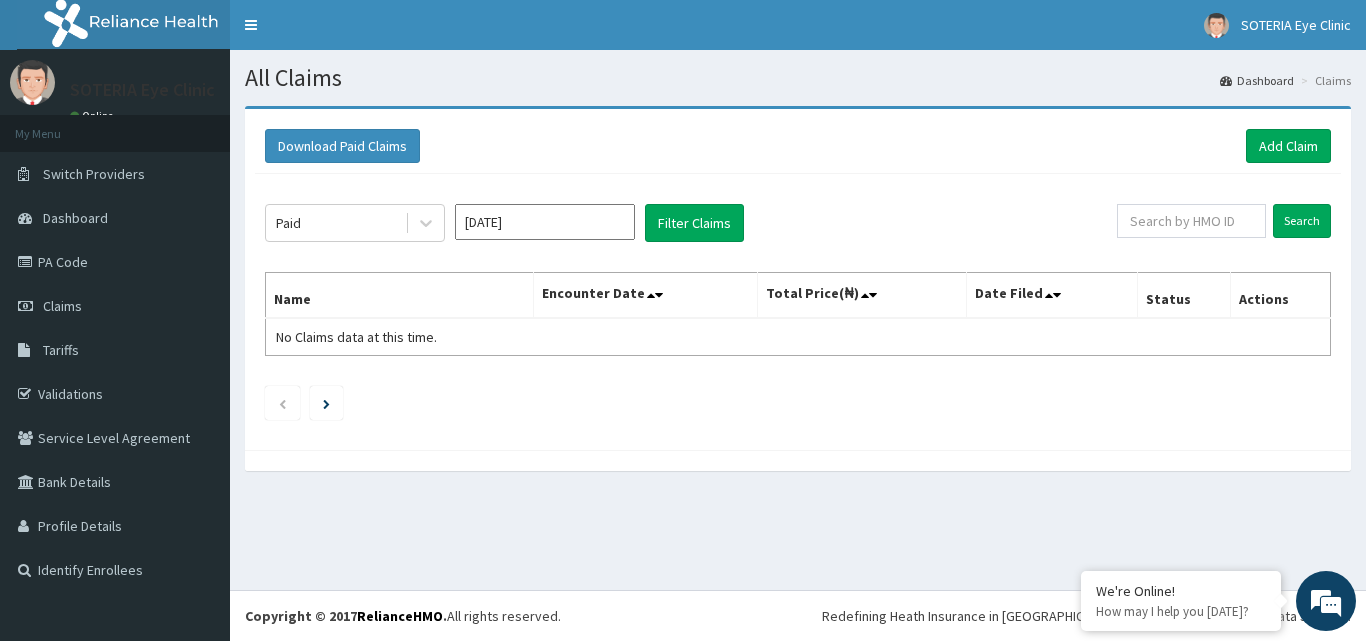 drag, startPoint x: 1269, startPoint y: 203, endPoint x: 1209, endPoint y: 217, distance: 61.611687 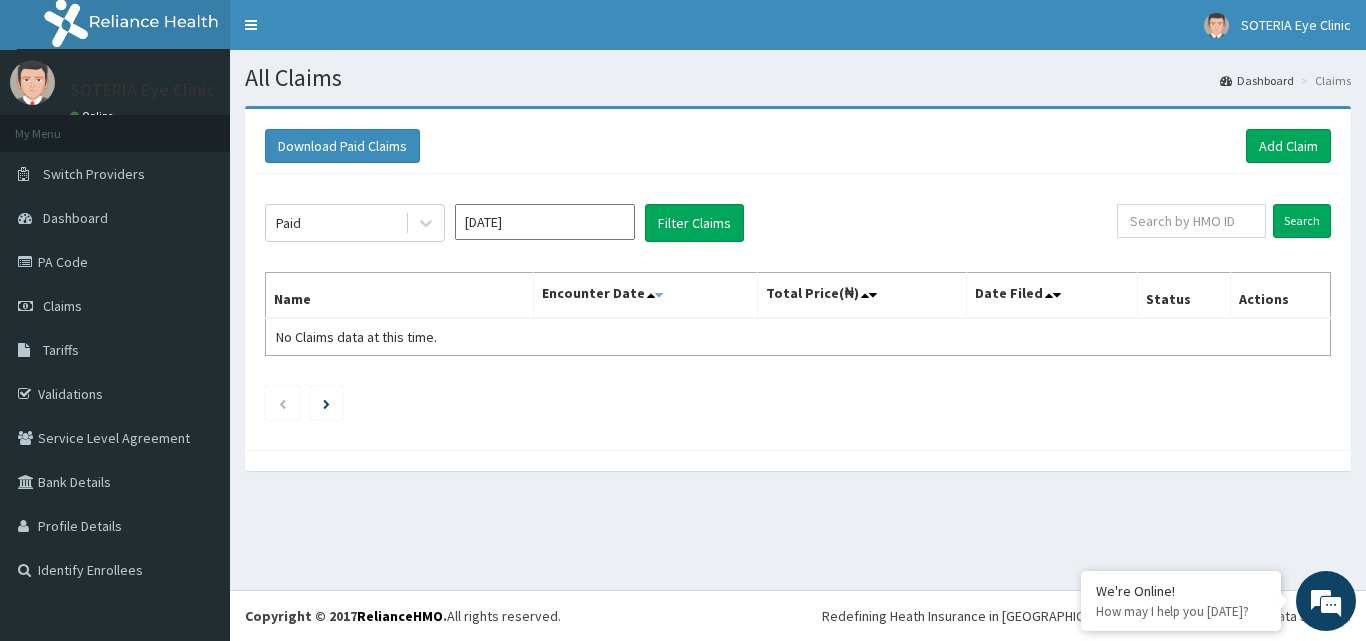 click at bounding box center [659, 295] 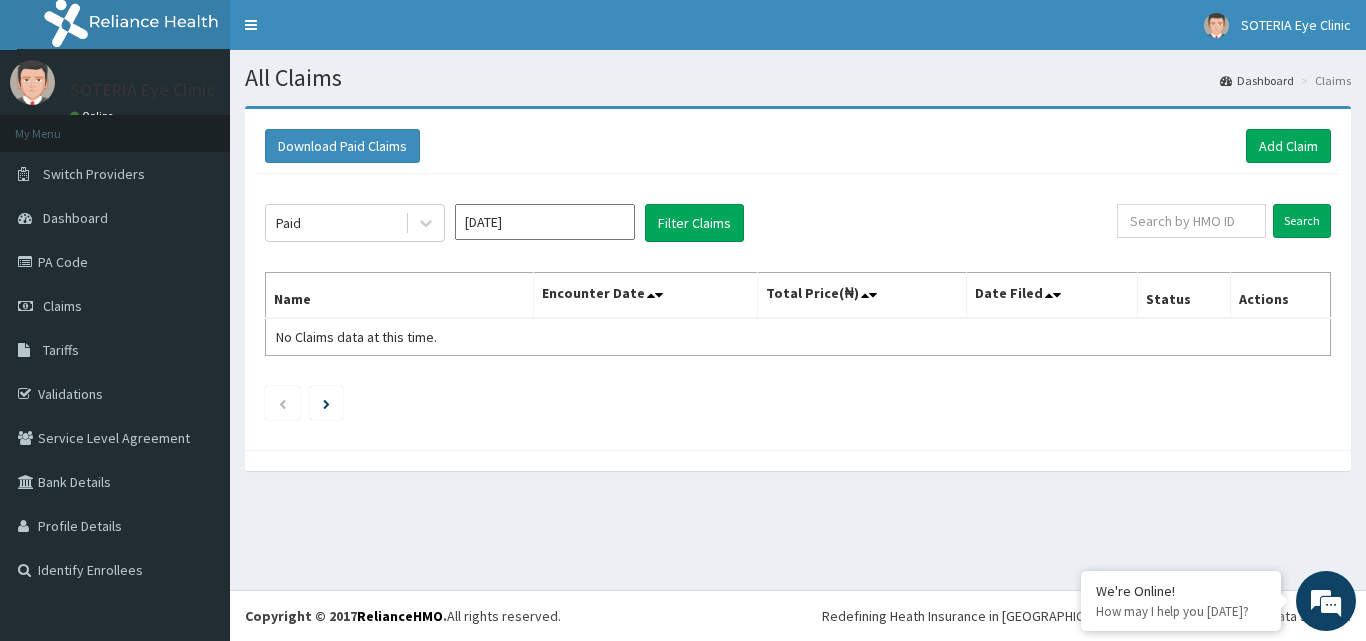 click at bounding box center [661, 295] 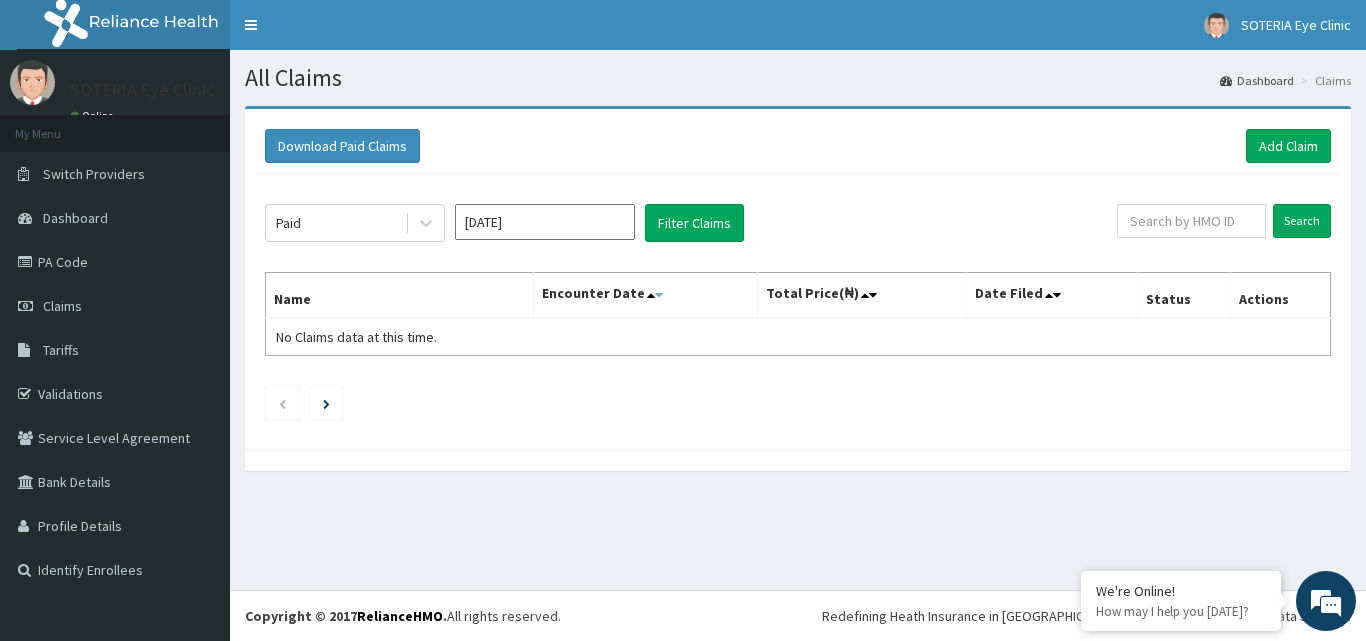 click at bounding box center [659, 295] 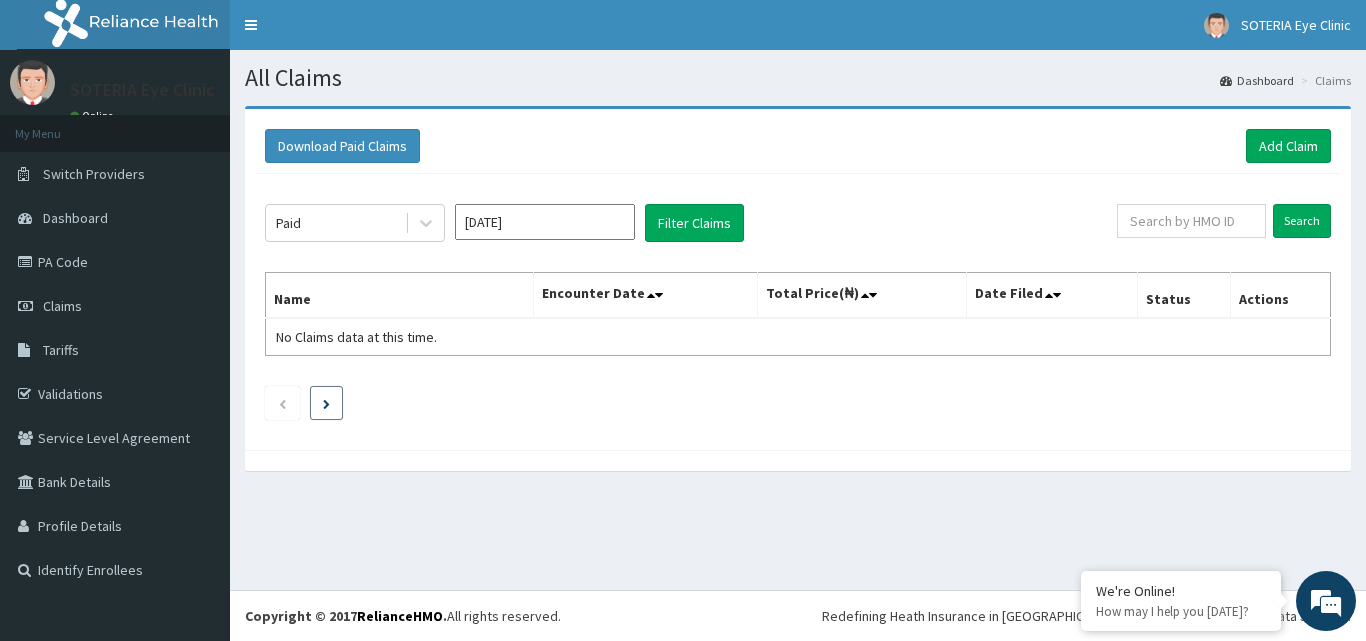 click at bounding box center [326, 404] 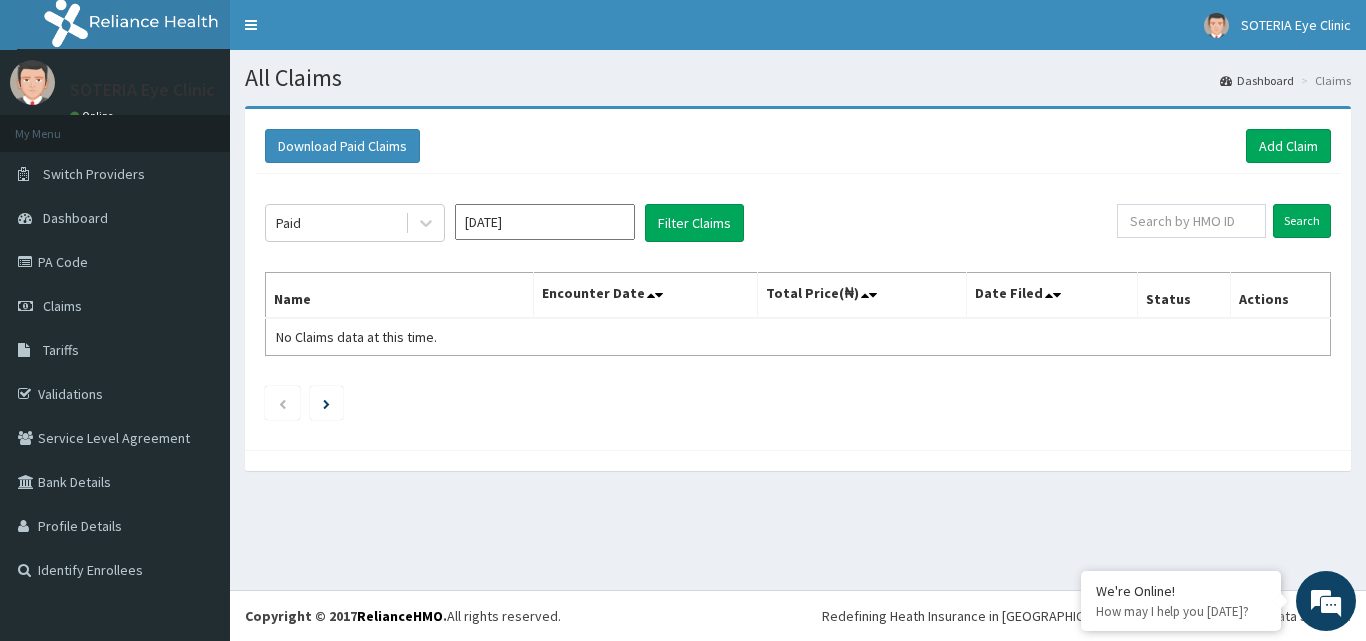 drag, startPoint x: 487, startPoint y: 260, endPoint x: 386, endPoint y: -64, distance: 339.37738 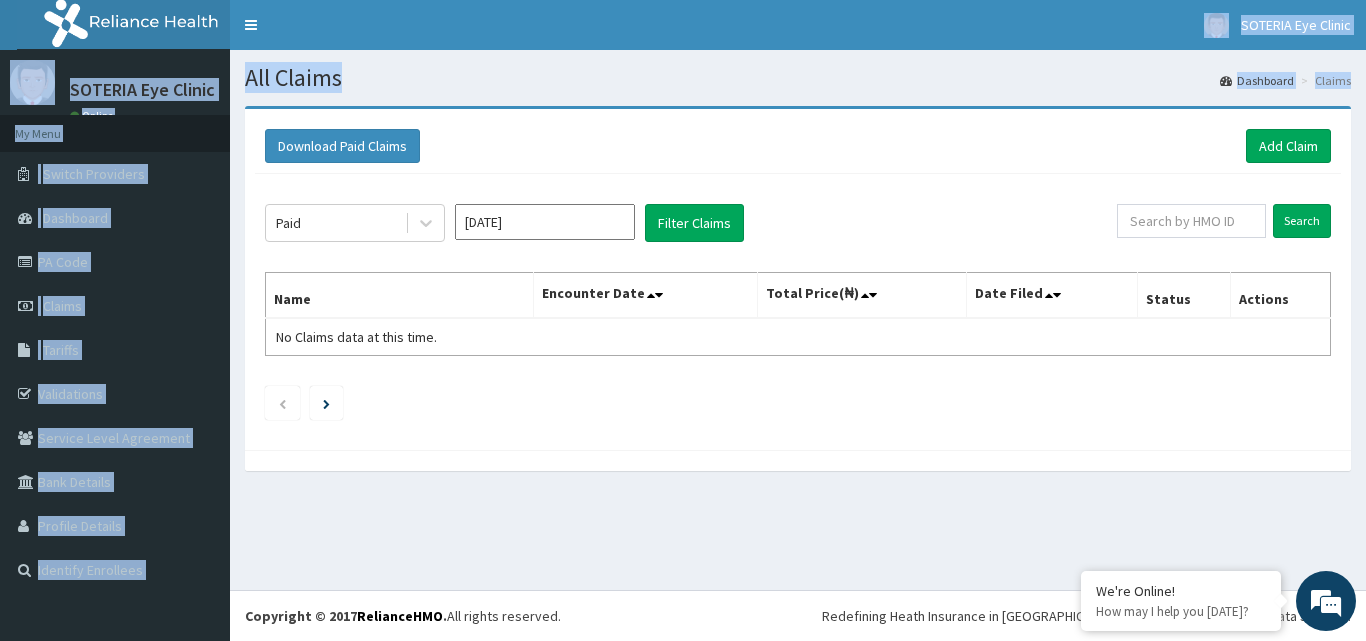click on "Paid Jan 2025 Filter Claims Search Name Encounter Date Total Price(₦) Date Filed Status Actions No Claims data at this time." 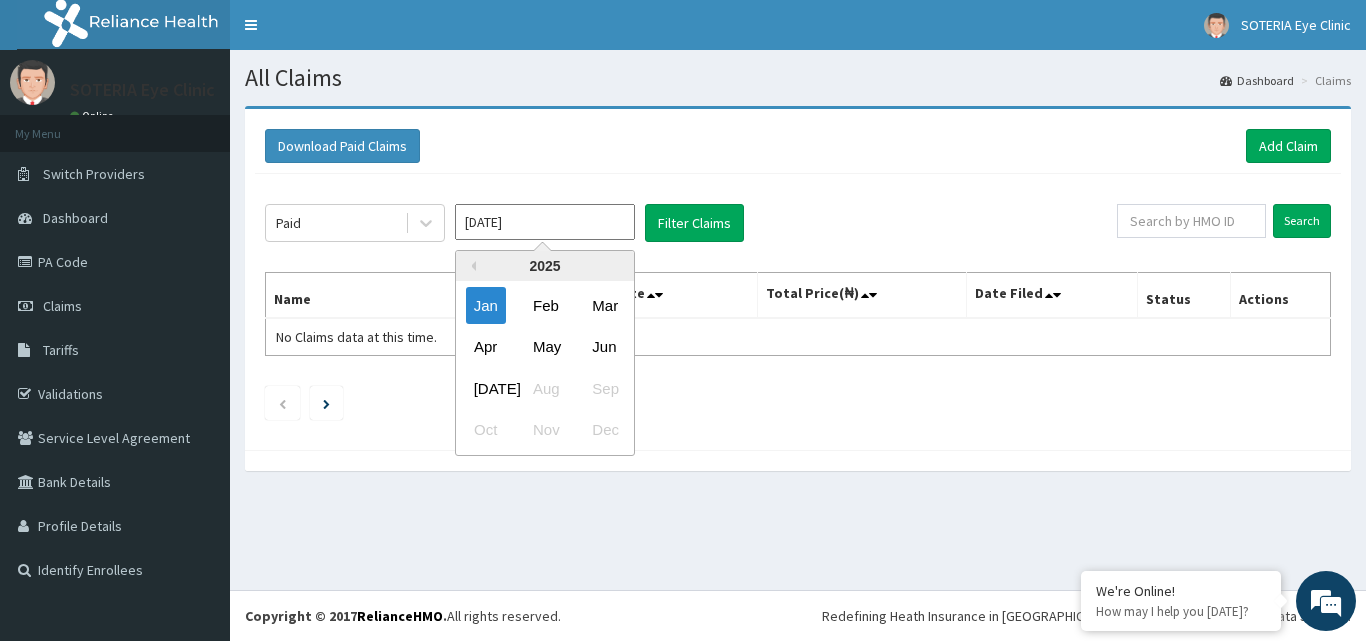 click on "Jan 2025" at bounding box center (545, 222) 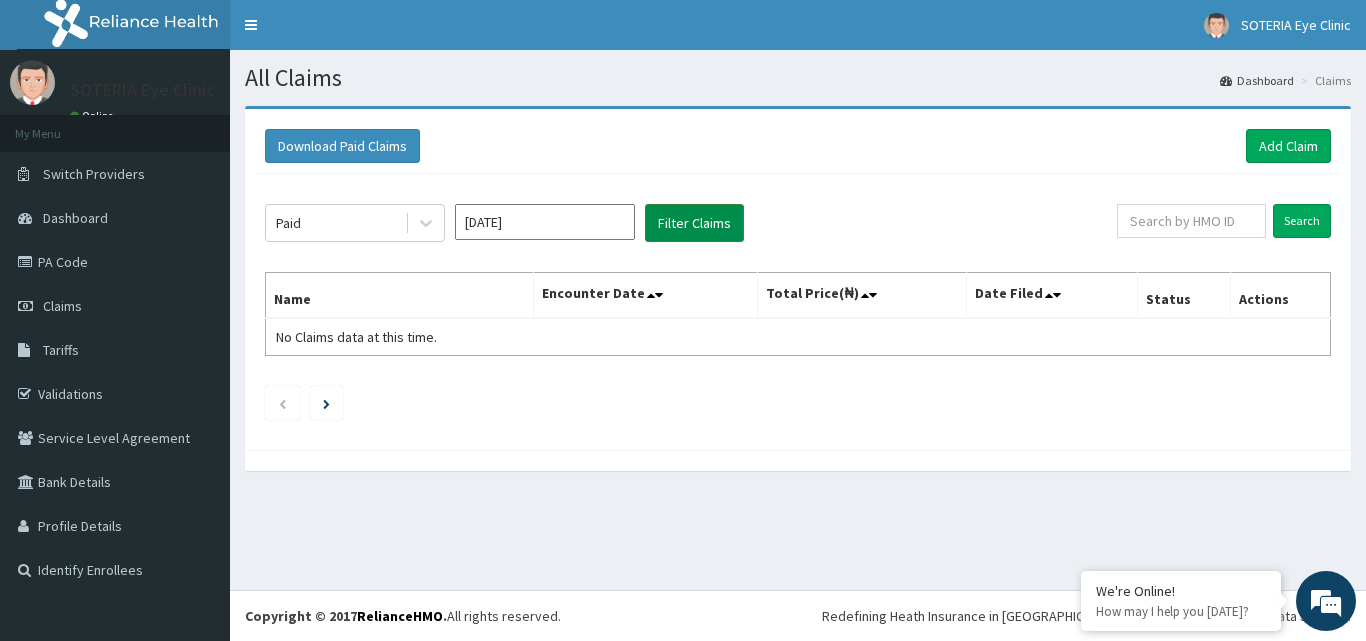 drag, startPoint x: 693, startPoint y: 224, endPoint x: 681, endPoint y: 240, distance: 20 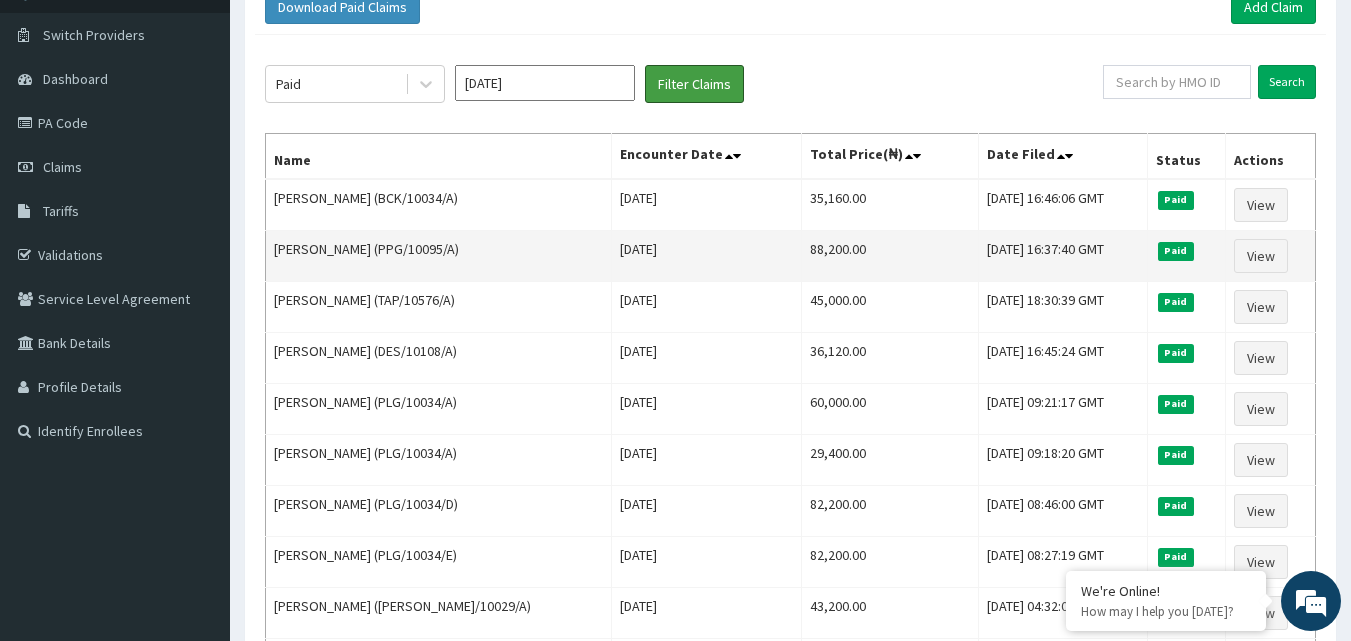scroll, scrollTop: 0, scrollLeft: 0, axis: both 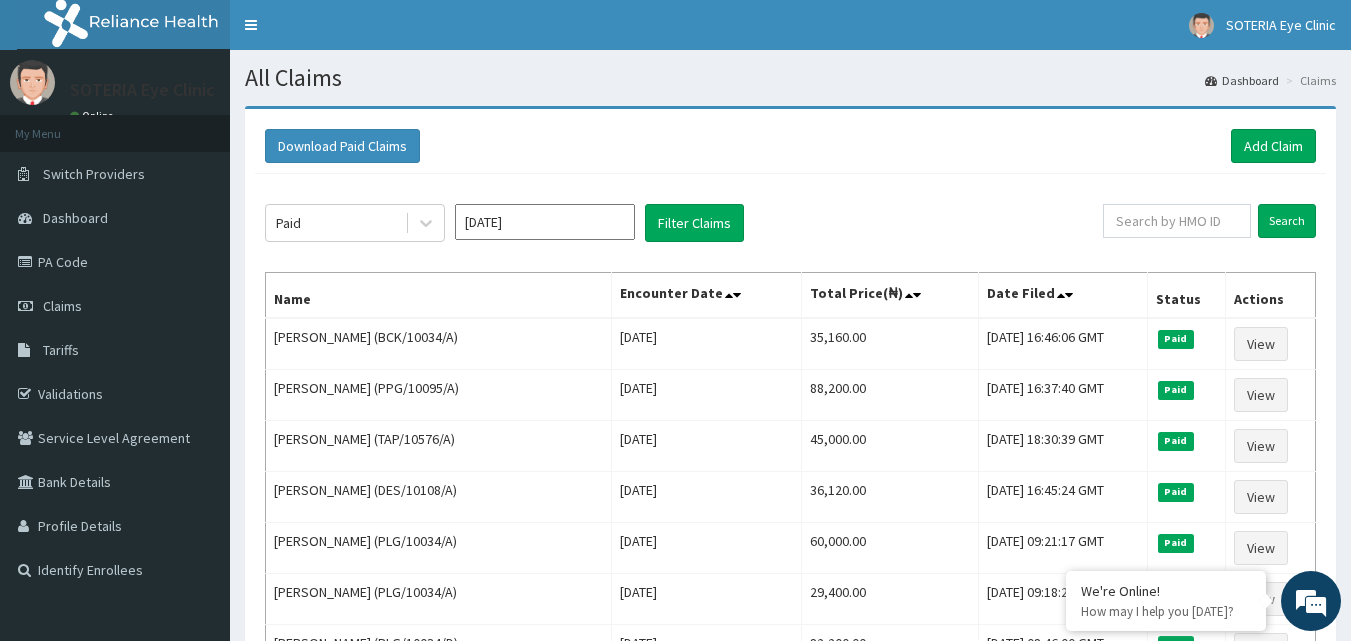 click on "[DATE]" at bounding box center (545, 222) 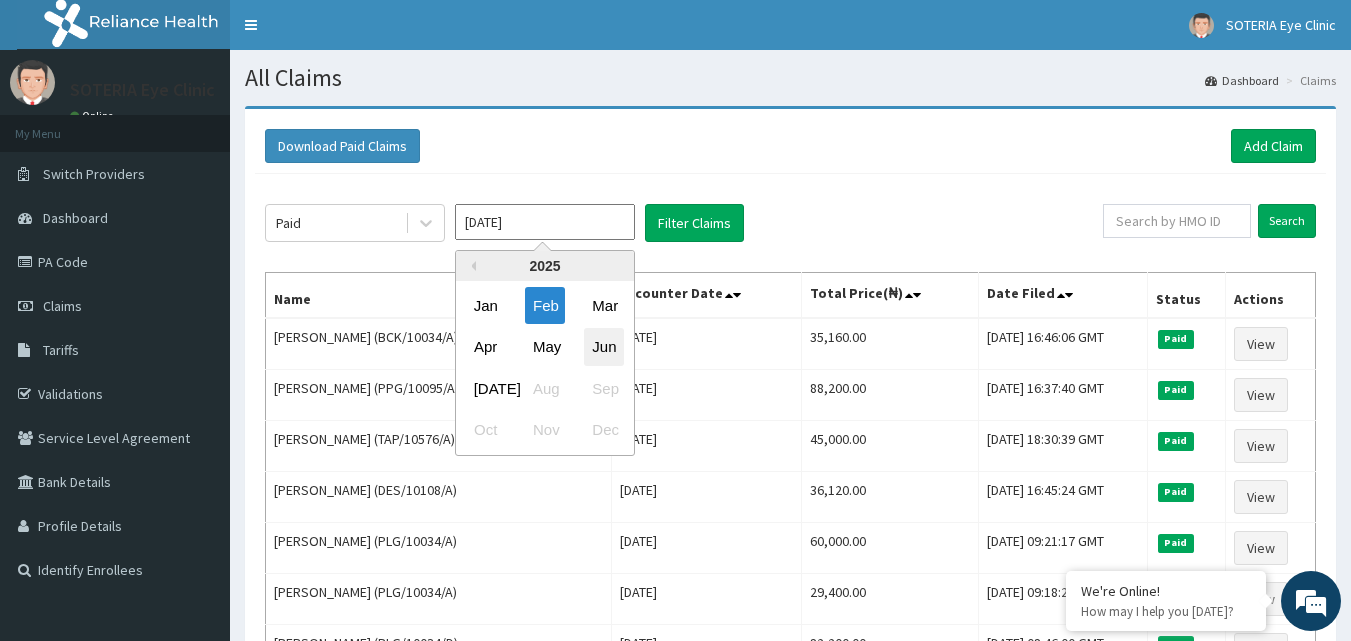 click on "Jun" at bounding box center [604, 347] 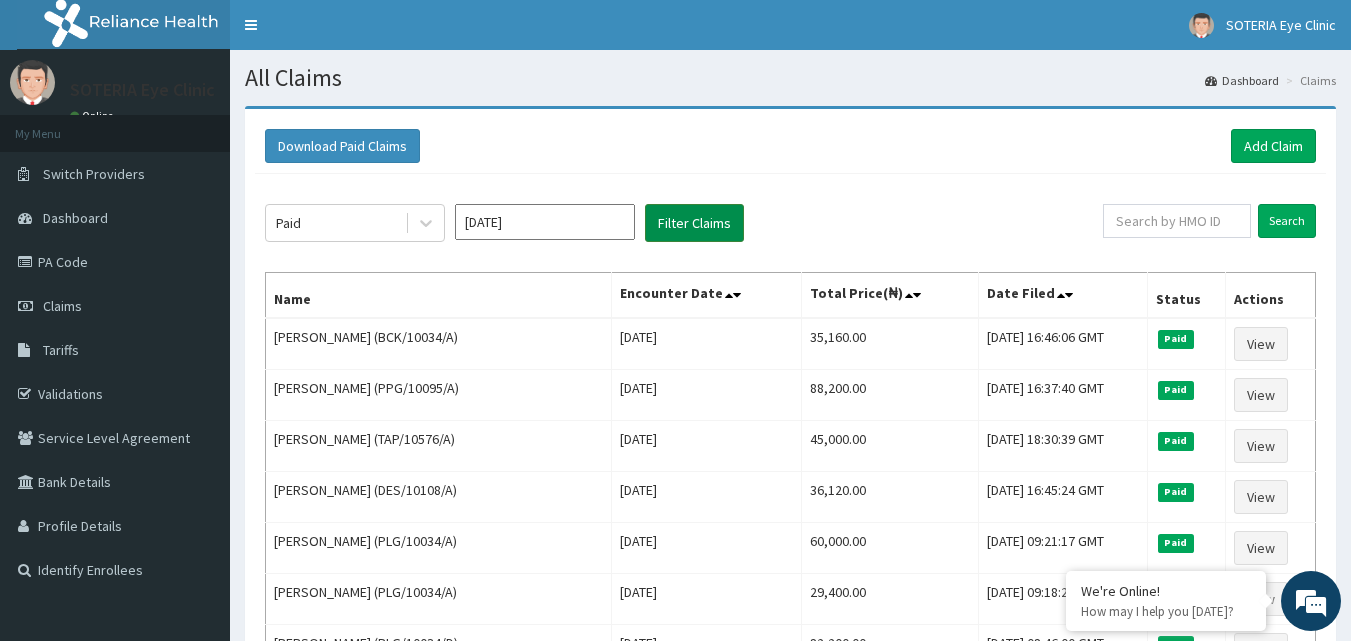 click on "Filter Claims" at bounding box center (694, 223) 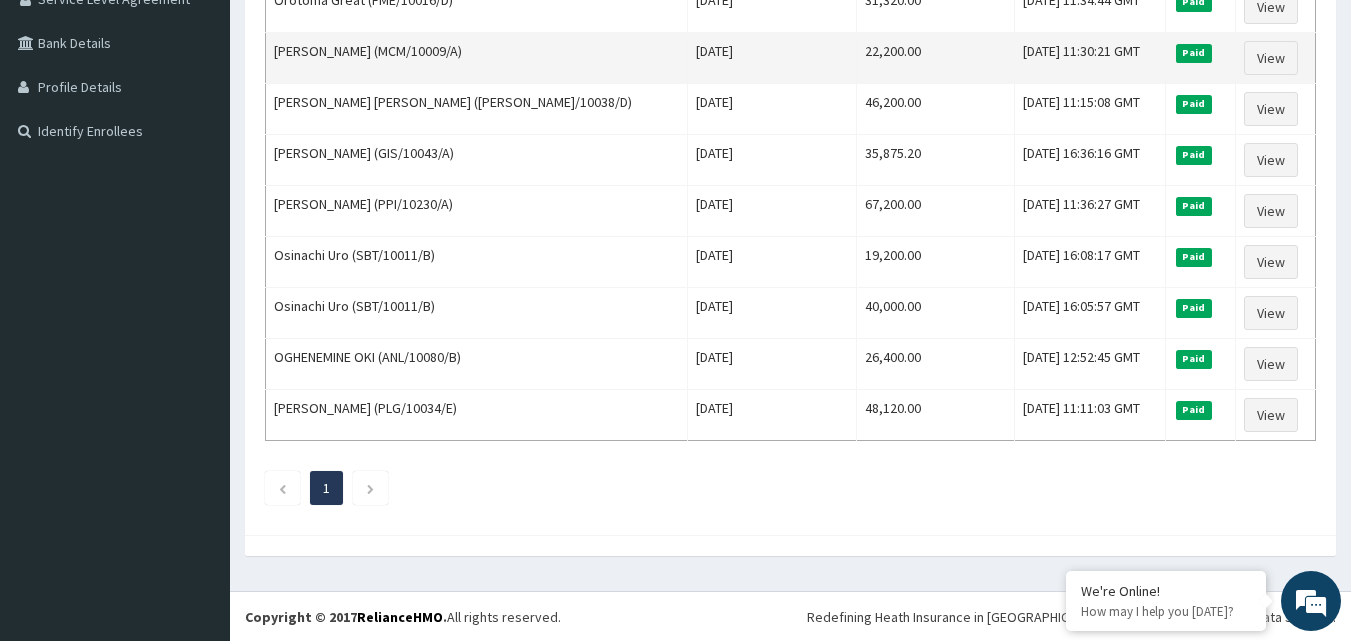 scroll, scrollTop: 440, scrollLeft: 0, axis: vertical 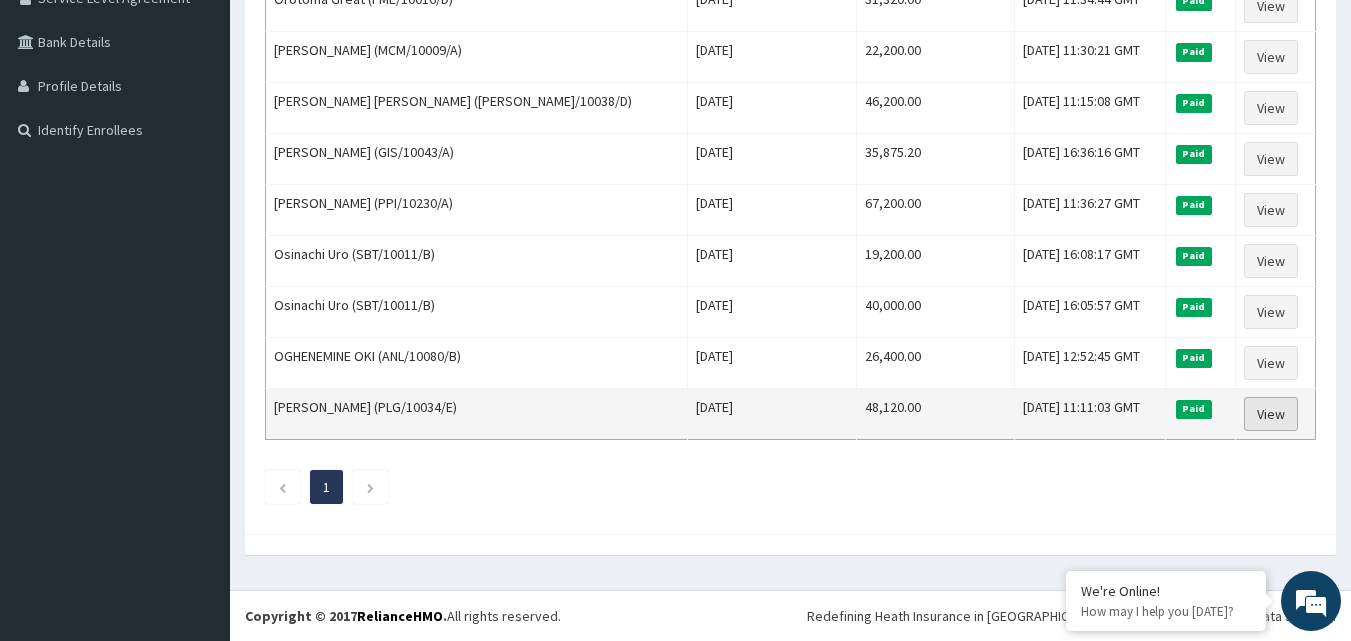 click on "View" at bounding box center [1271, 414] 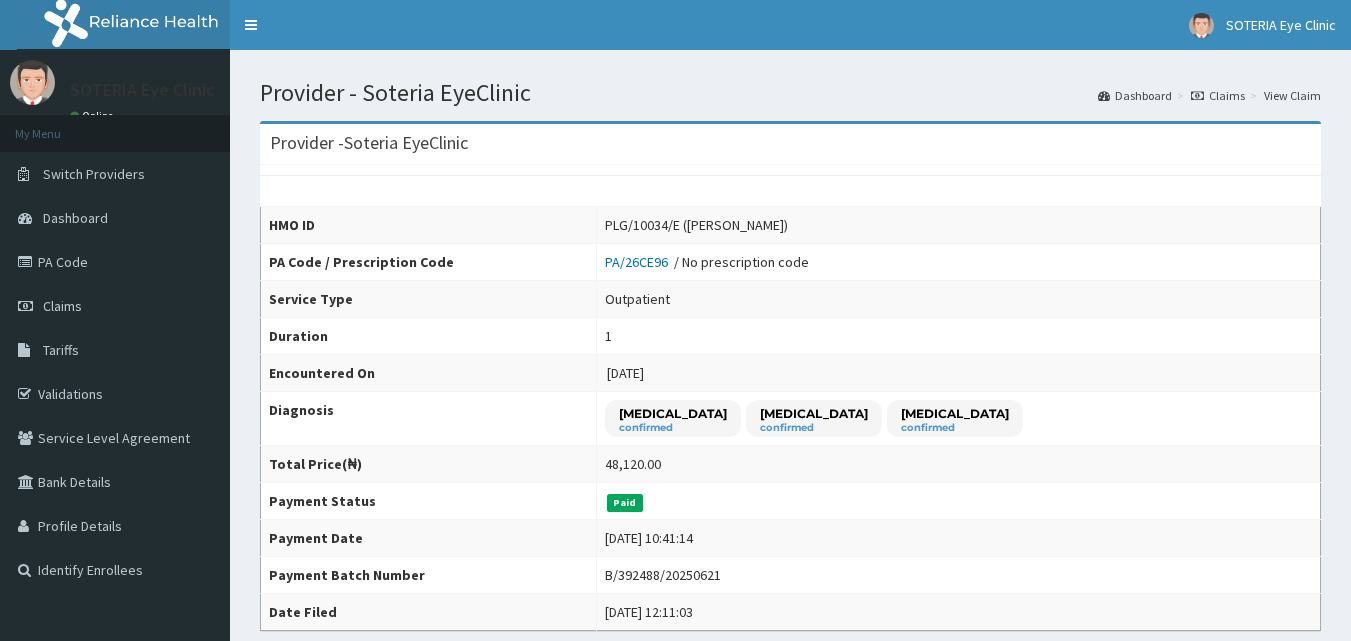 scroll, scrollTop: 0, scrollLeft: 0, axis: both 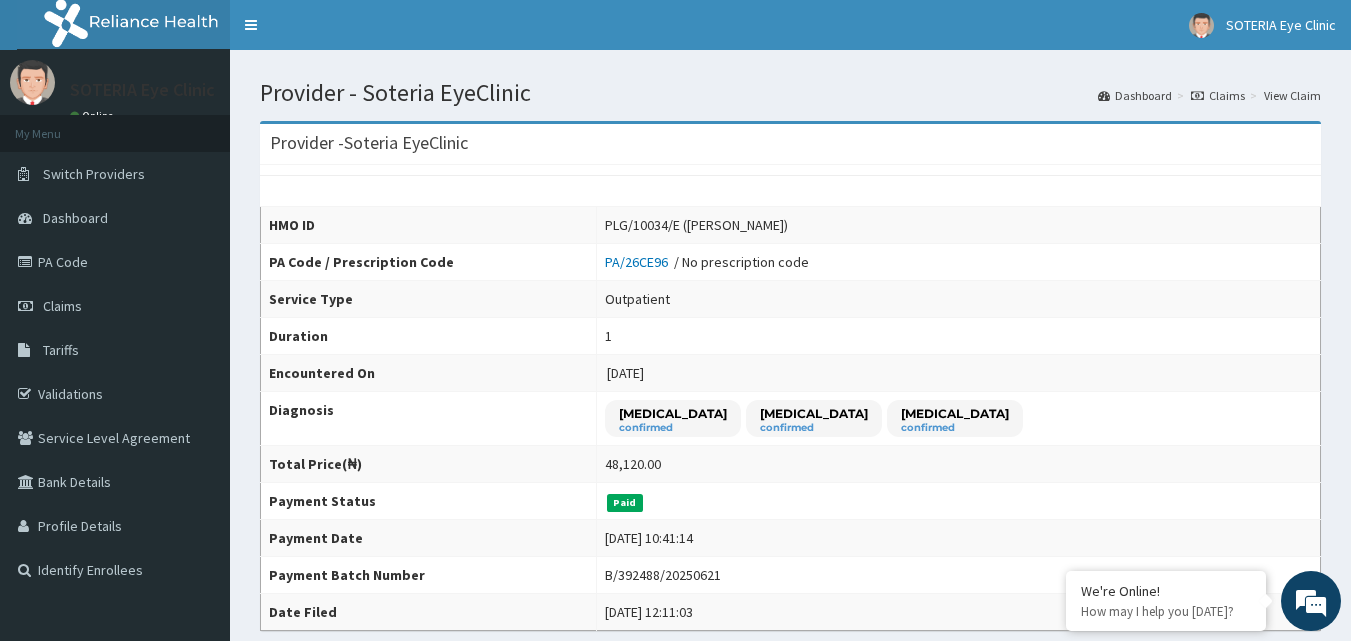 click on "View Claim" at bounding box center [1292, 95] 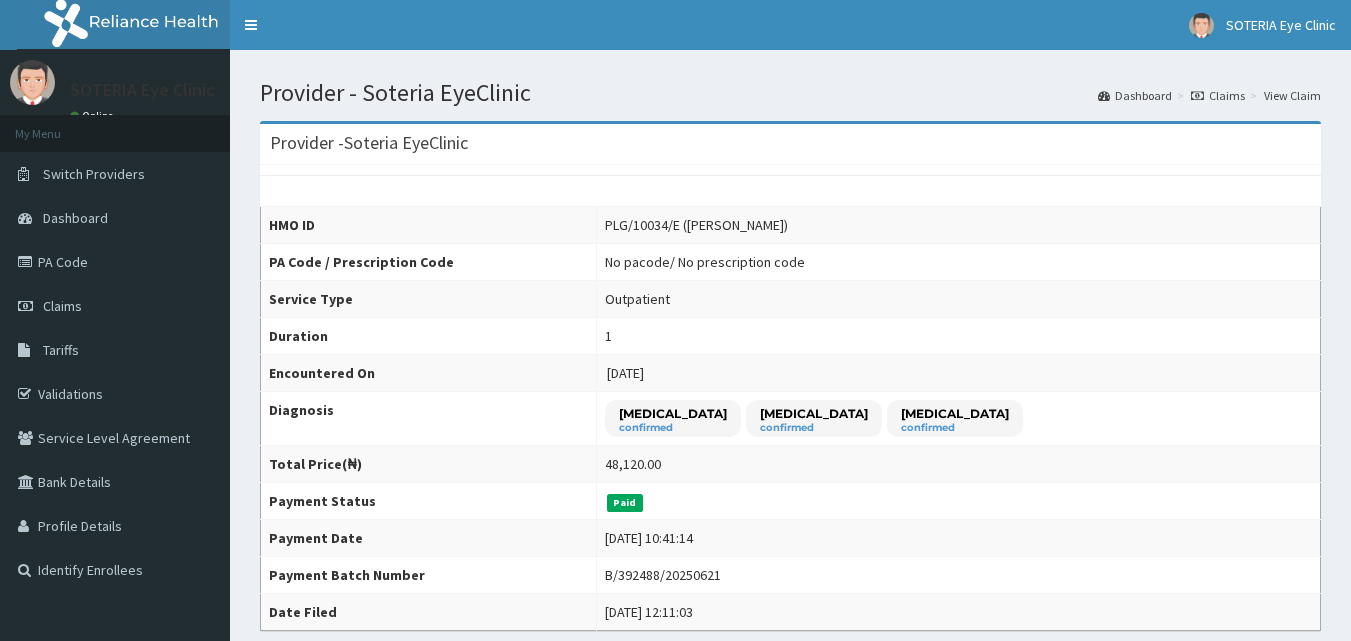 scroll, scrollTop: 0, scrollLeft: 0, axis: both 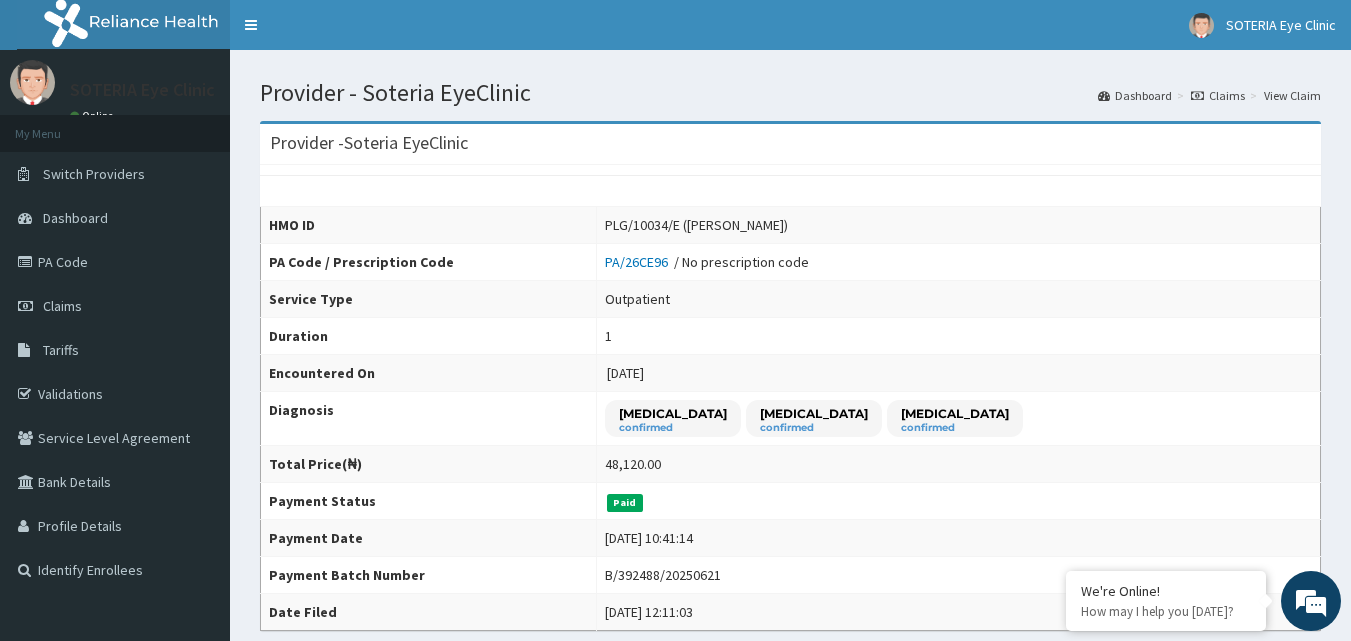 click on "Claims" at bounding box center [1218, 95] 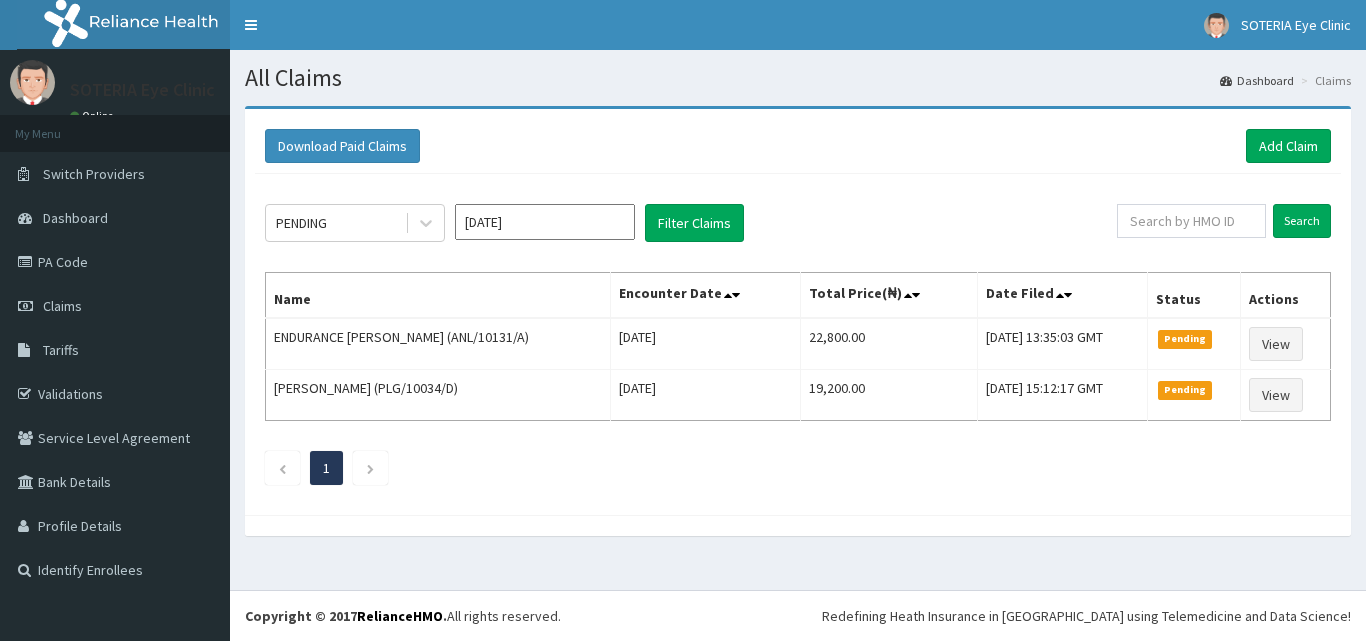 scroll, scrollTop: 0, scrollLeft: 0, axis: both 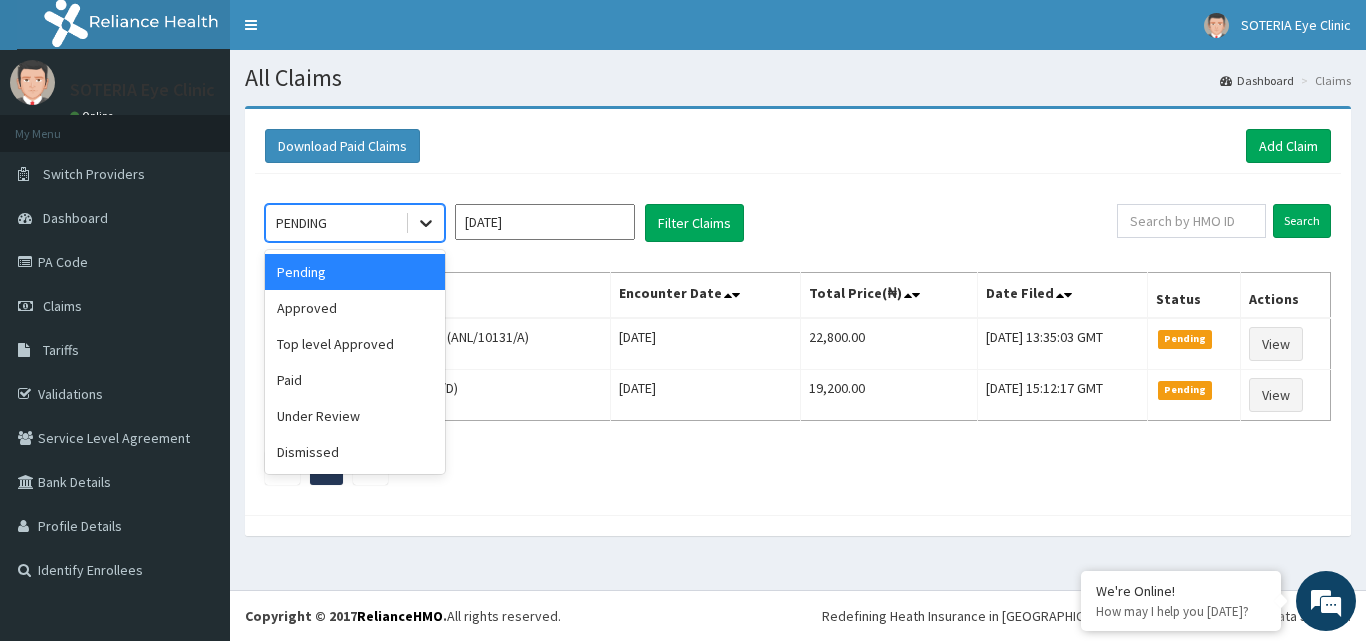click 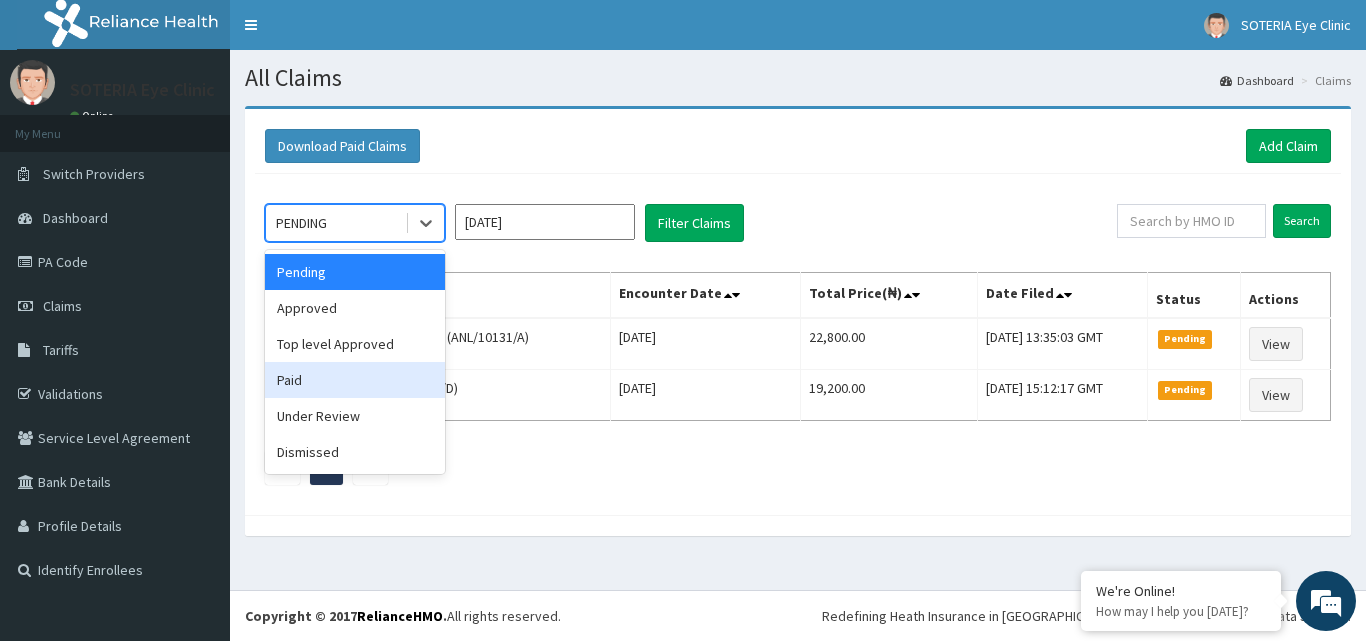 click on "Paid" at bounding box center [355, 380] 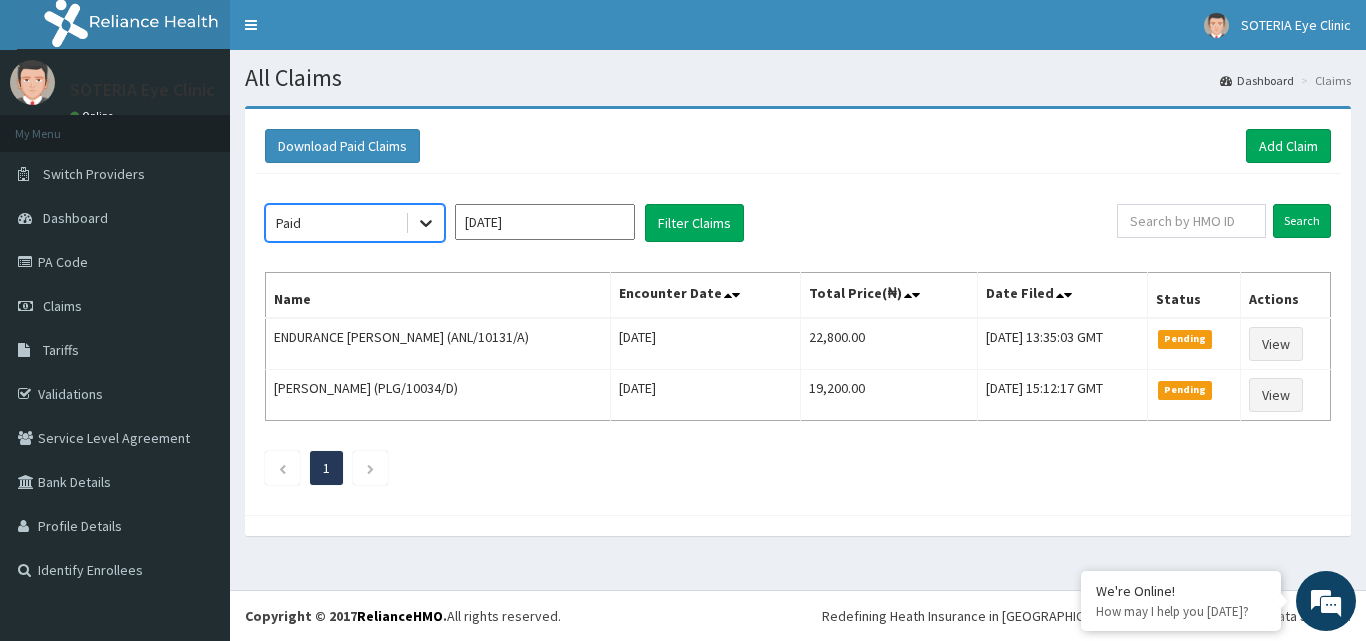 click 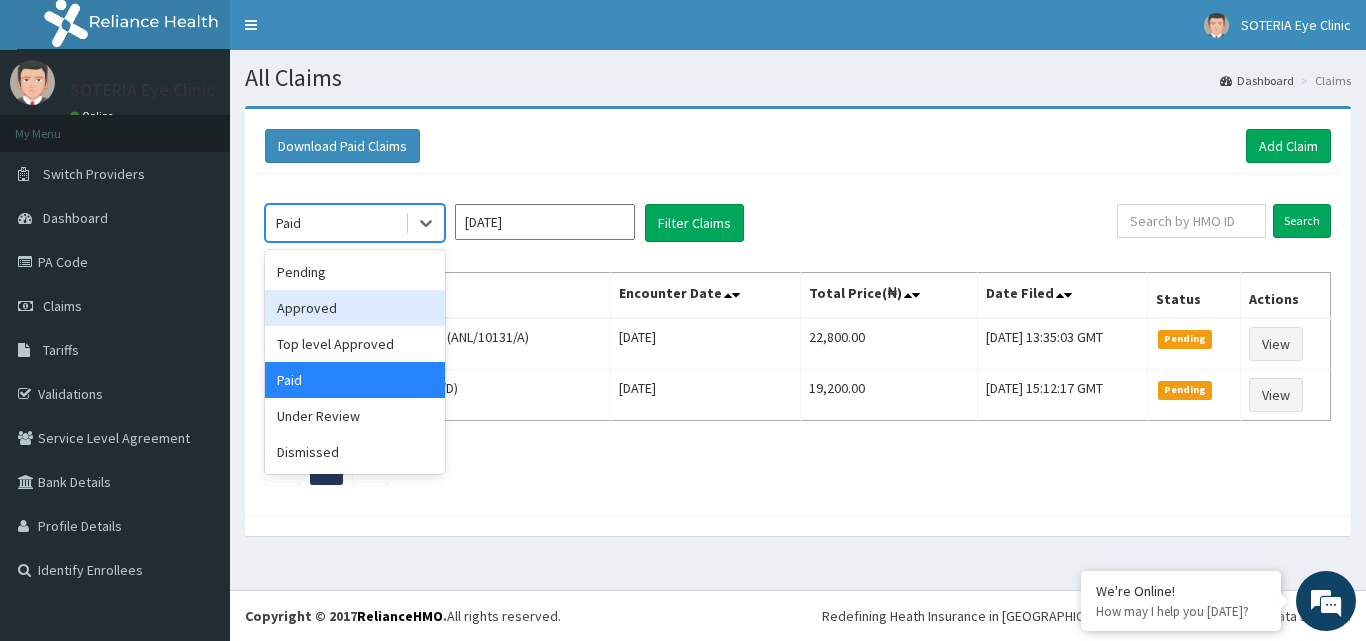 click on "Approved" at bounding box center (355, 308) 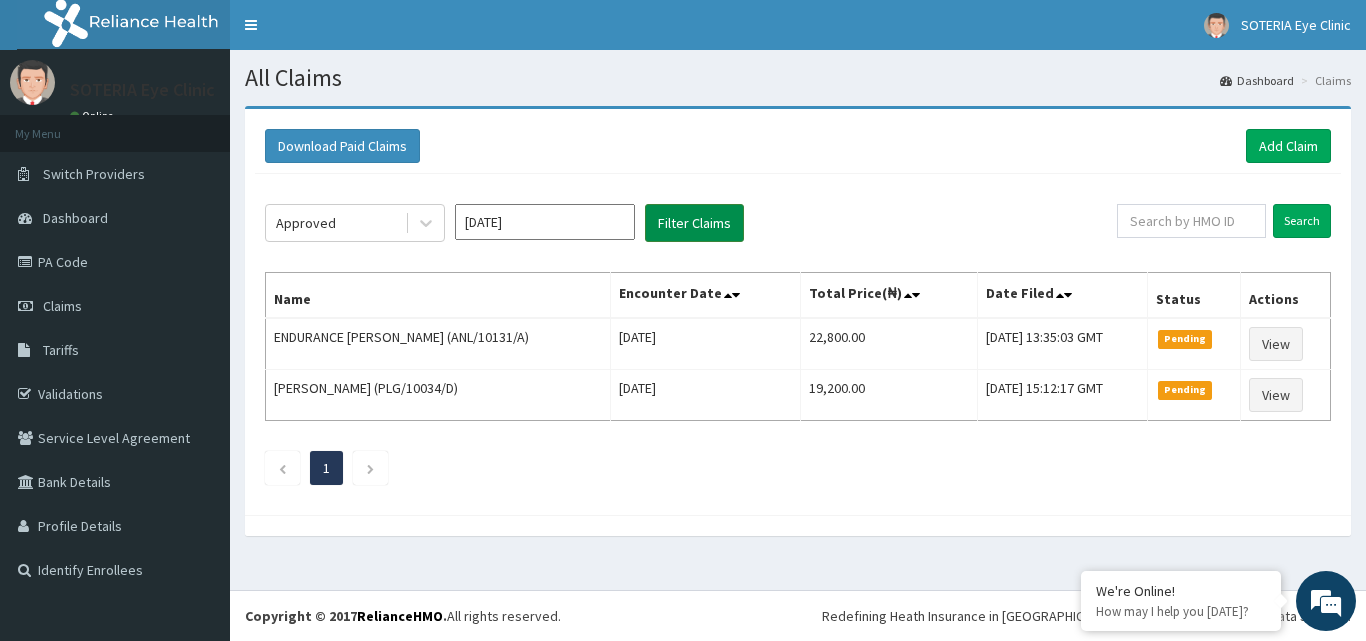 click on "Filter Claims" at bounding box center [694, 223] 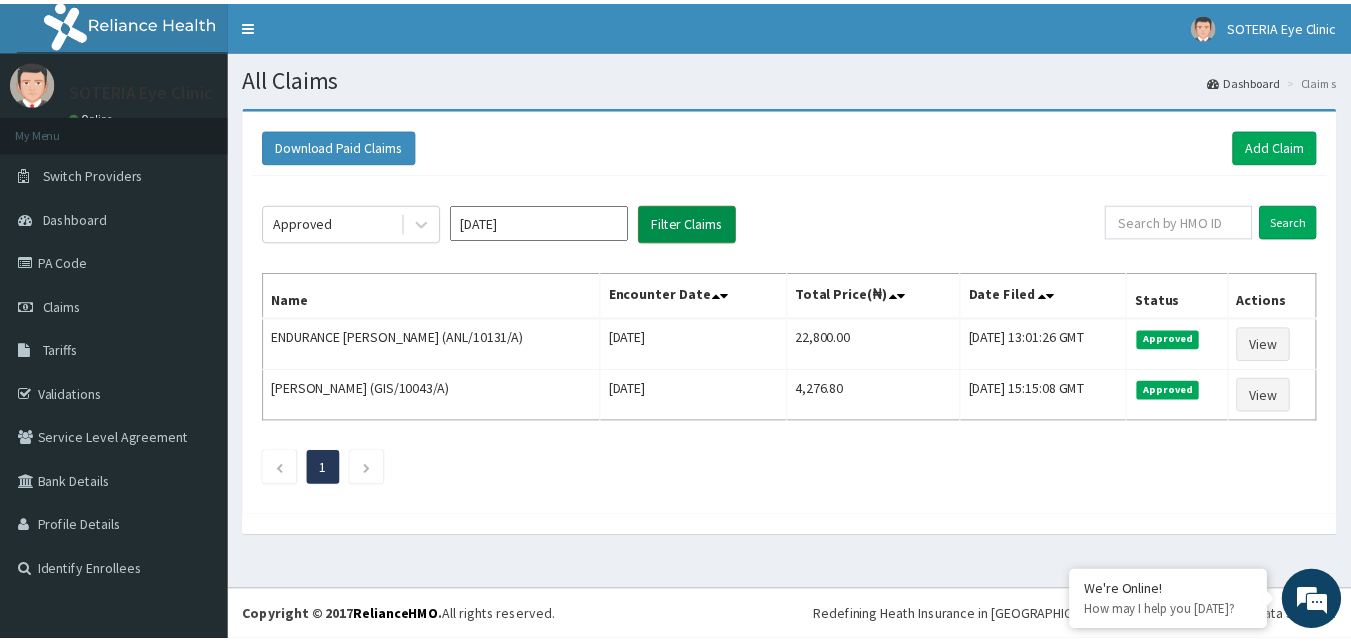 scroll, scrollTop: 0, scrollLeft: 0, axis: both 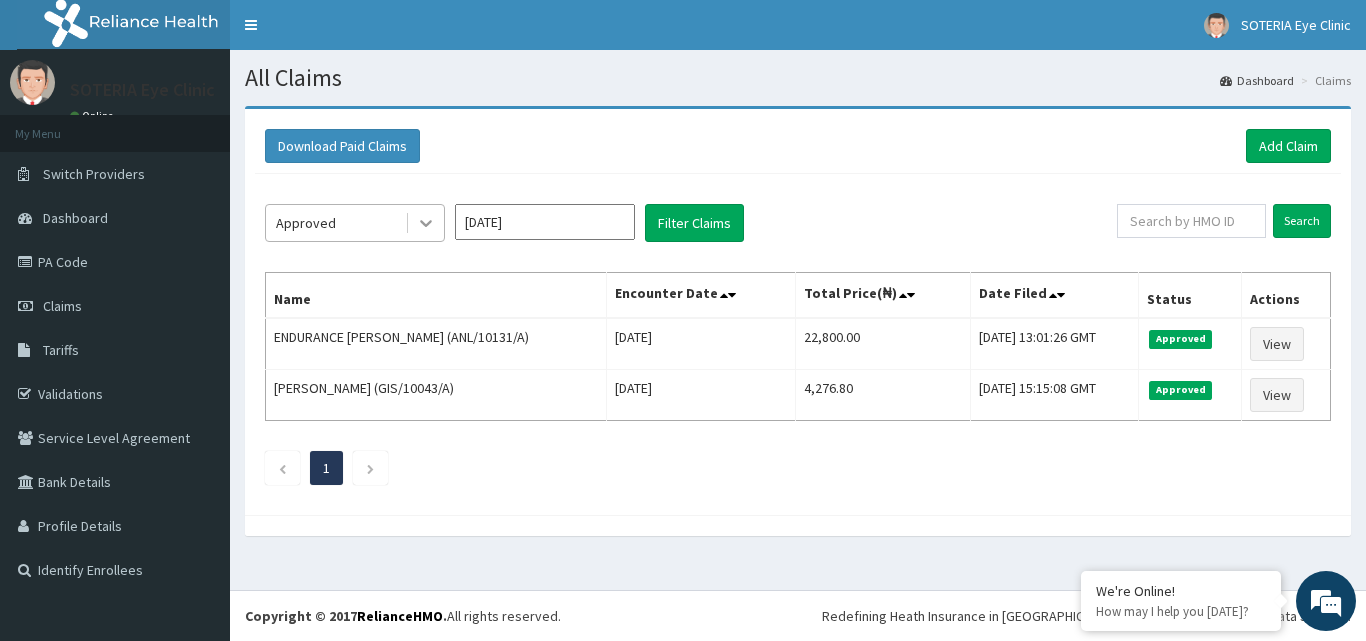 click 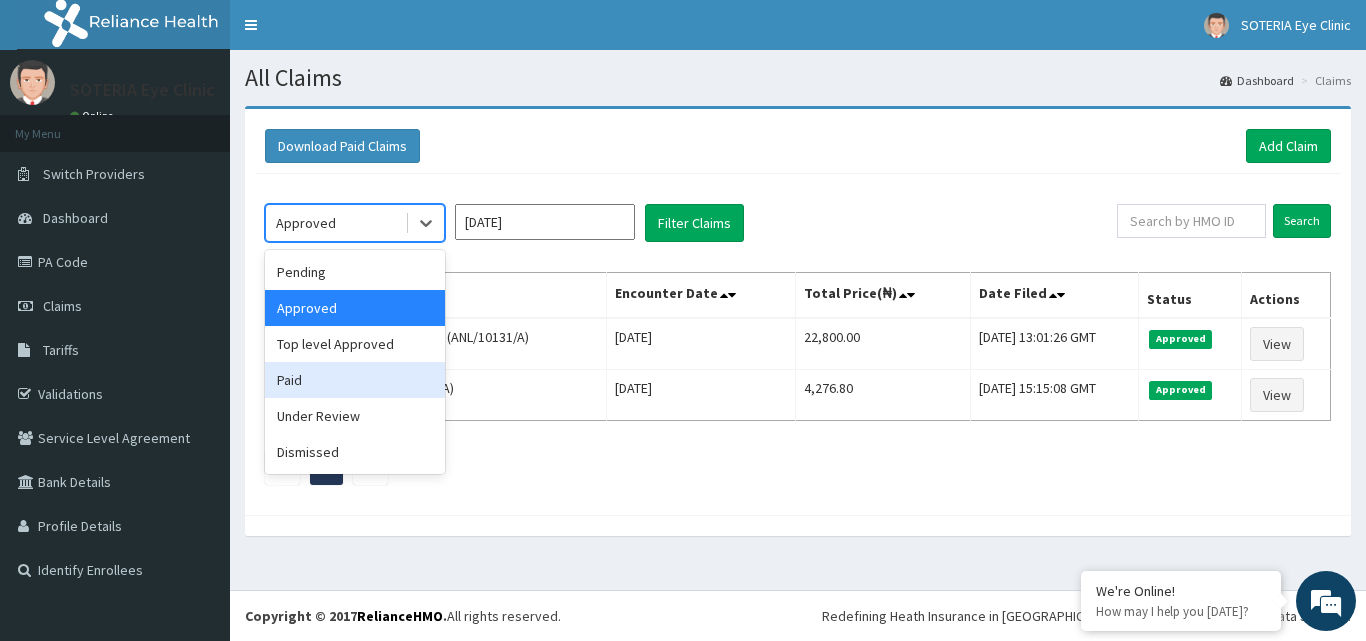 click on "Paid" at bounding box center (355, 380) 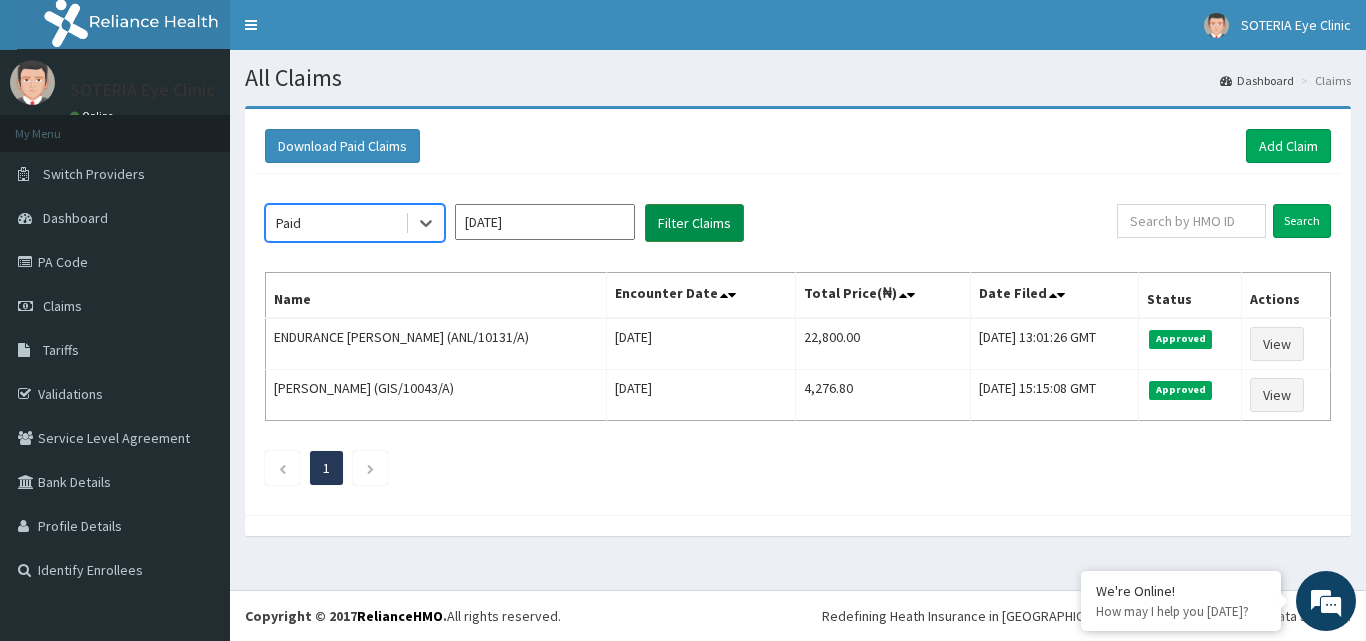 click on "Filter Claims" at bounding box center (694, 223) 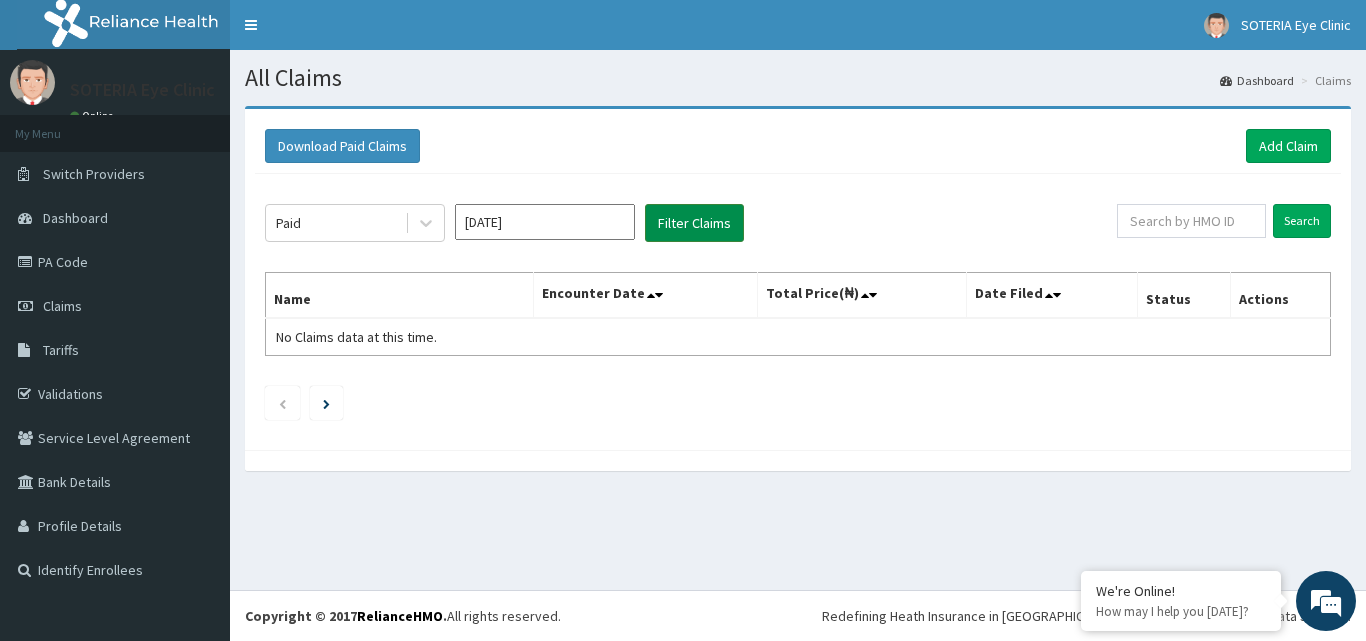 click on "Filter Claims" at bounding box center [694, 223] 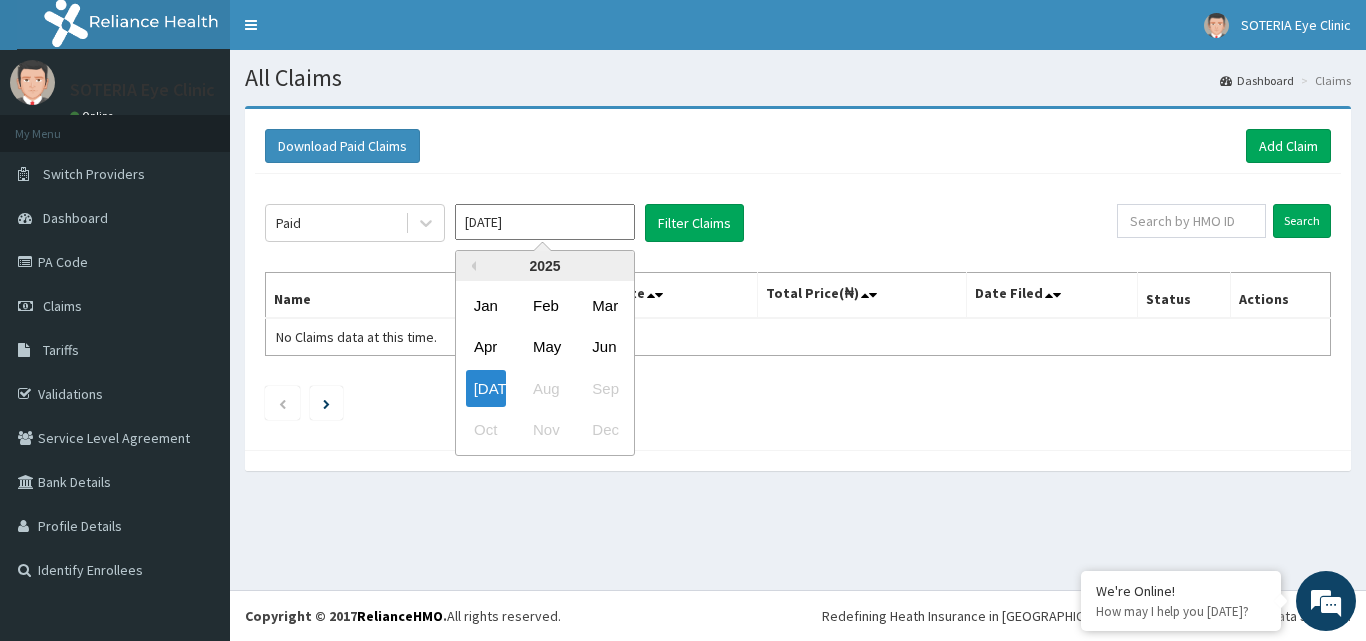 click on "[DATE]" at bounding box center (545, 222) 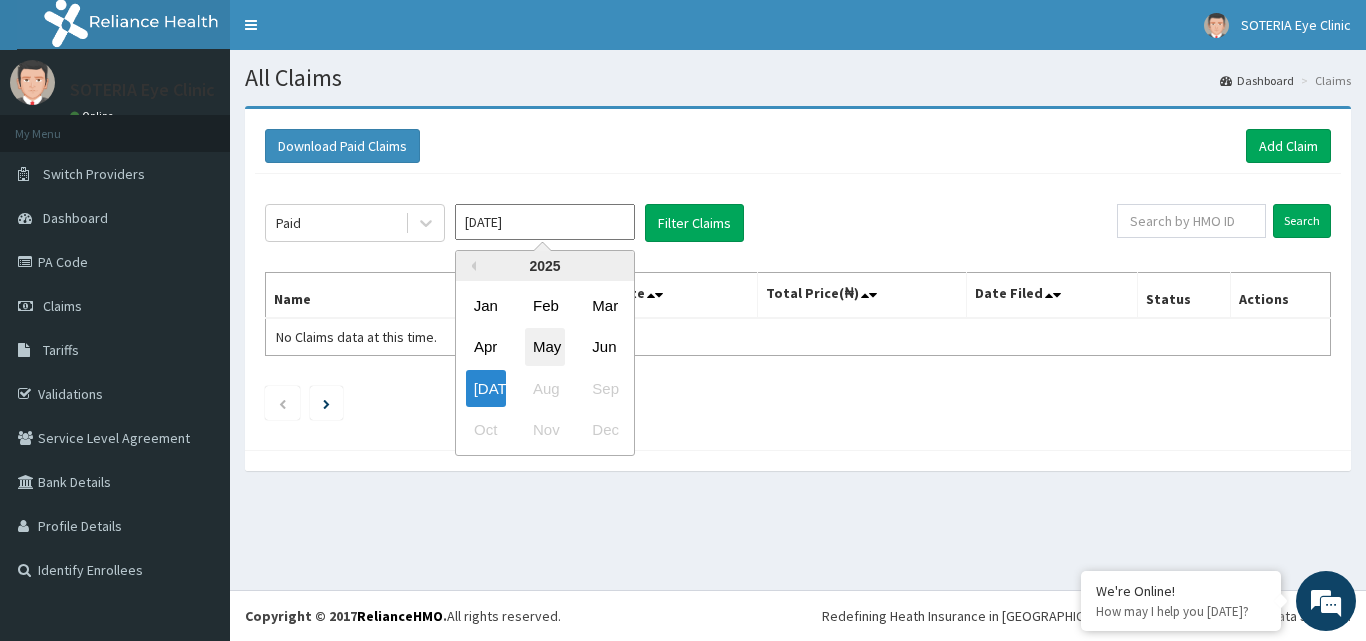 click on "May" at bounding box center (545, 347) 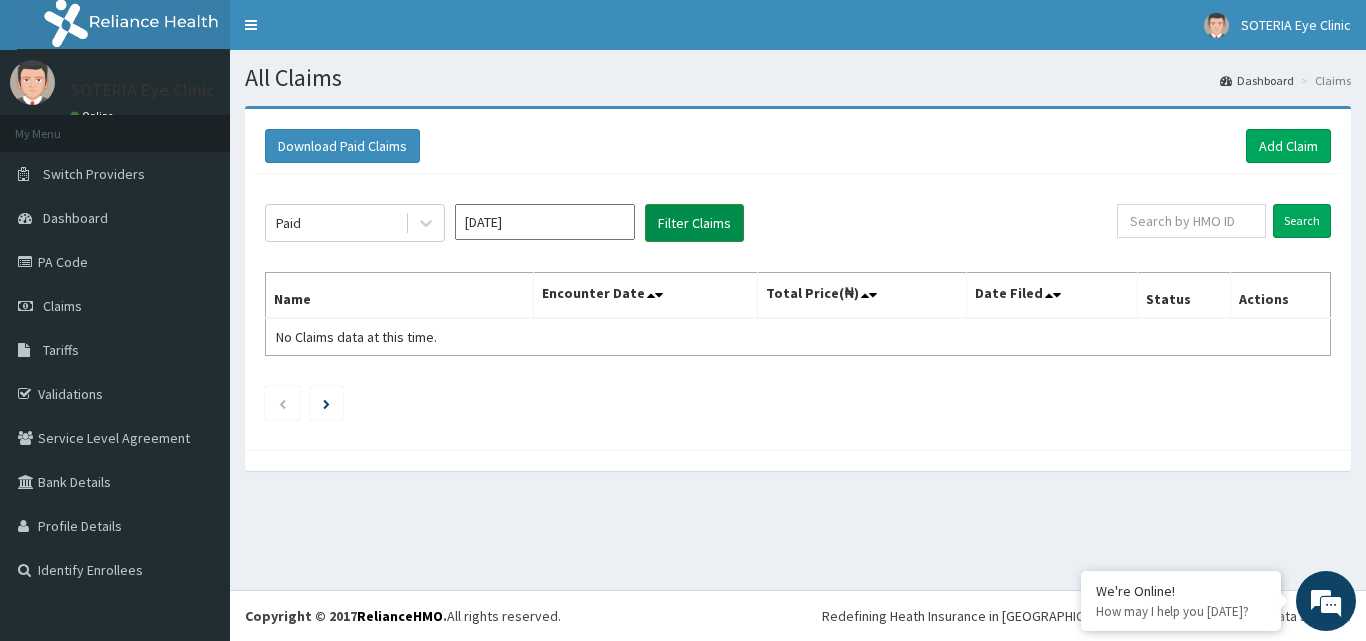 click on "Filter Claims" at bounding box center [694, 223] 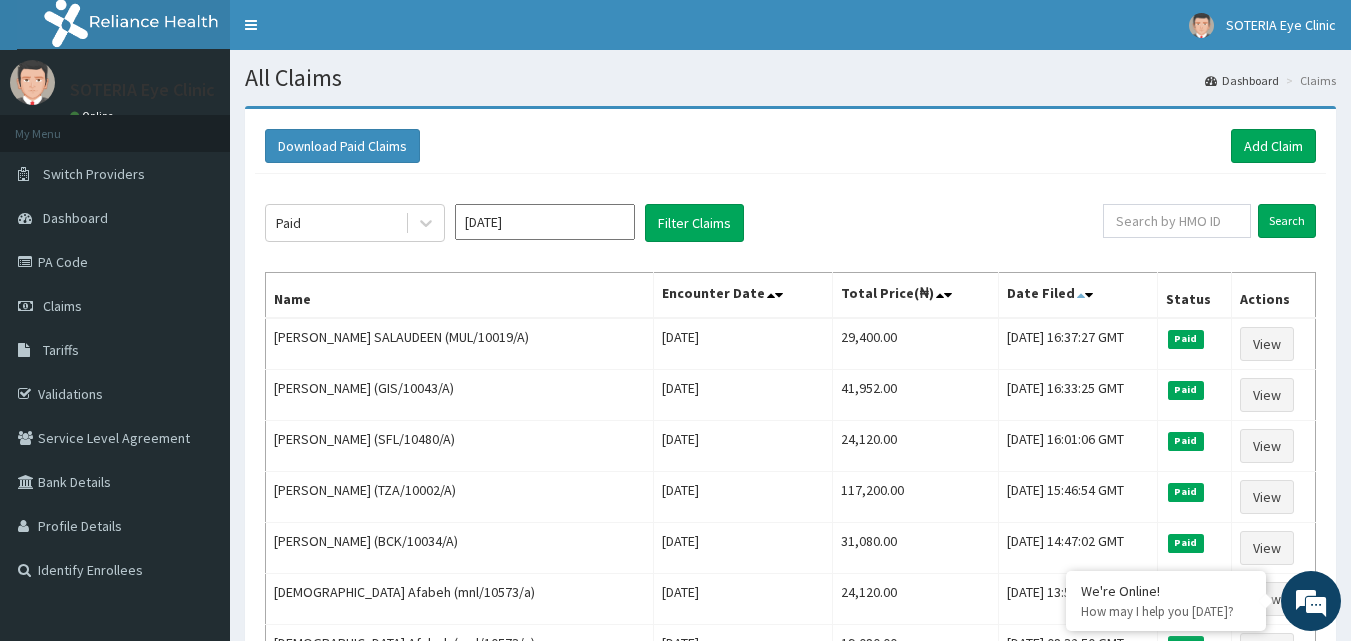 click at bounding box center (1081, 295) 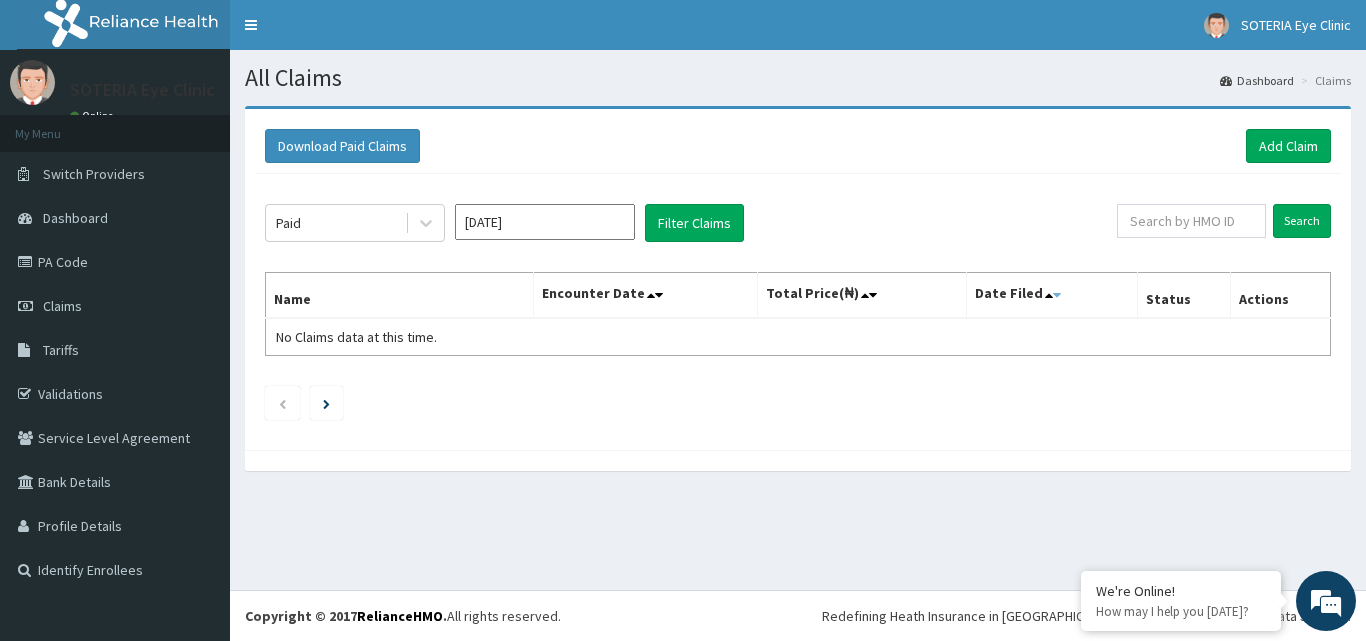 click at bounding box center [1057, 295] 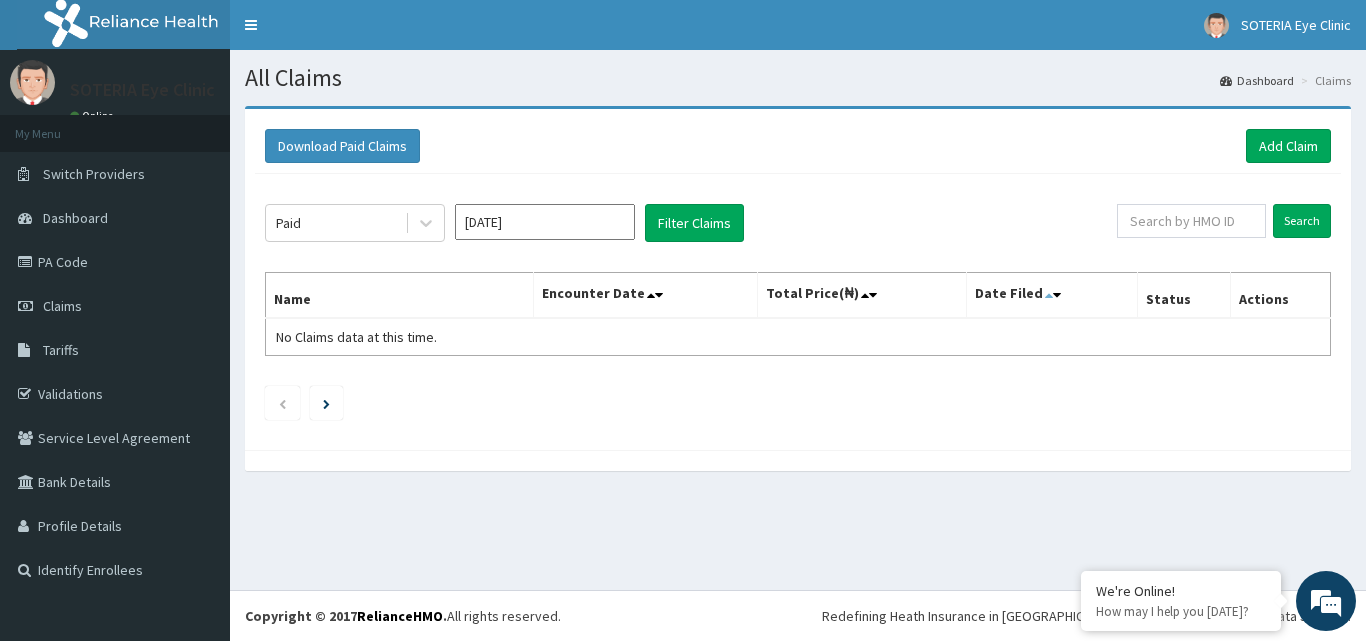 click at bounding box center (1049, 295) 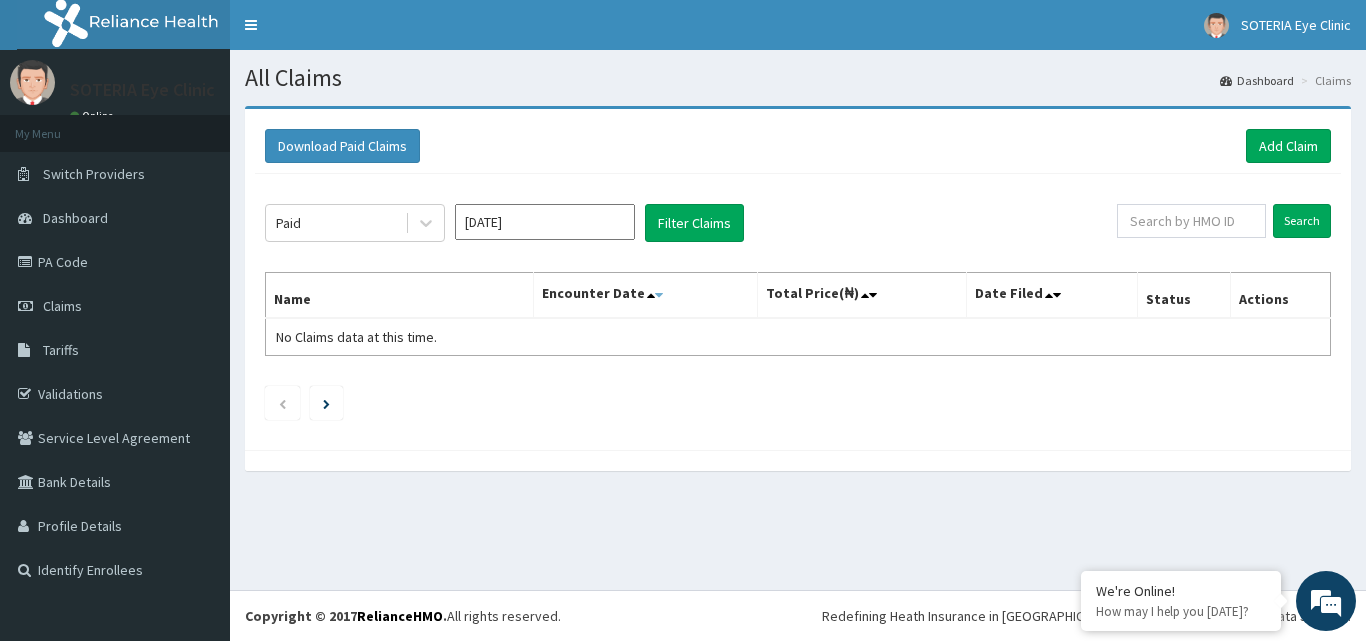 click at bounding box center (659, 295) 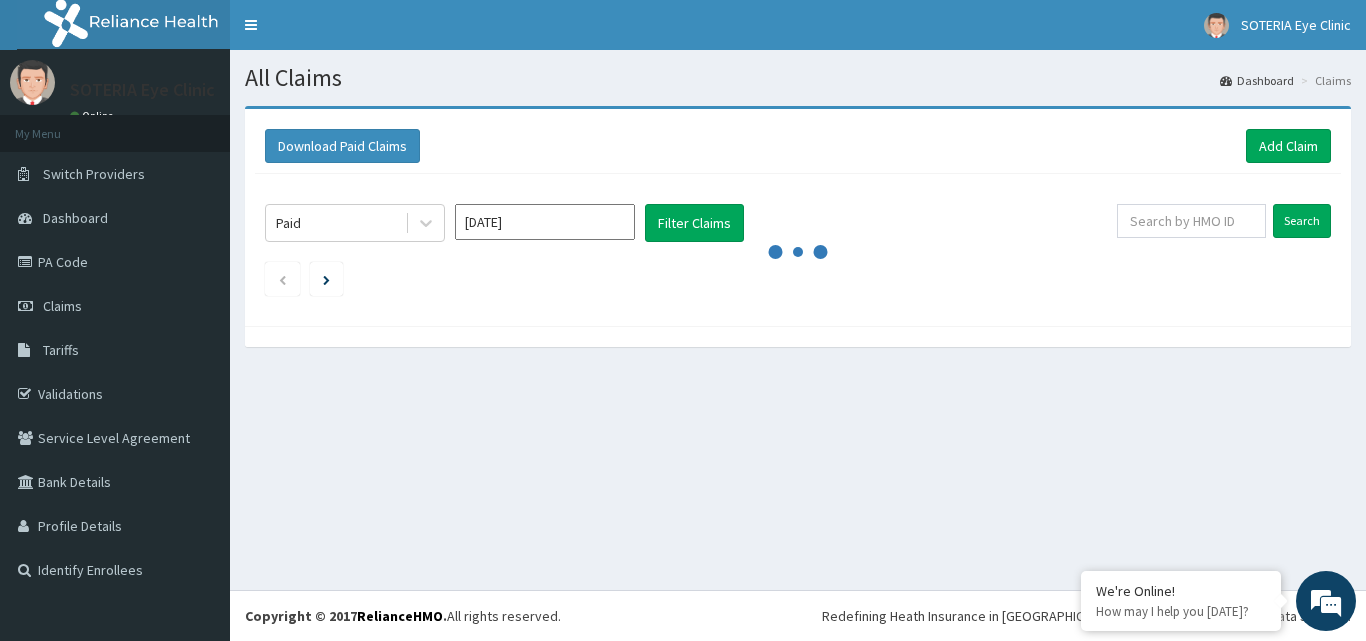 click at bounding box center [798, 279] 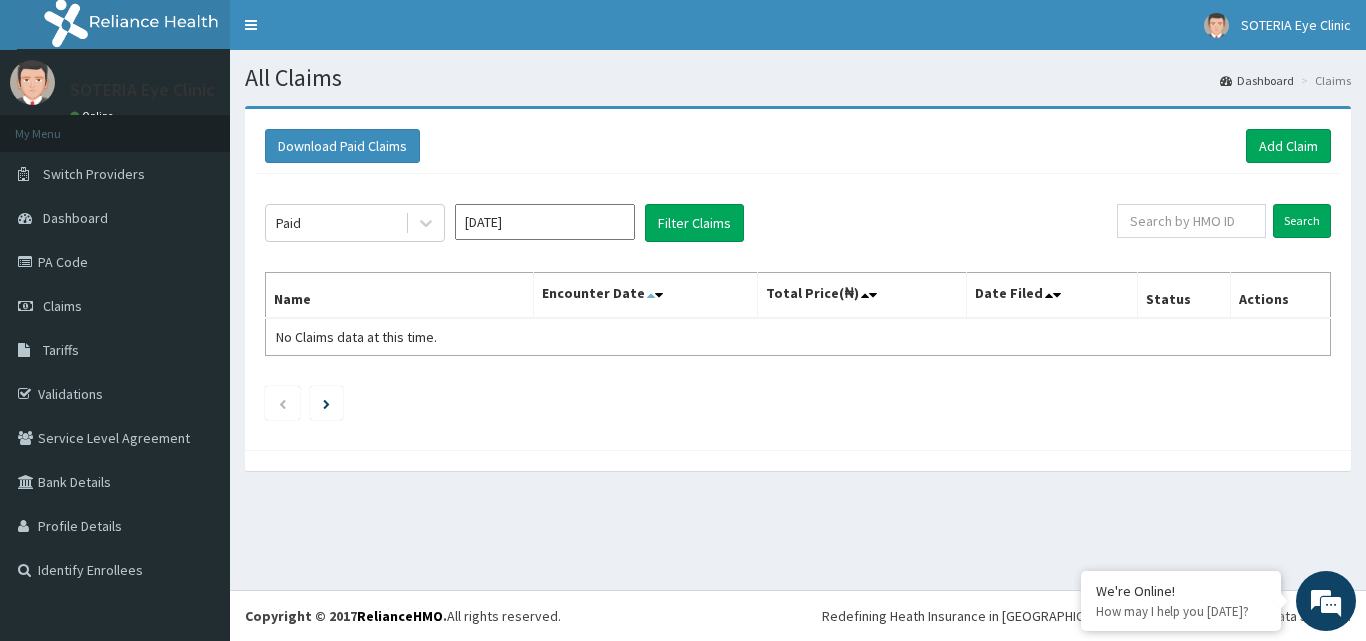 click at bounding box center (651, 295) 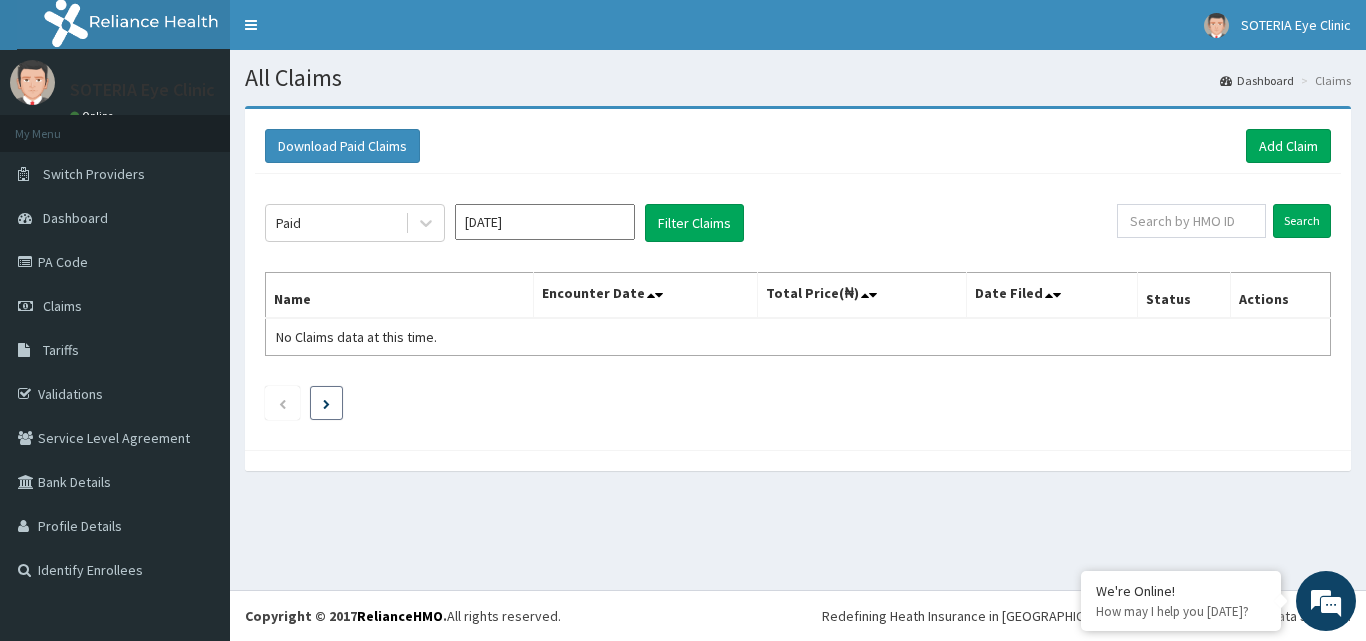 click at bounding box center (326, 403) 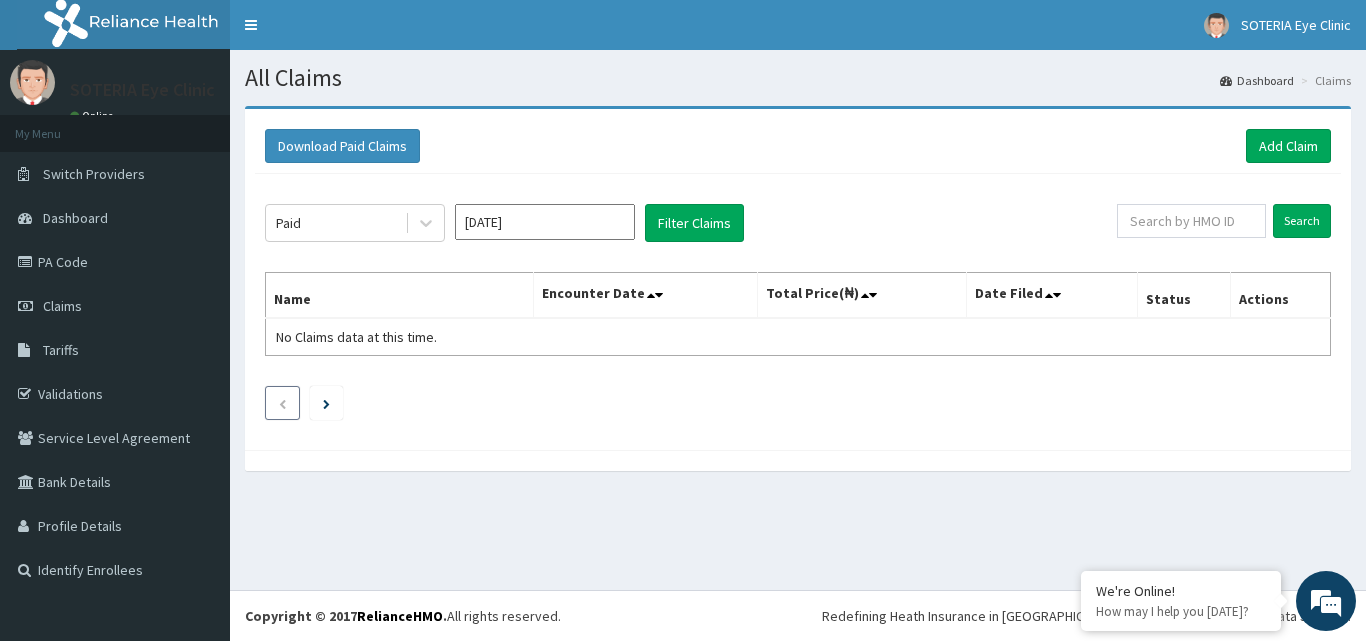 click at bounding box center [282, 403] 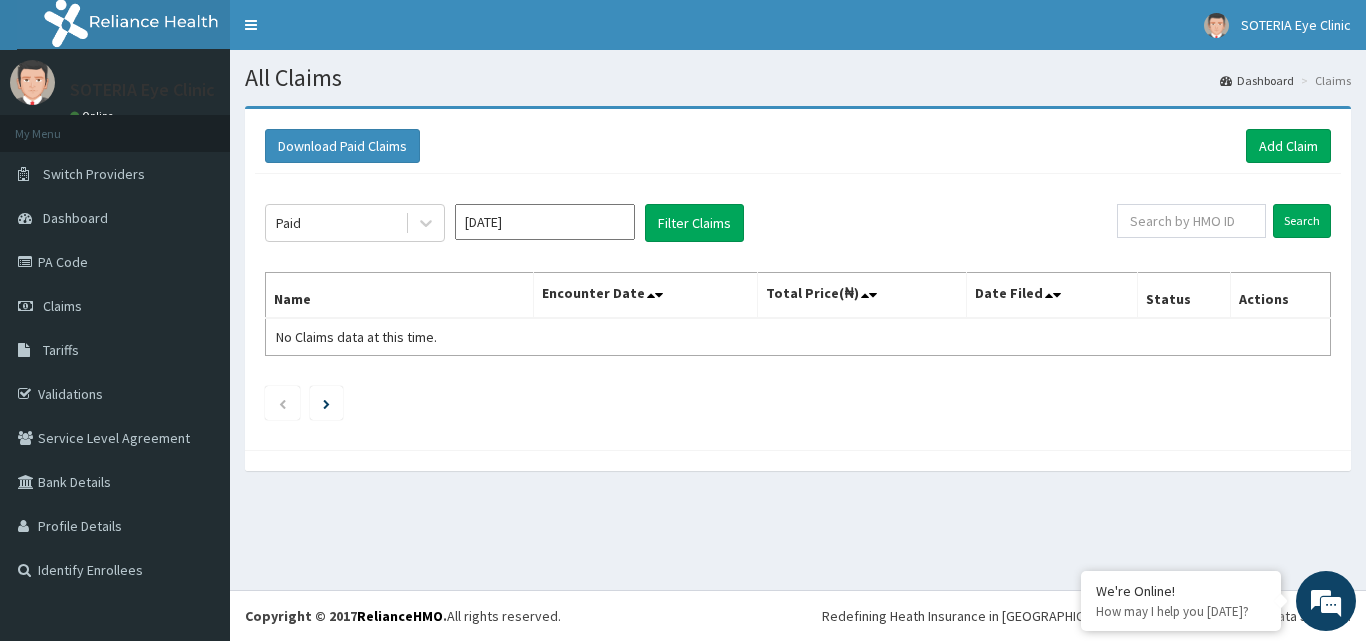 click on "[DATE]" at bounding box center [545, 222] 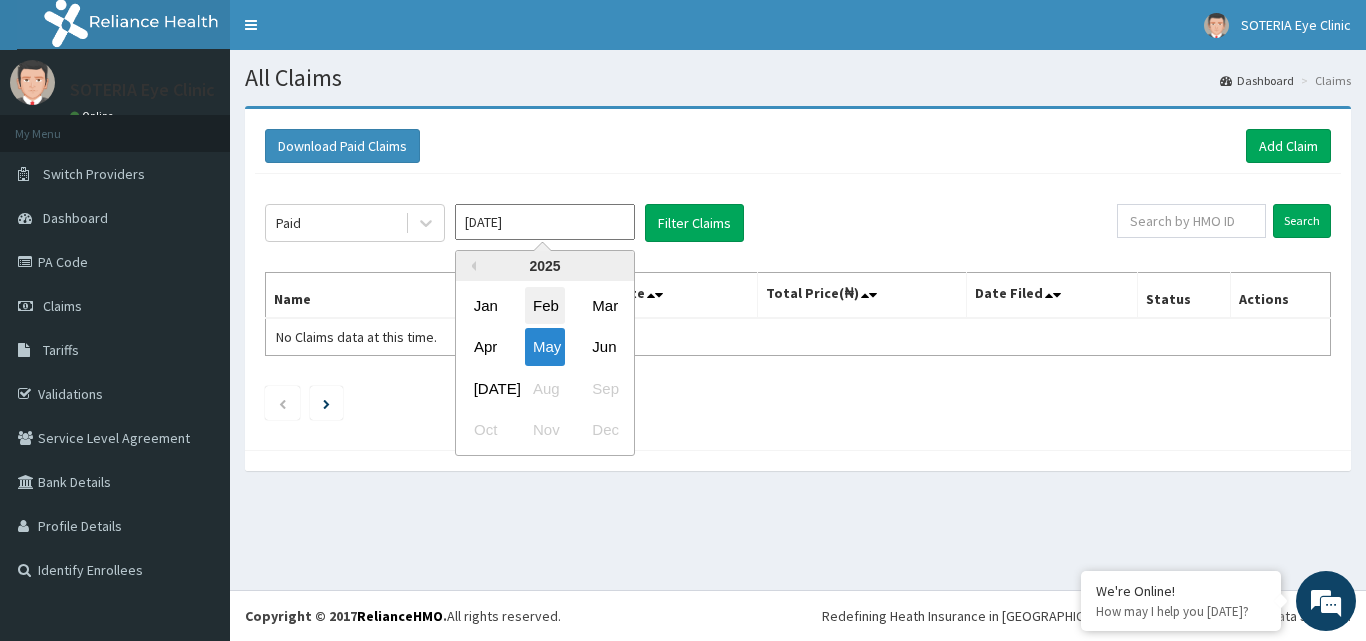 click on "Feb" at bounding box center [545, 305] 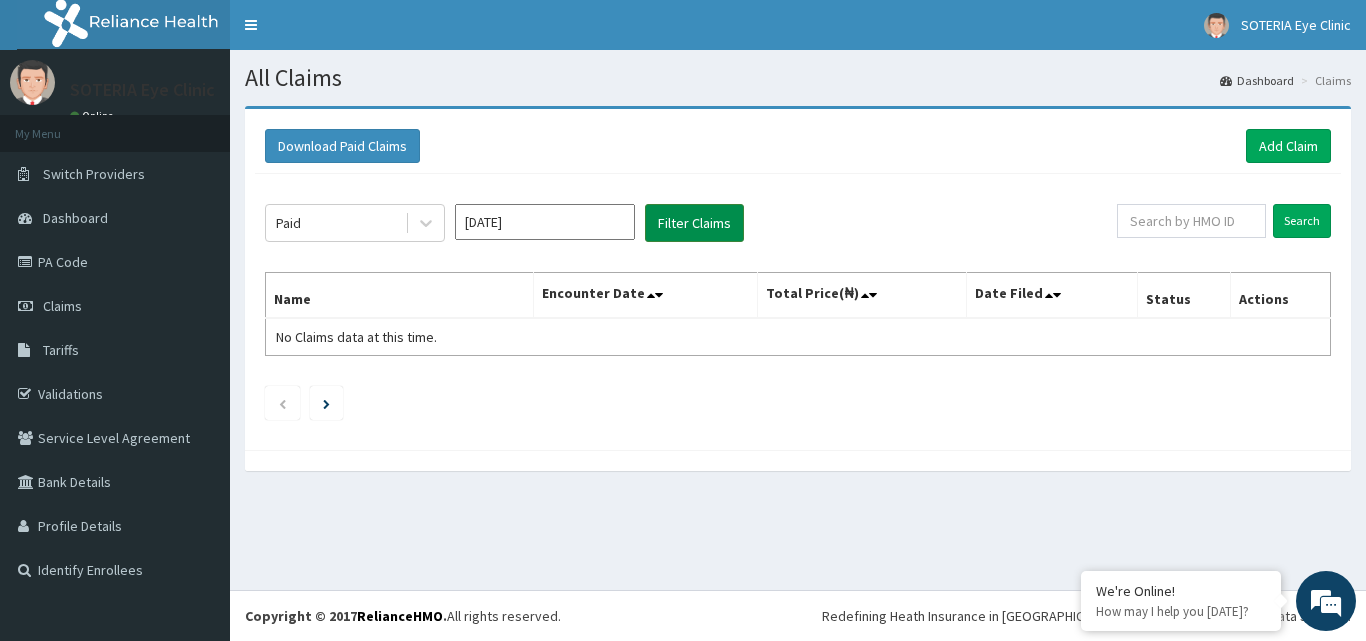 click on "Filter Claims" at bounding box center [694, 223] 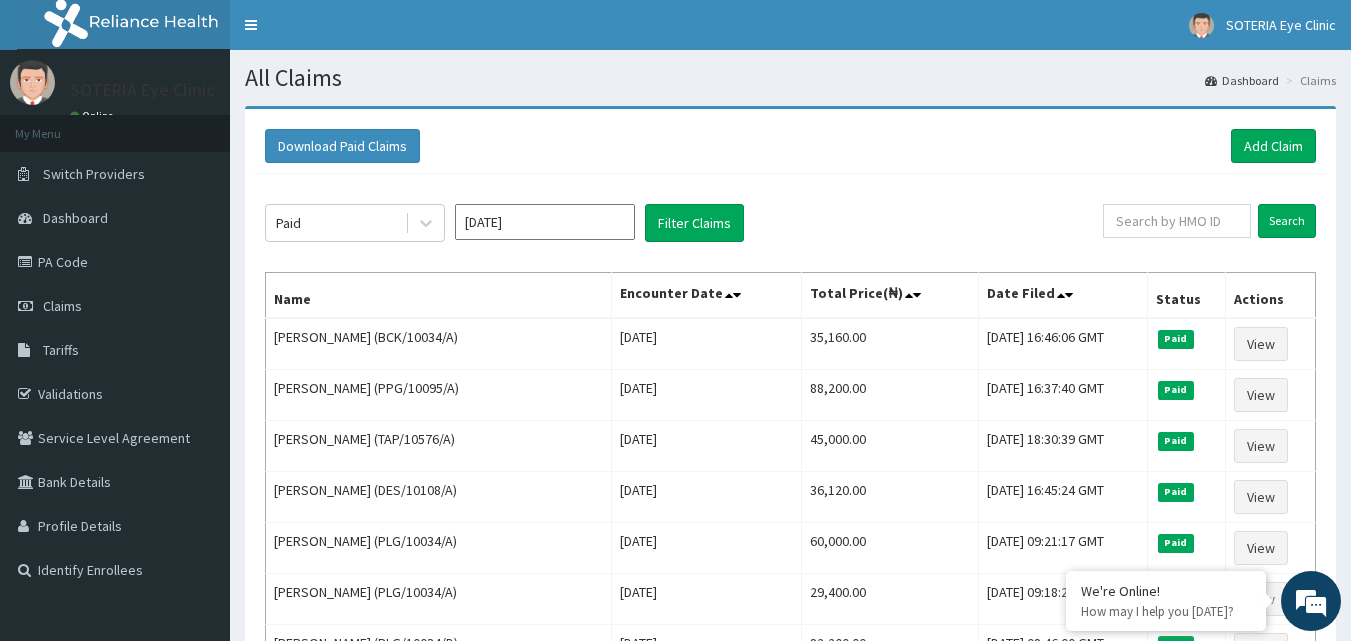 click on "[DATE]" at bounding box center (545, 222) 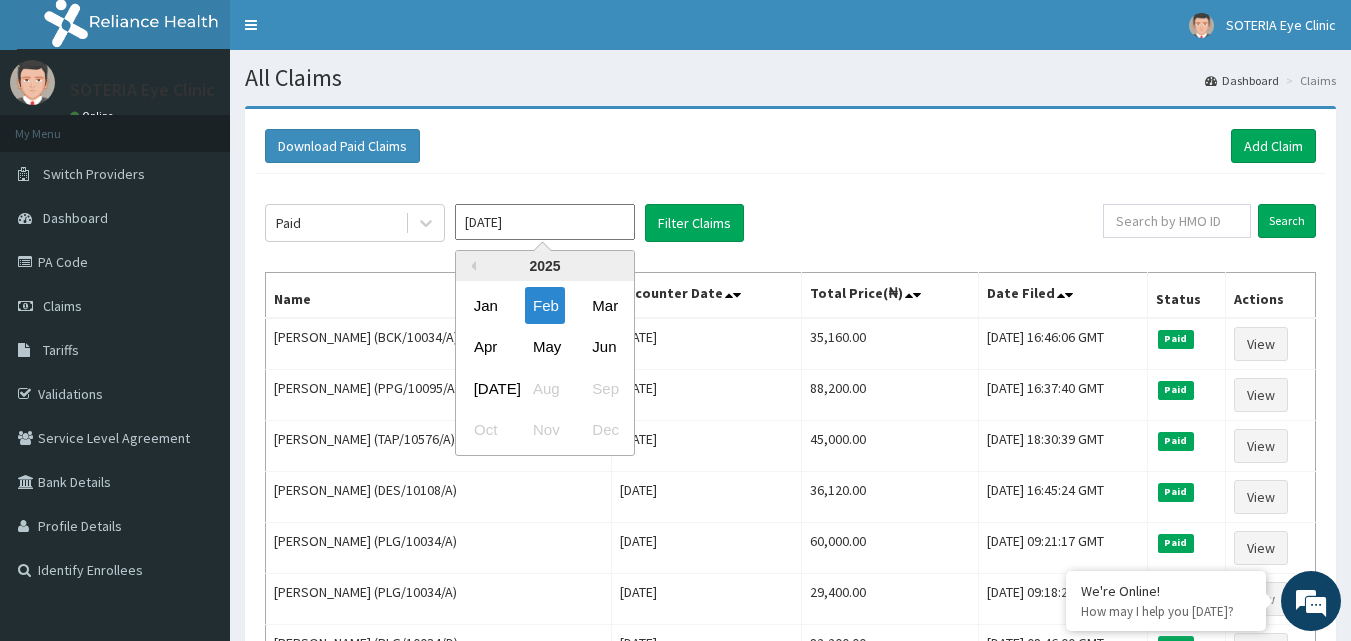 click on "[DATE]" at bounding box center [545, 222] 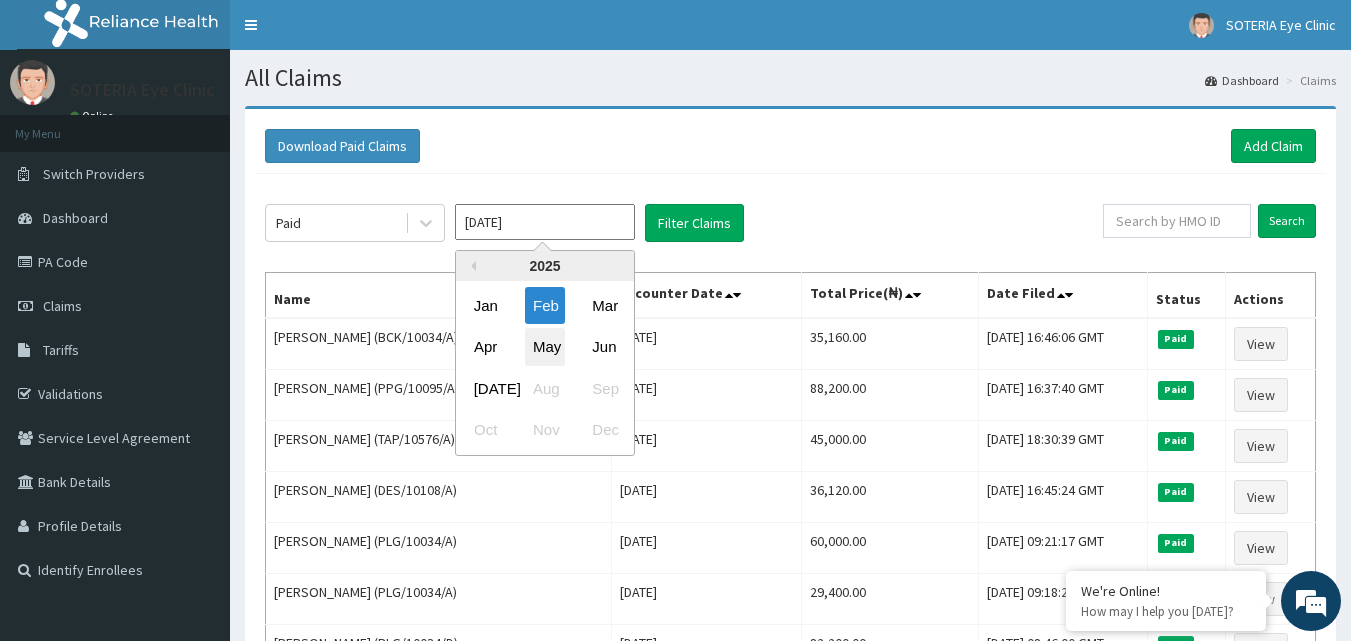 click on "May" at bounding box center [545, 347] 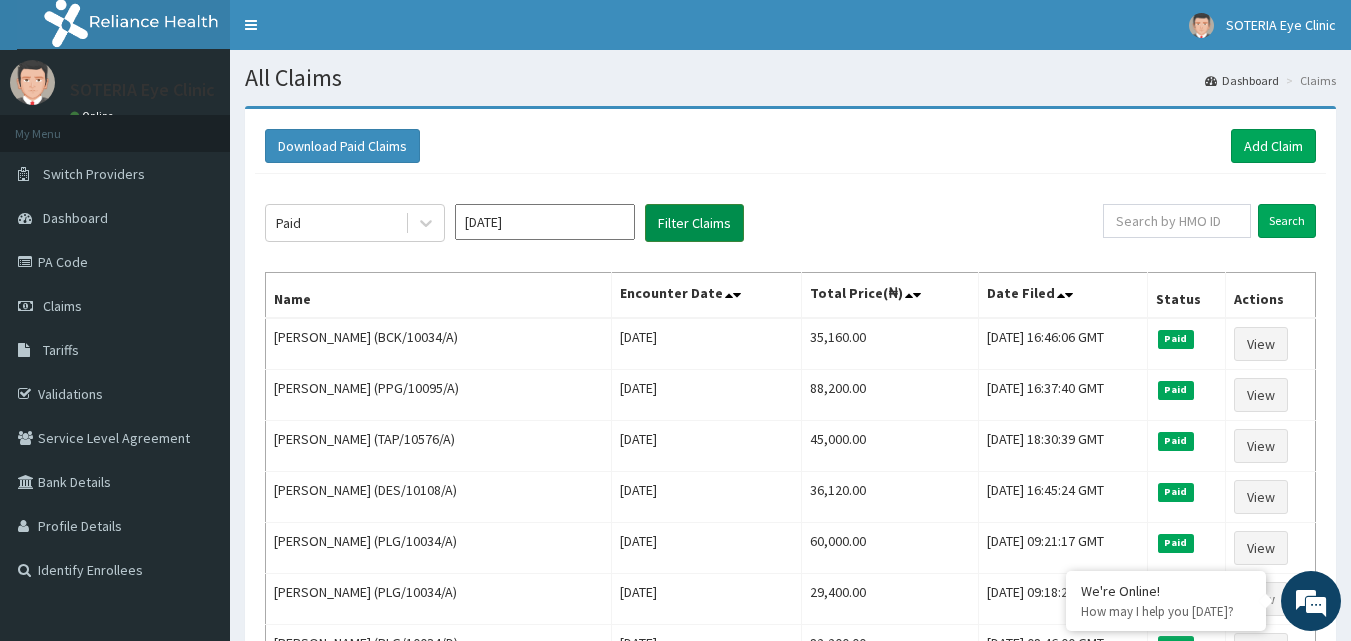 click on "Filter Claims" at bounding box center [694, 223] 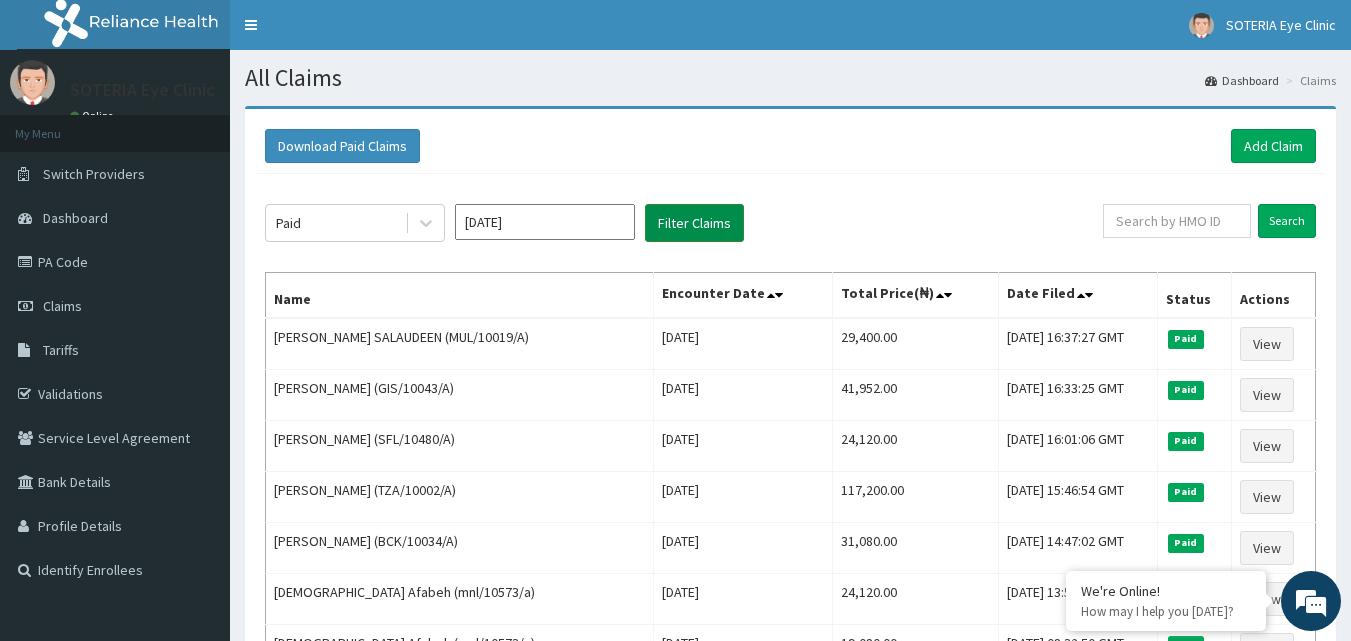 click on "Filter Claims" at bounding box center (694, 223) 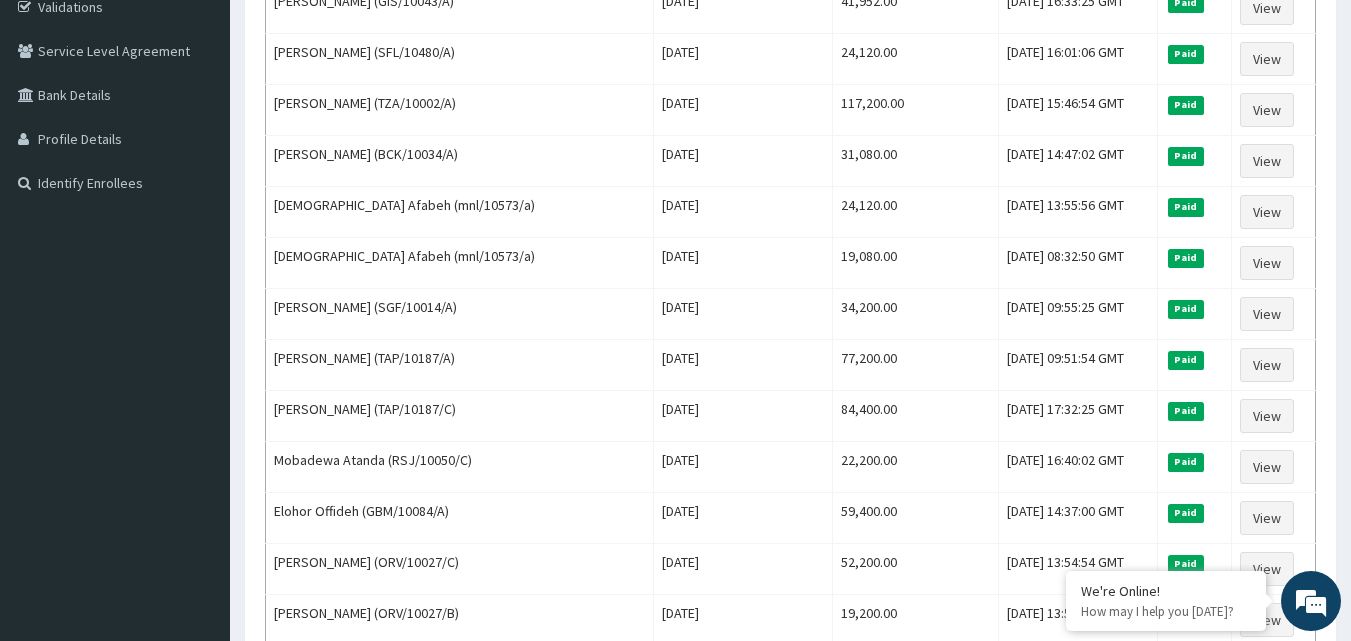 scroll, scrollTop: 401, scrollLeft: 0, axis: vertical 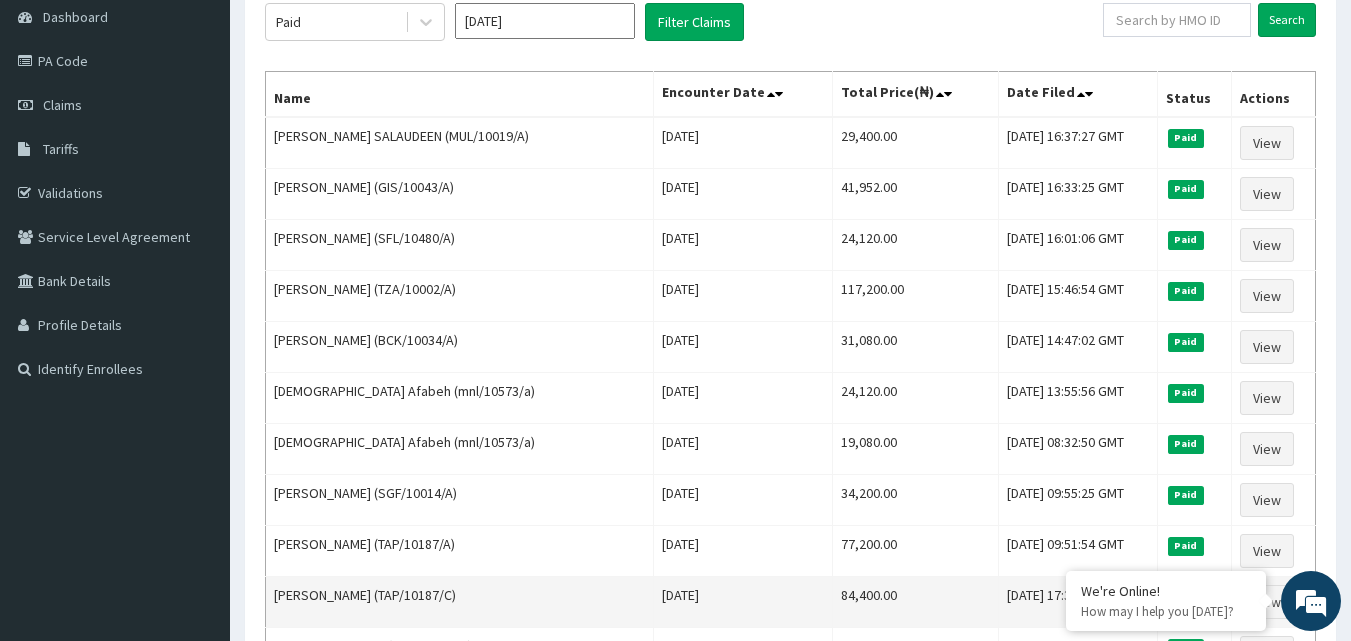 drag, startPoint x: 914, startPoint y: 637, endPoint x: 725, endPoint y: 588, distance: 195.24857 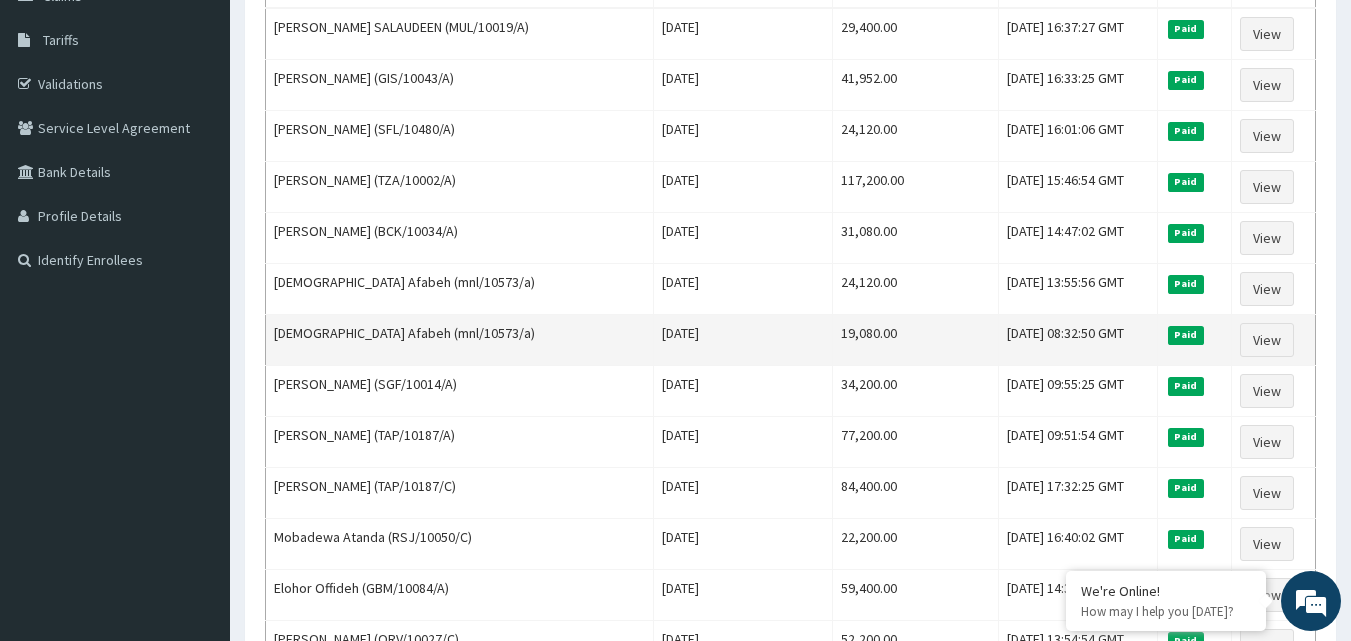 scroll, scrollTop: 401, scrollLeft: 0, axis: vertical 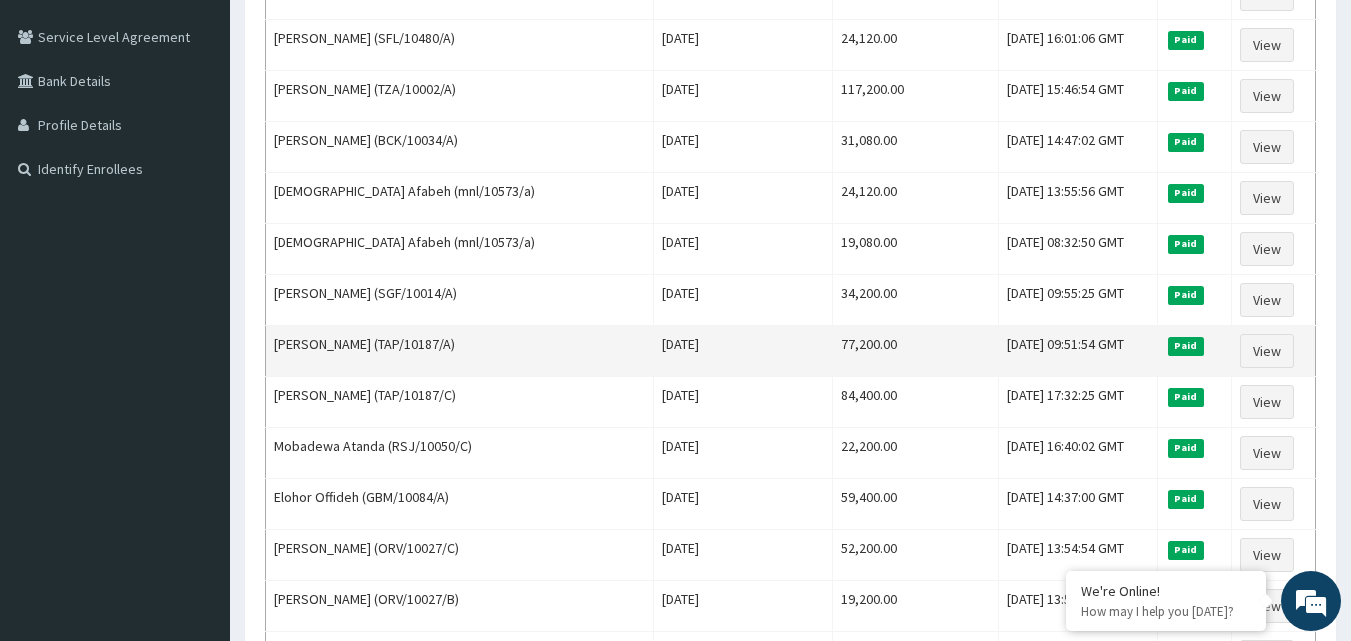 click on "77,200.00" at bounding box center [915, 351] 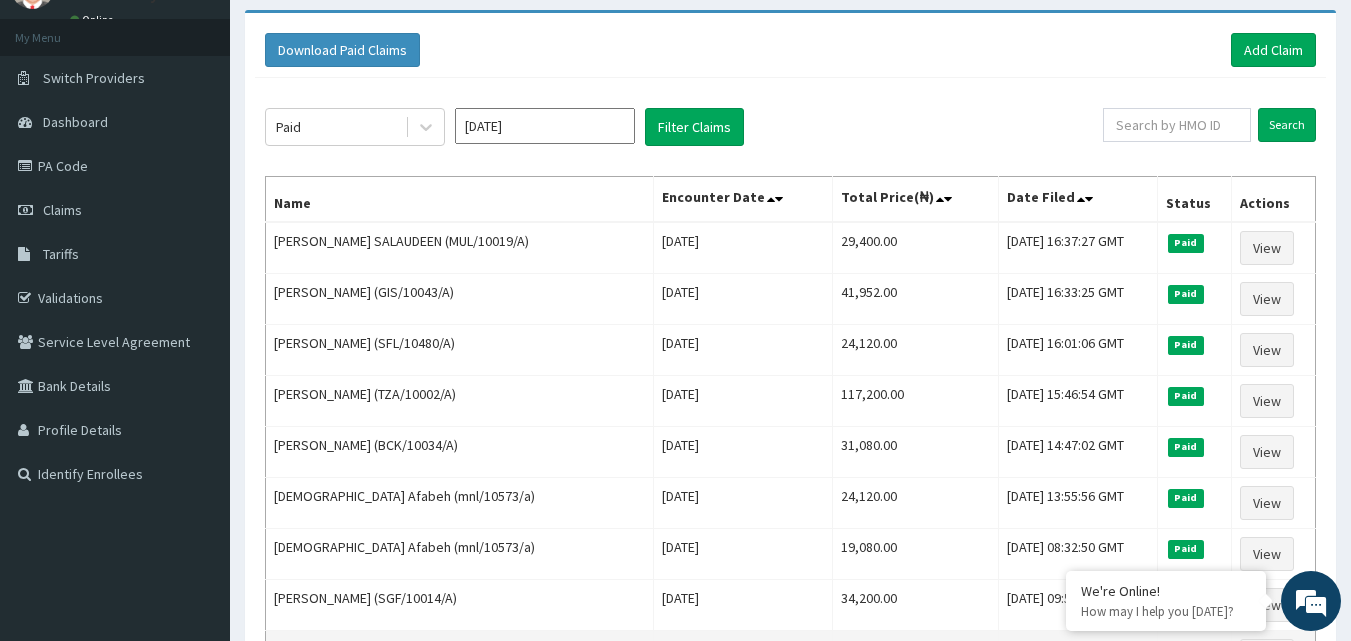 scroll, scrollTop: 0, scrollLeft: 0, axis: both 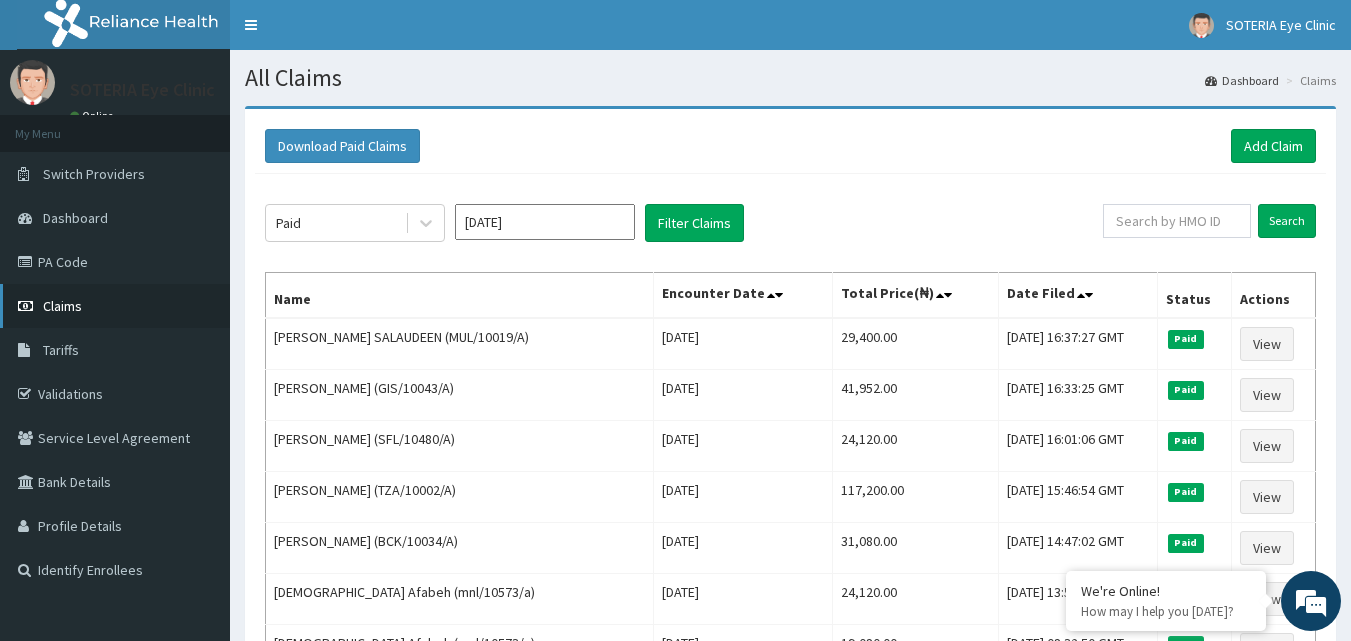 click on "Claims" at bounding box center [62, 306] 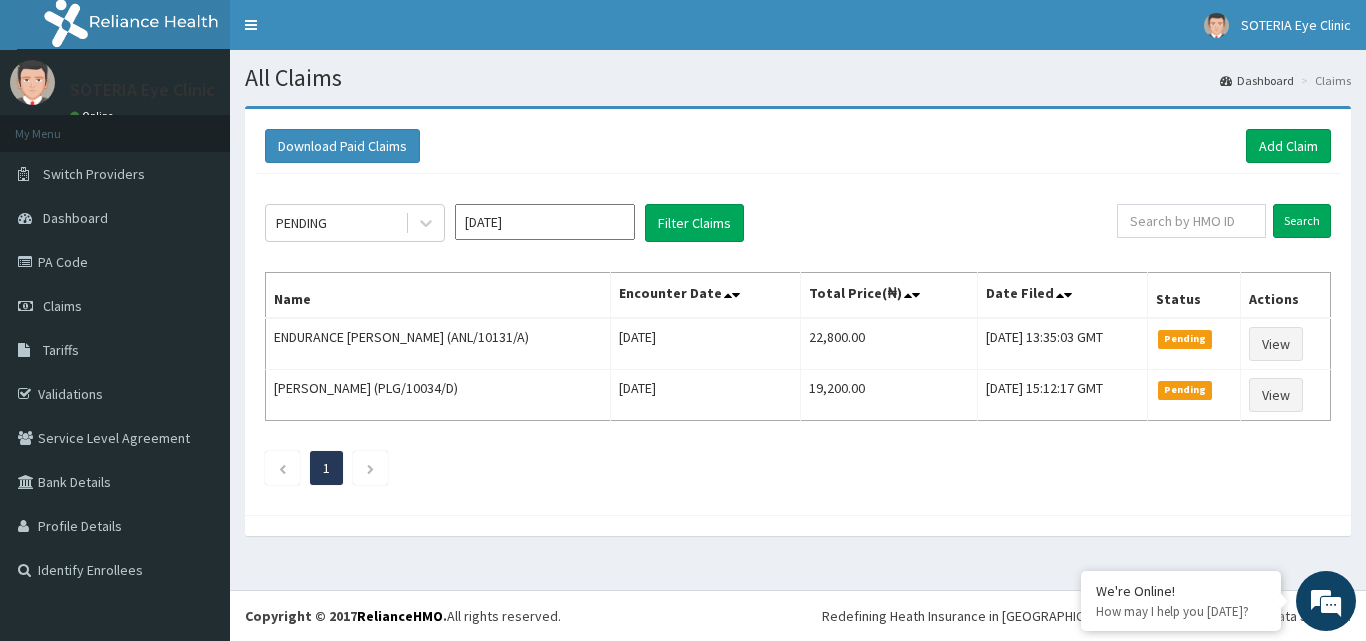 scroll, scrollTop: 0, scrollLeft: 0, axis: both 